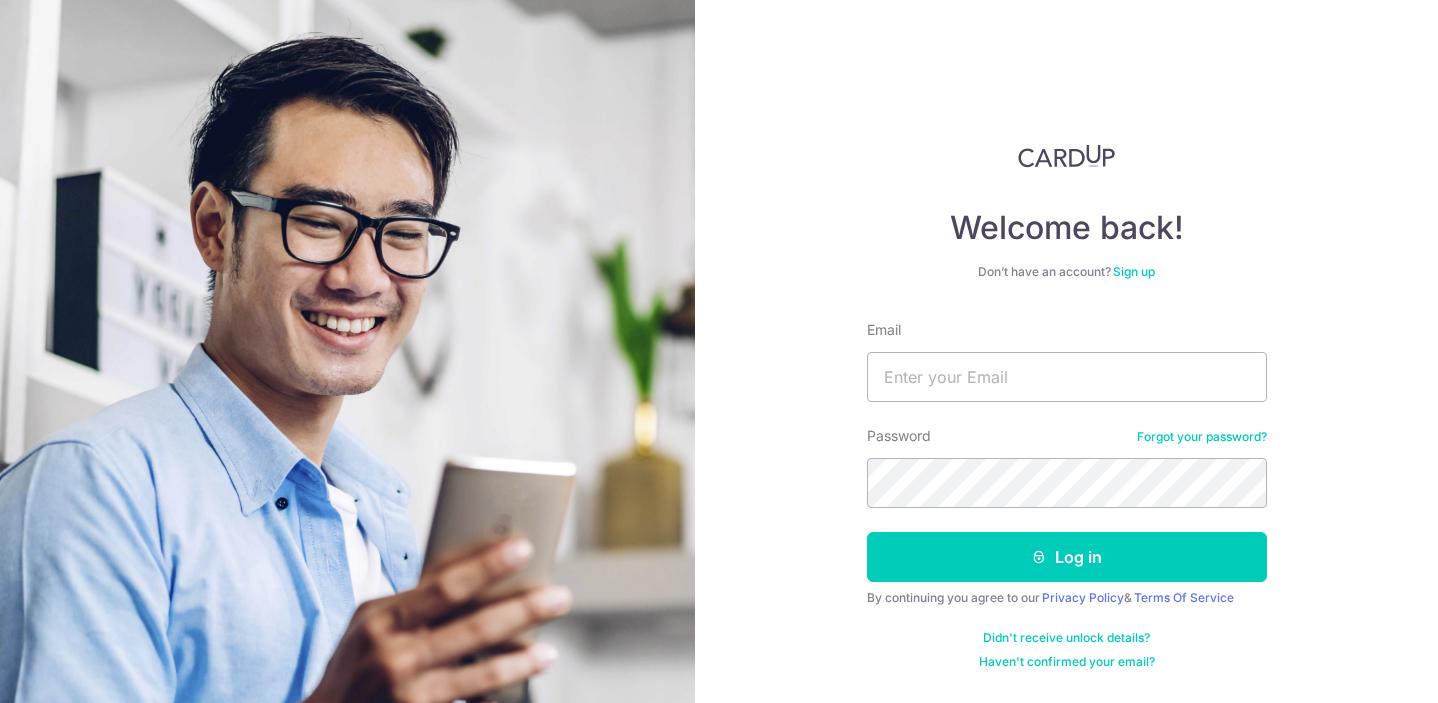 scroll, scrollTop: 0, scrollLeft: 0, axis: both 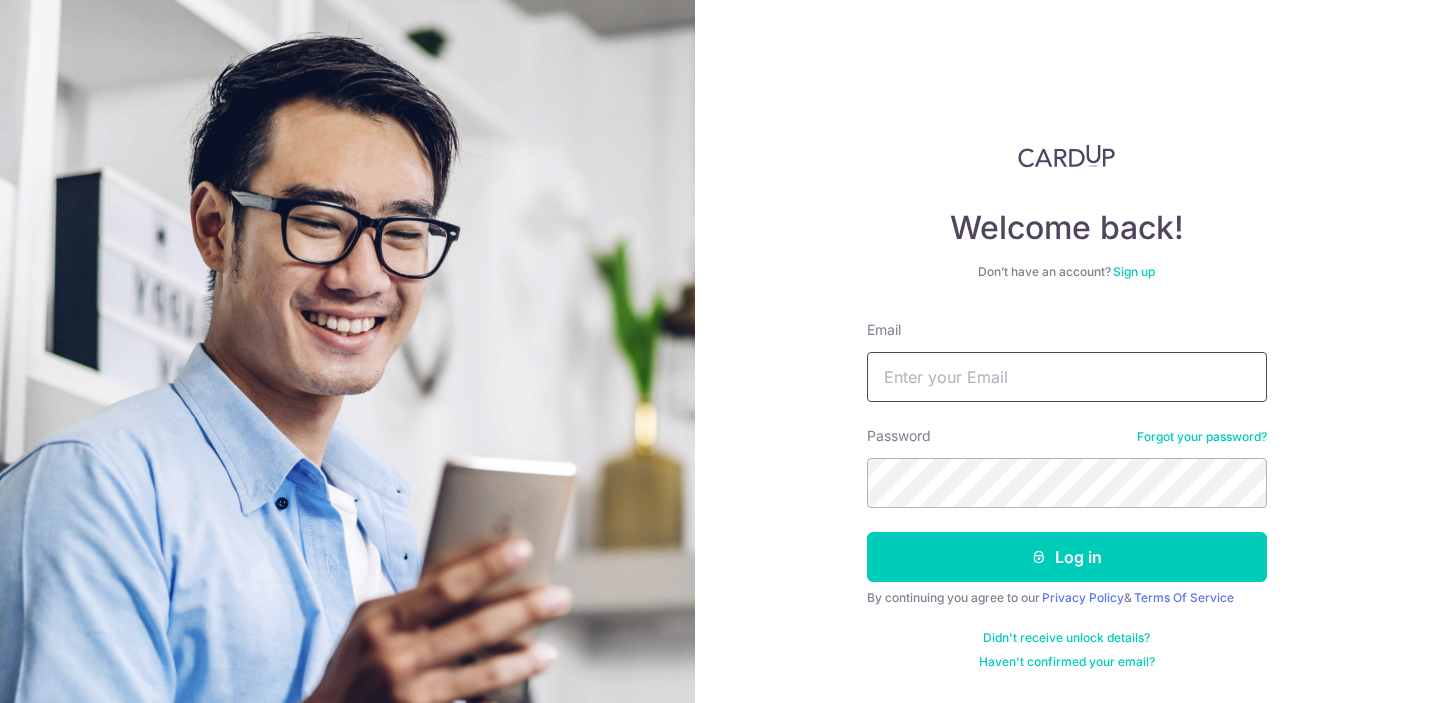 click on "Email" at bounding box center [1067, 377] 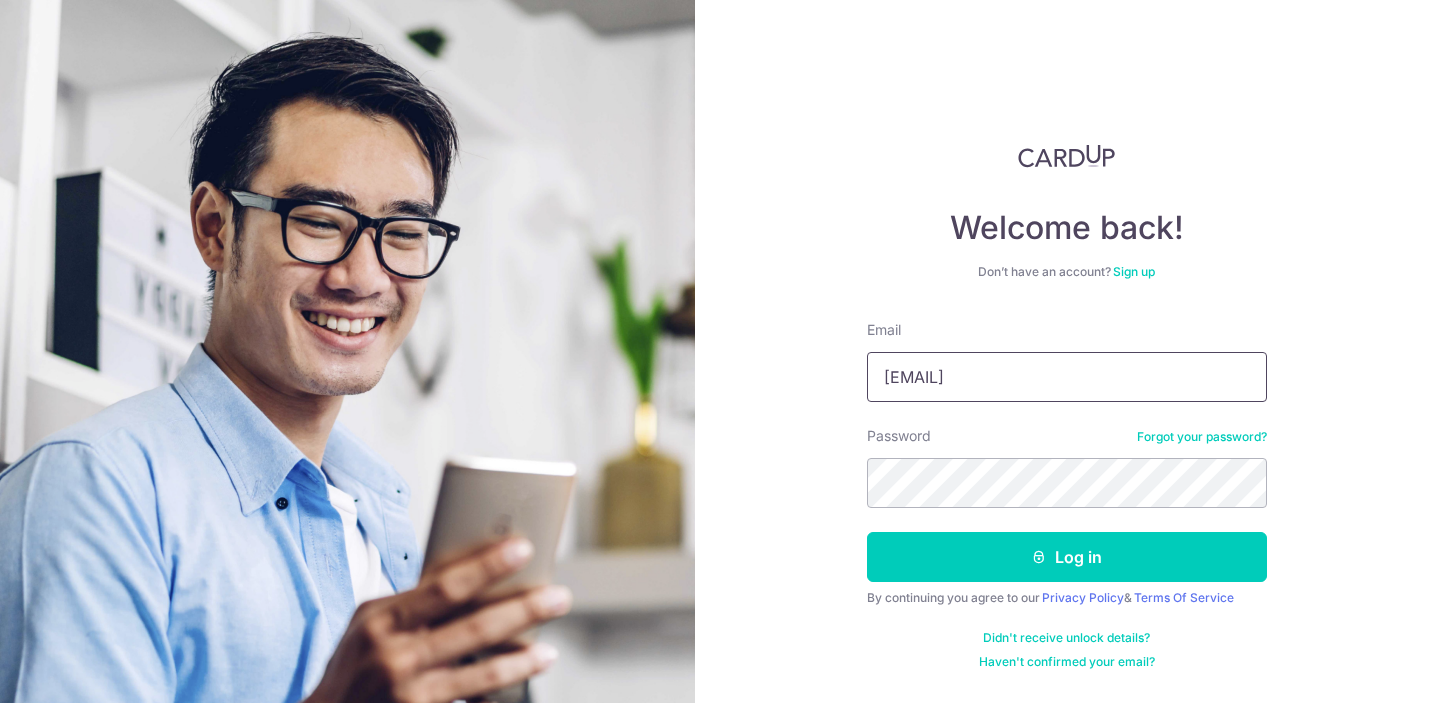type on "[EMAIL]" 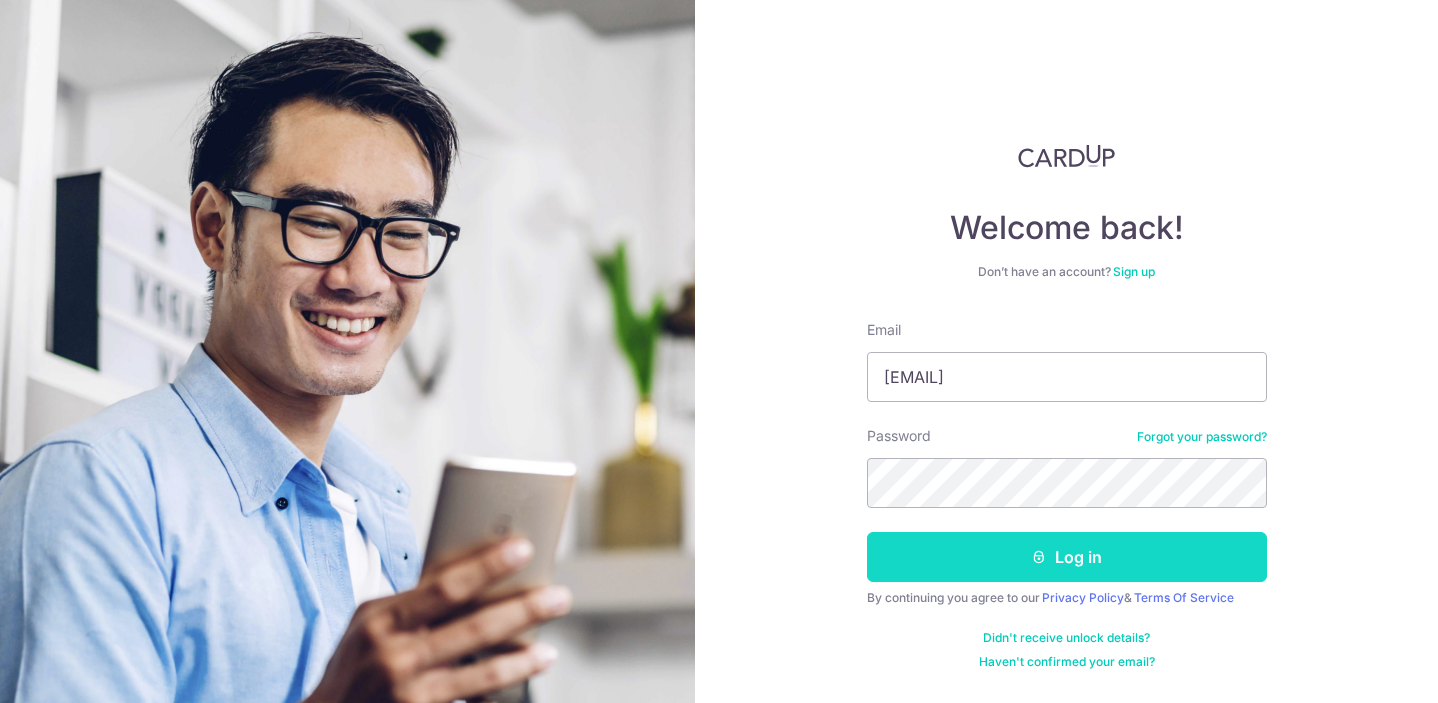 click on "Log in" at bounding box center (1067, 557) 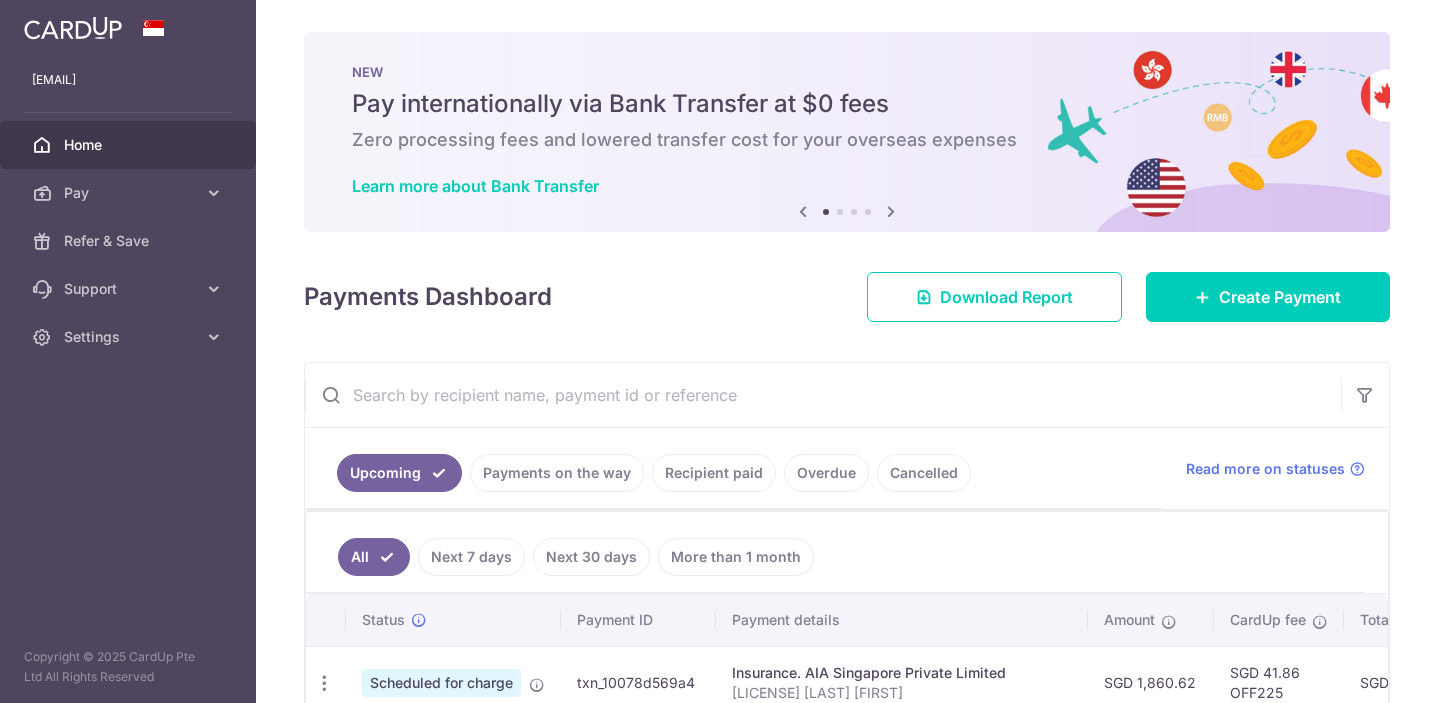 scroll, scrollTop: 0, scrollLeft: 0, axis: both 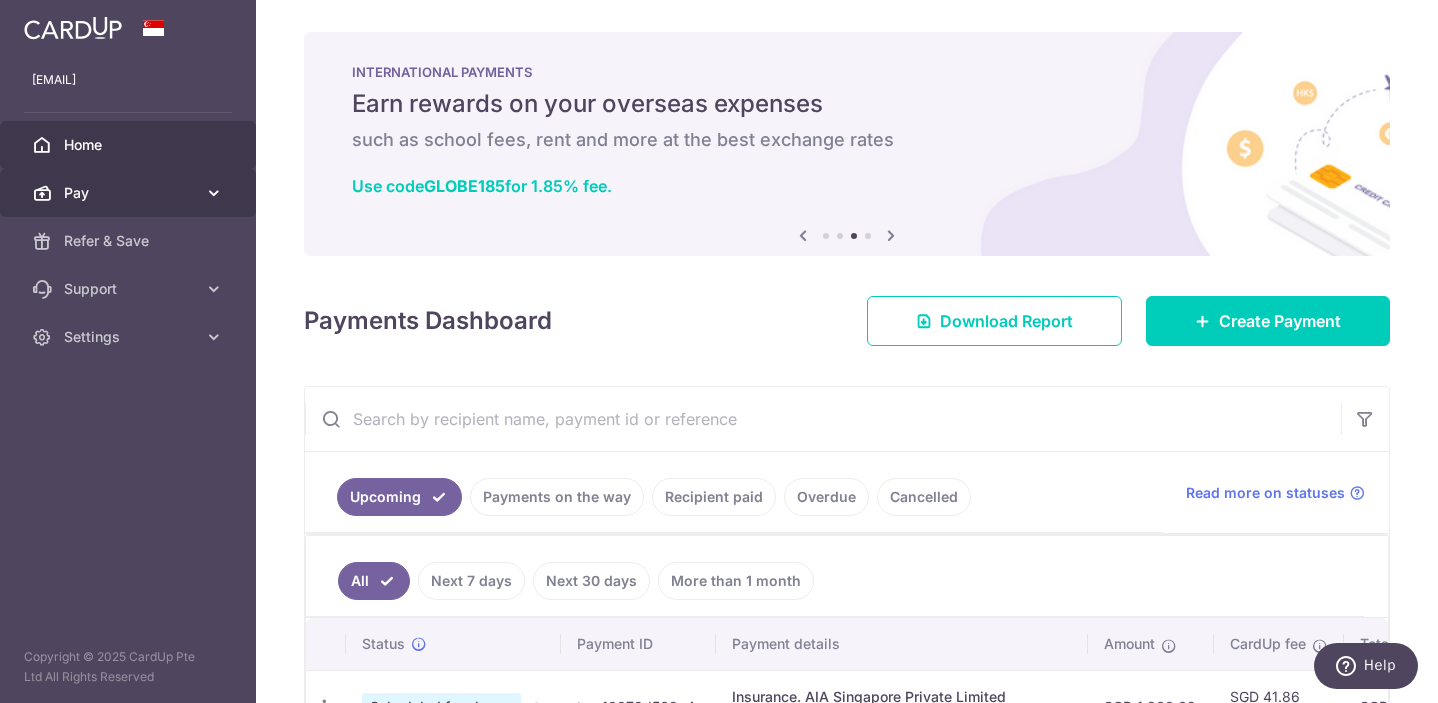 click at bounding box center [214, 193] 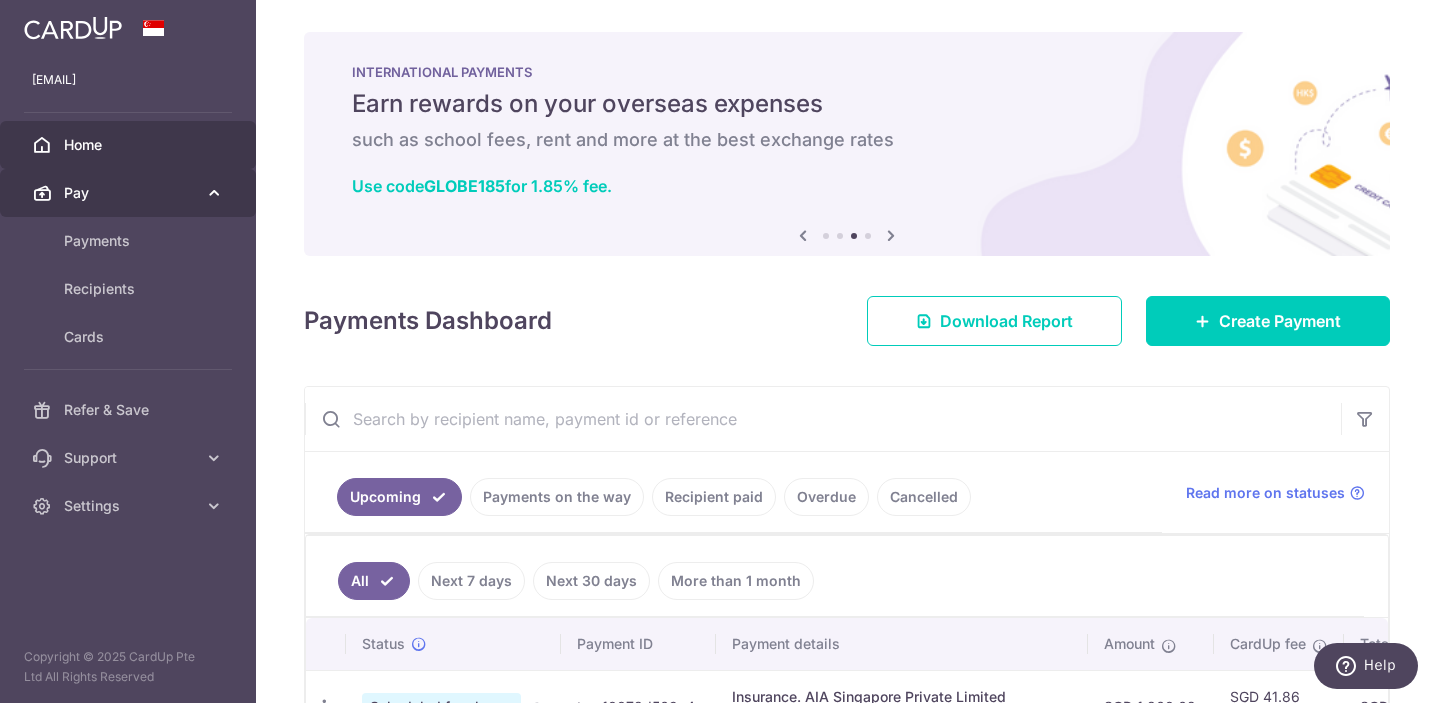 click on "Pay" at bounding box center (130, 193) 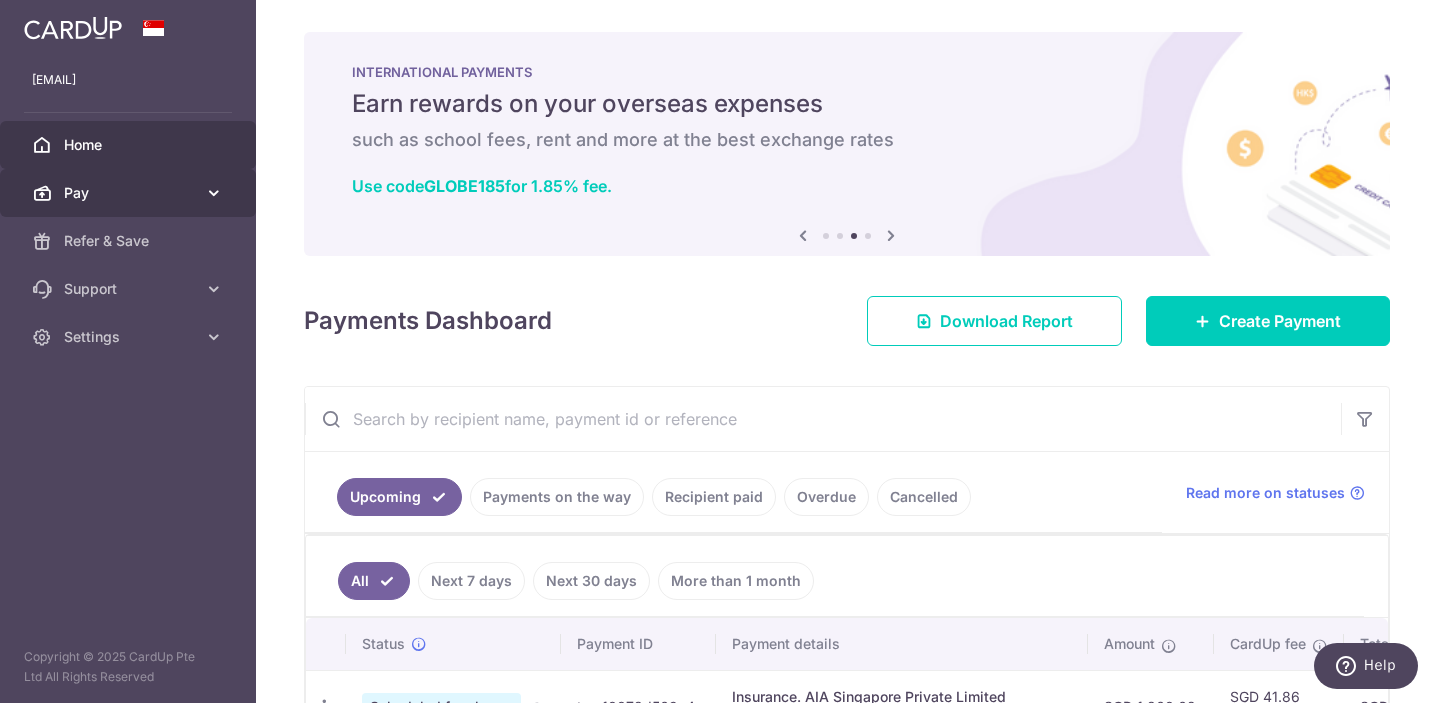 click on "Pay" at bounding box center [130, 193] 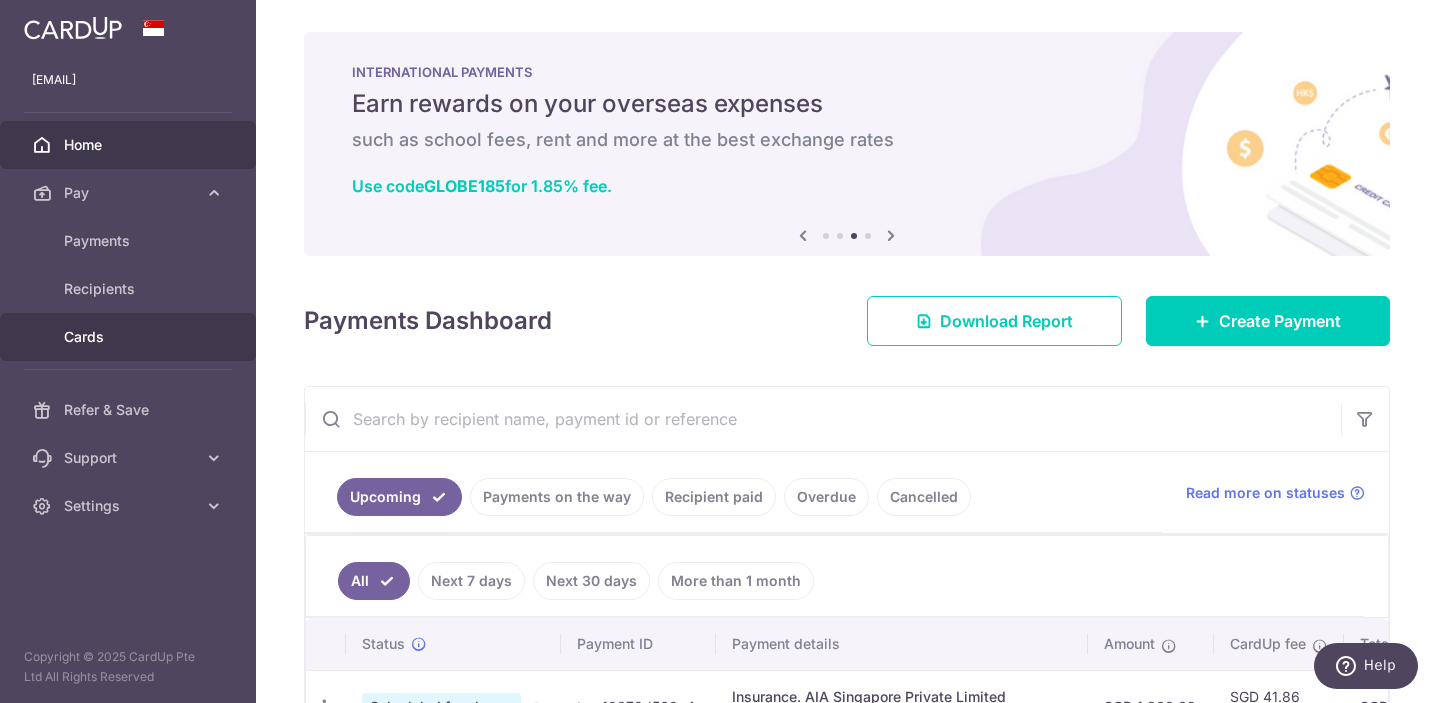 click on "Cards" at bounding box center [130, 337] 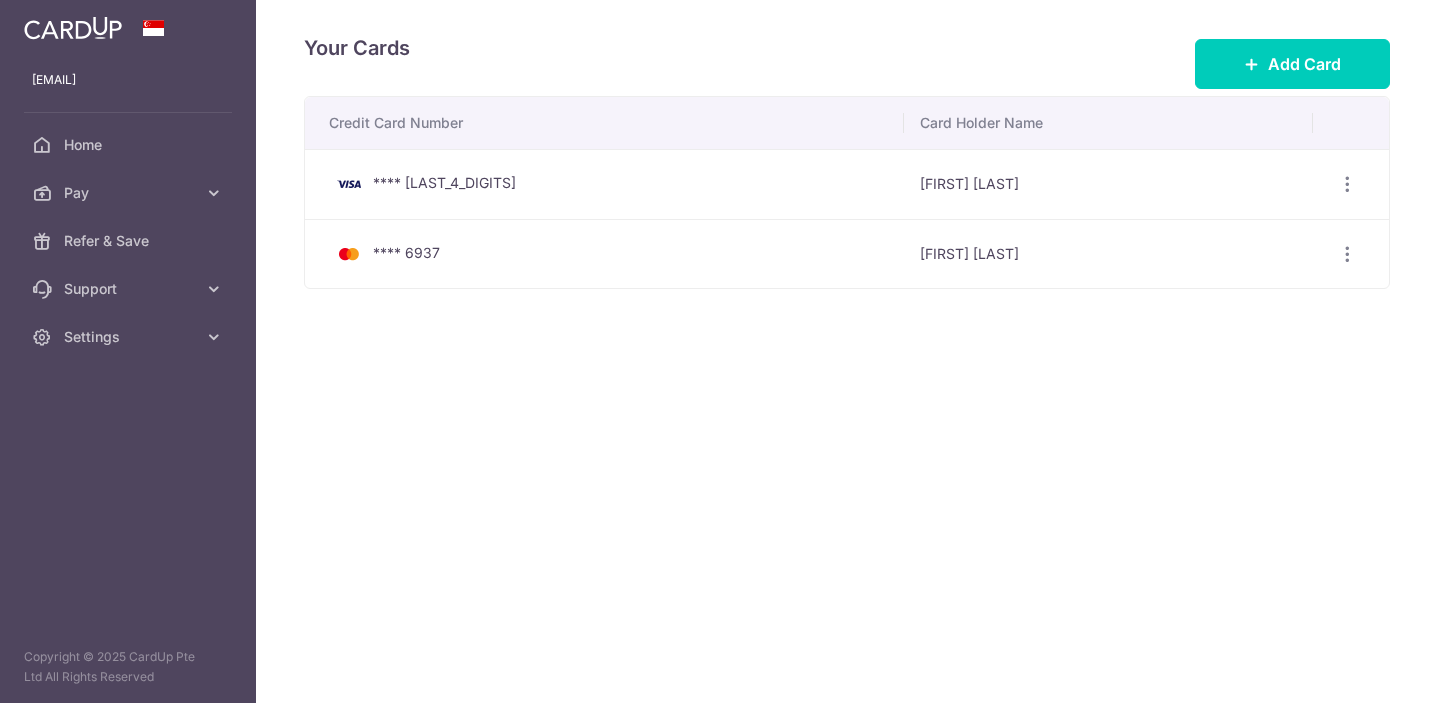 scroll, scrollTop: 0, scrollLeft: 0, axis: both 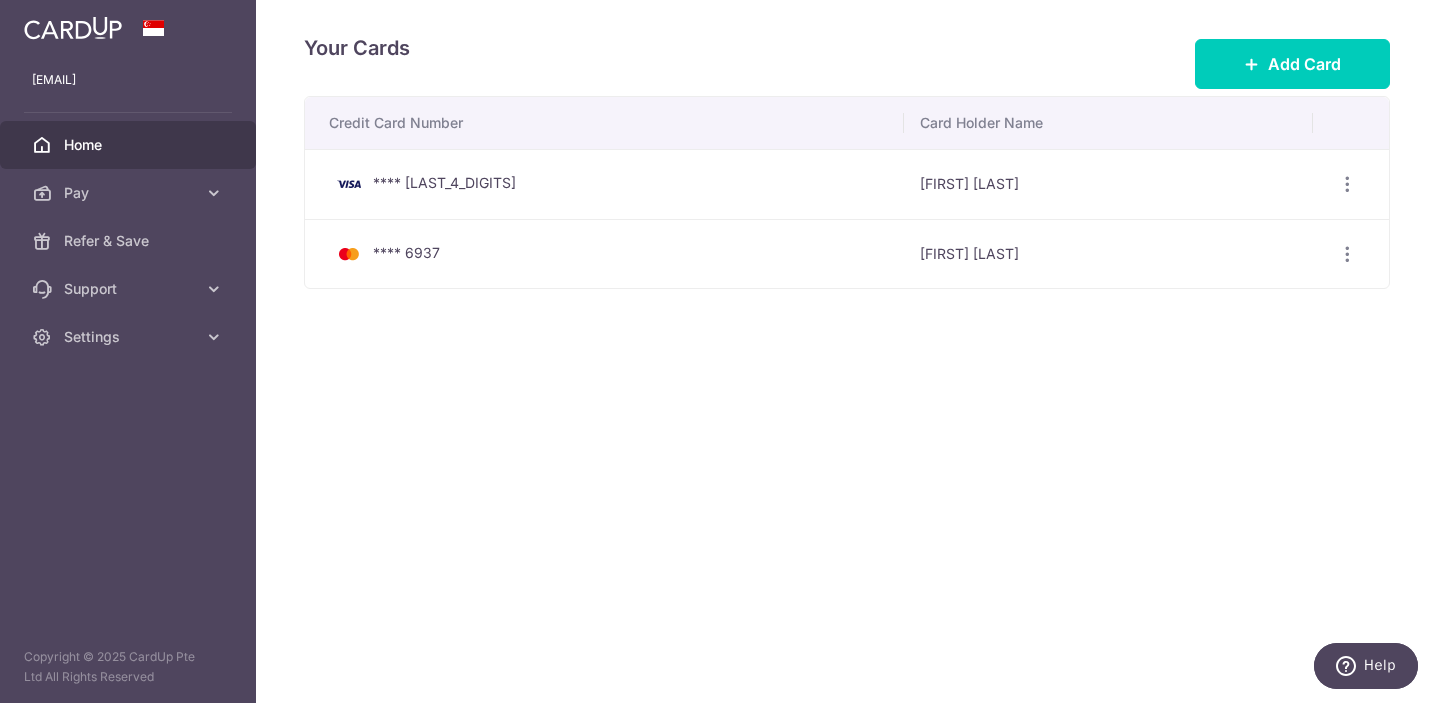 click on "Home" at bounding box center (128, 145) 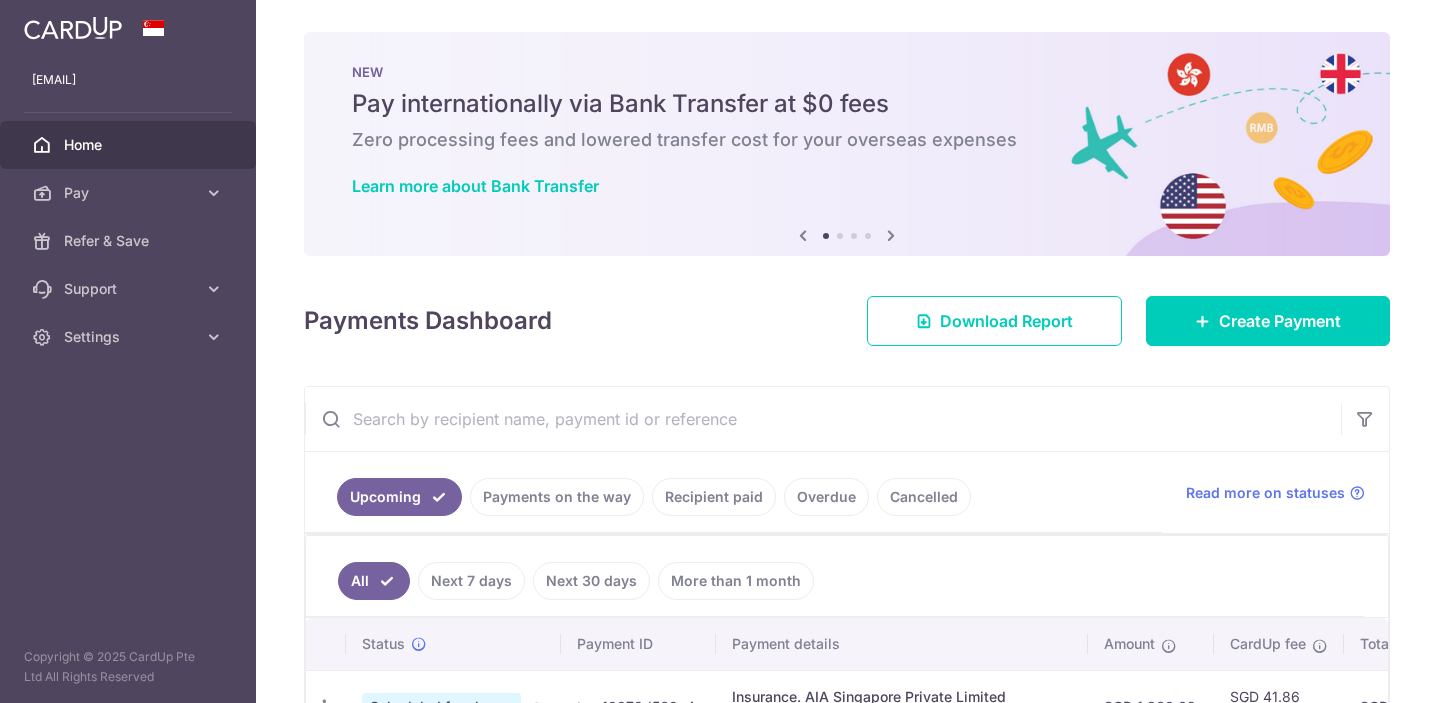 scroll, scrollTop: 0, scrollLeft: 0, axis: both 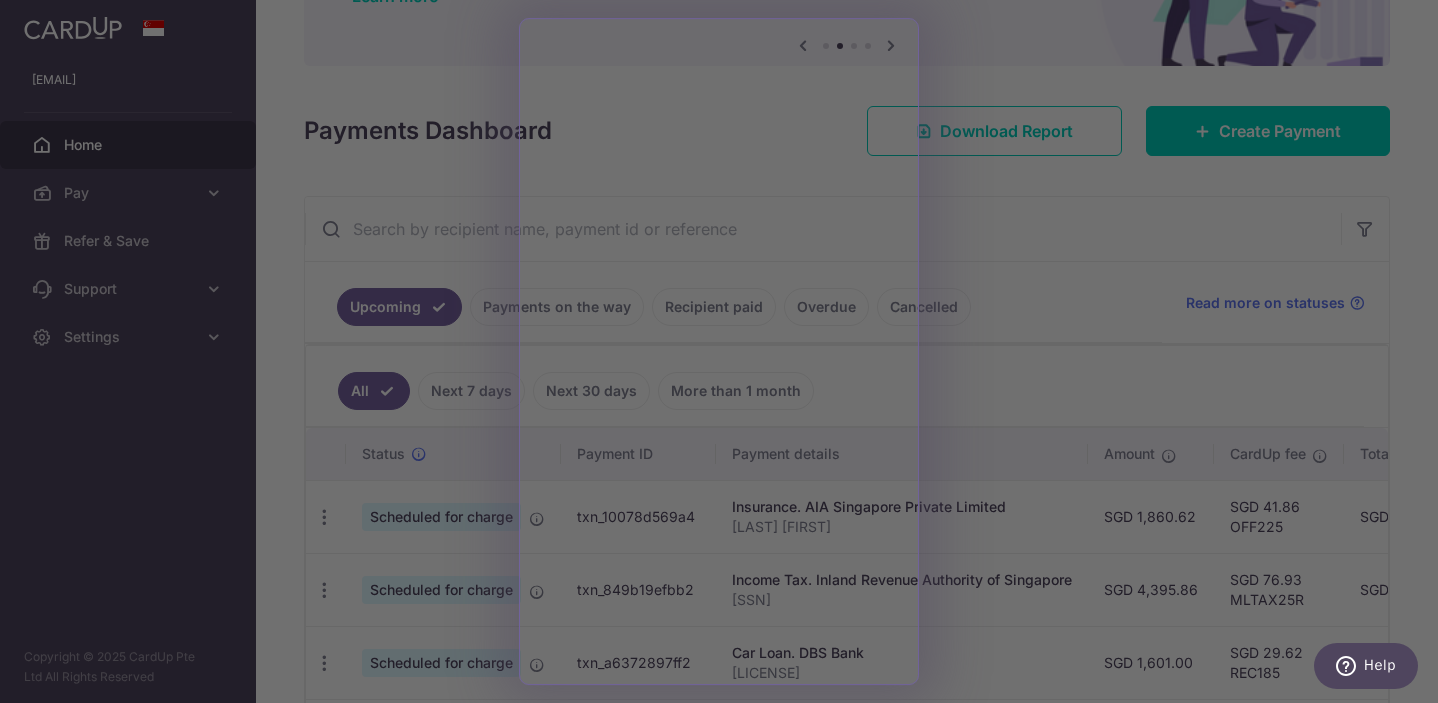 click at bounding box center (726, 355) 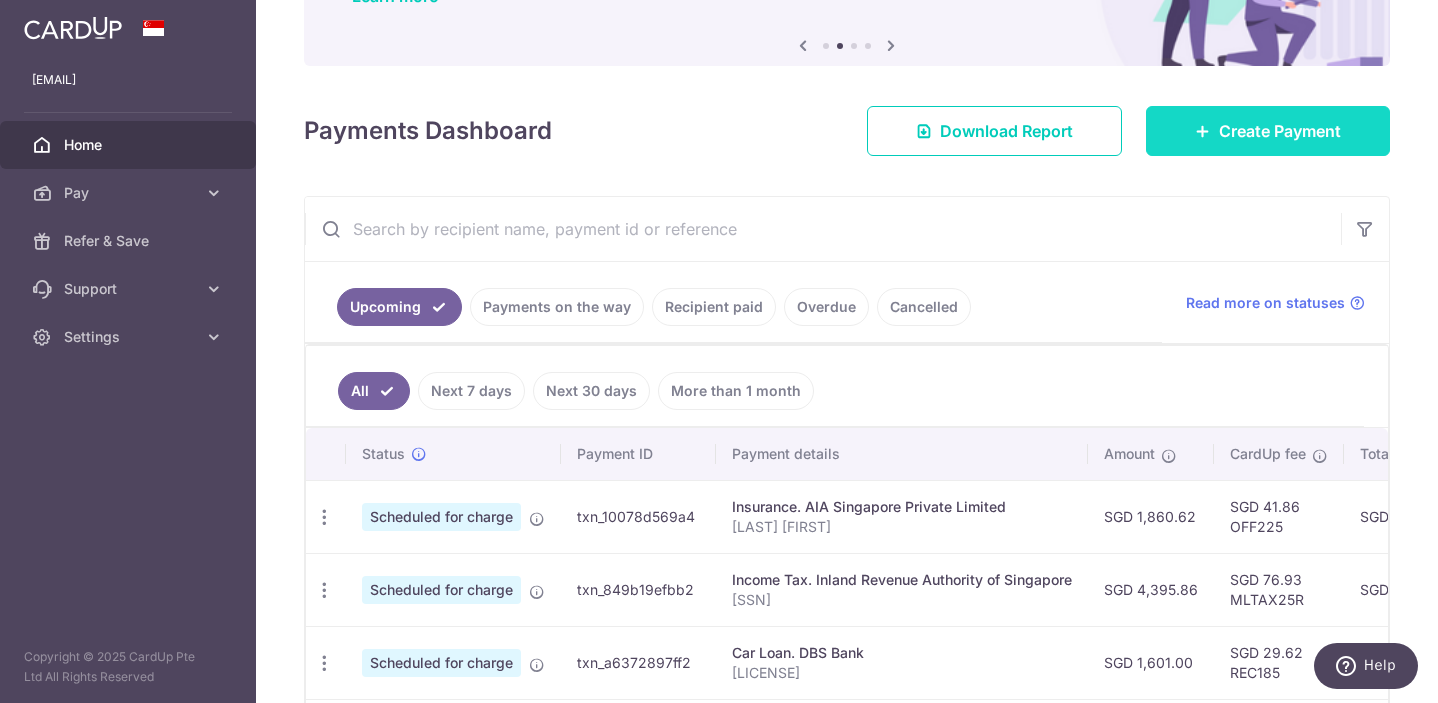 click on "Create Payment" at bounding box center (1268, 131) 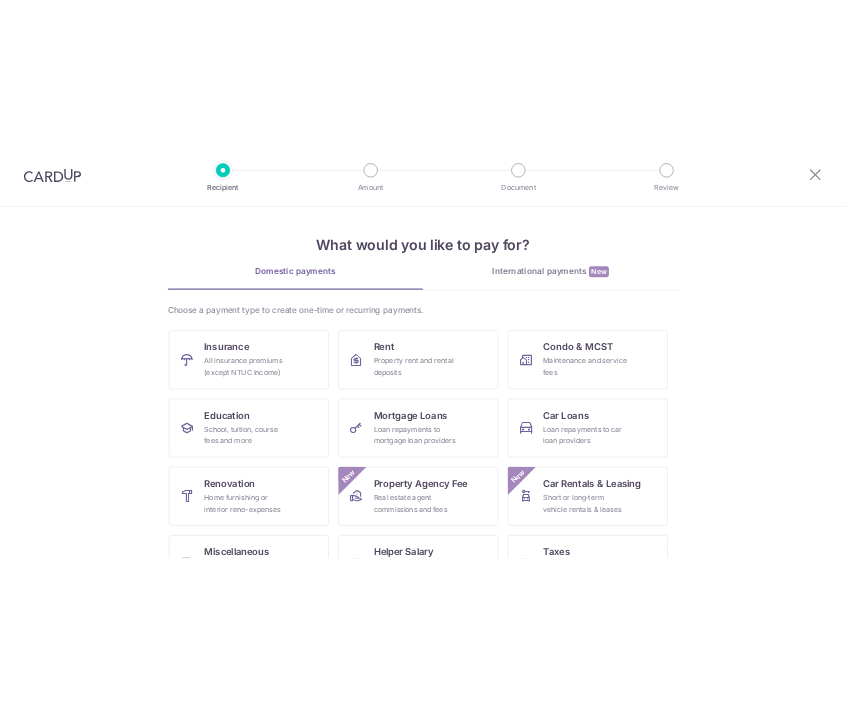scroll, scrollTop: 0, scrollLeft: 0, axis: both 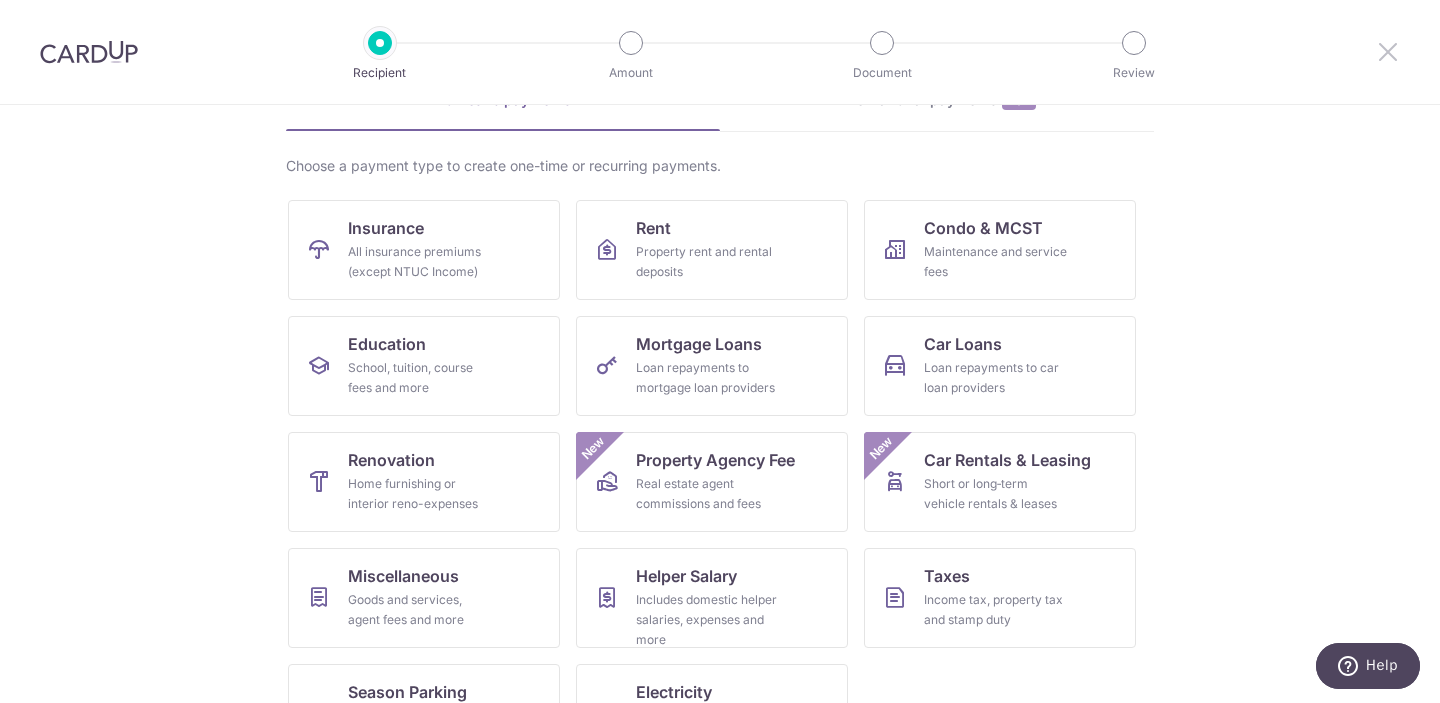 click at bounding box center [1388, 51] 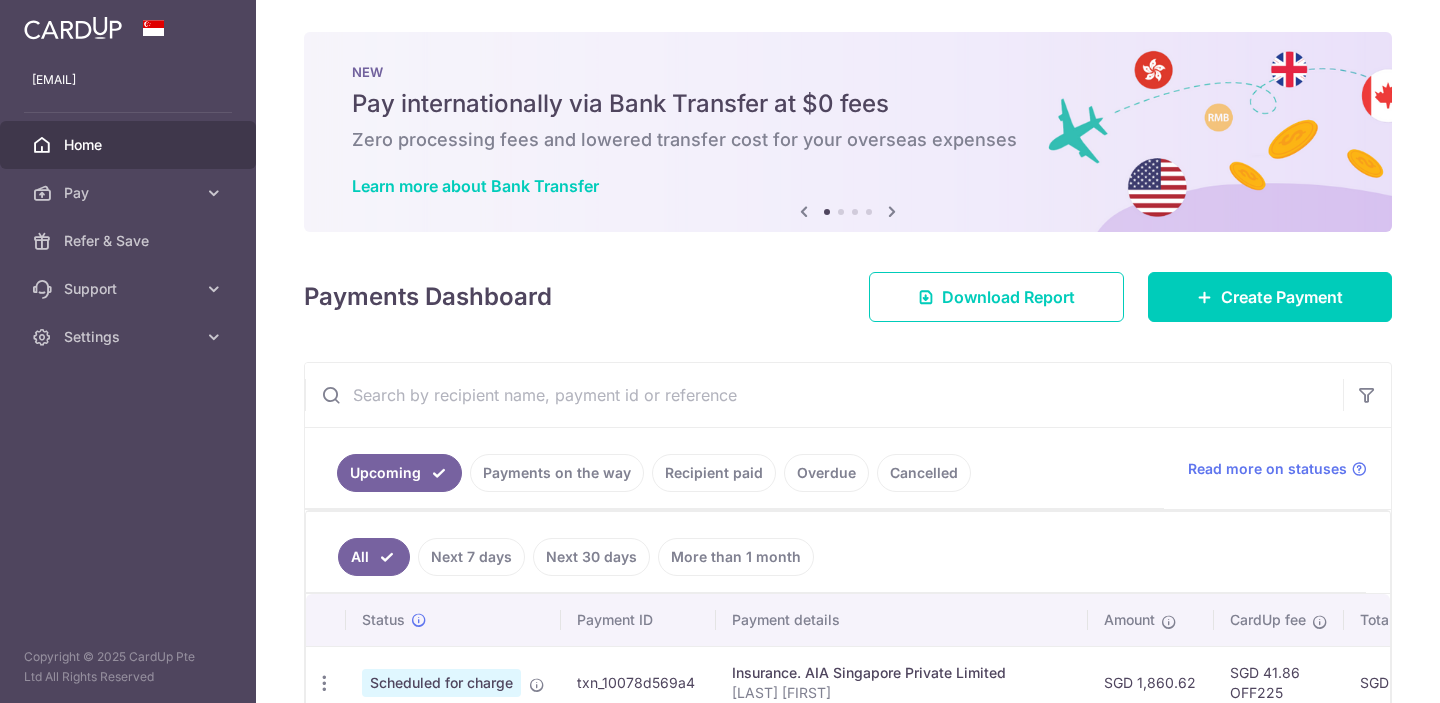 scroll, scrollTop: 0, scrollLeft: 0, axis: both 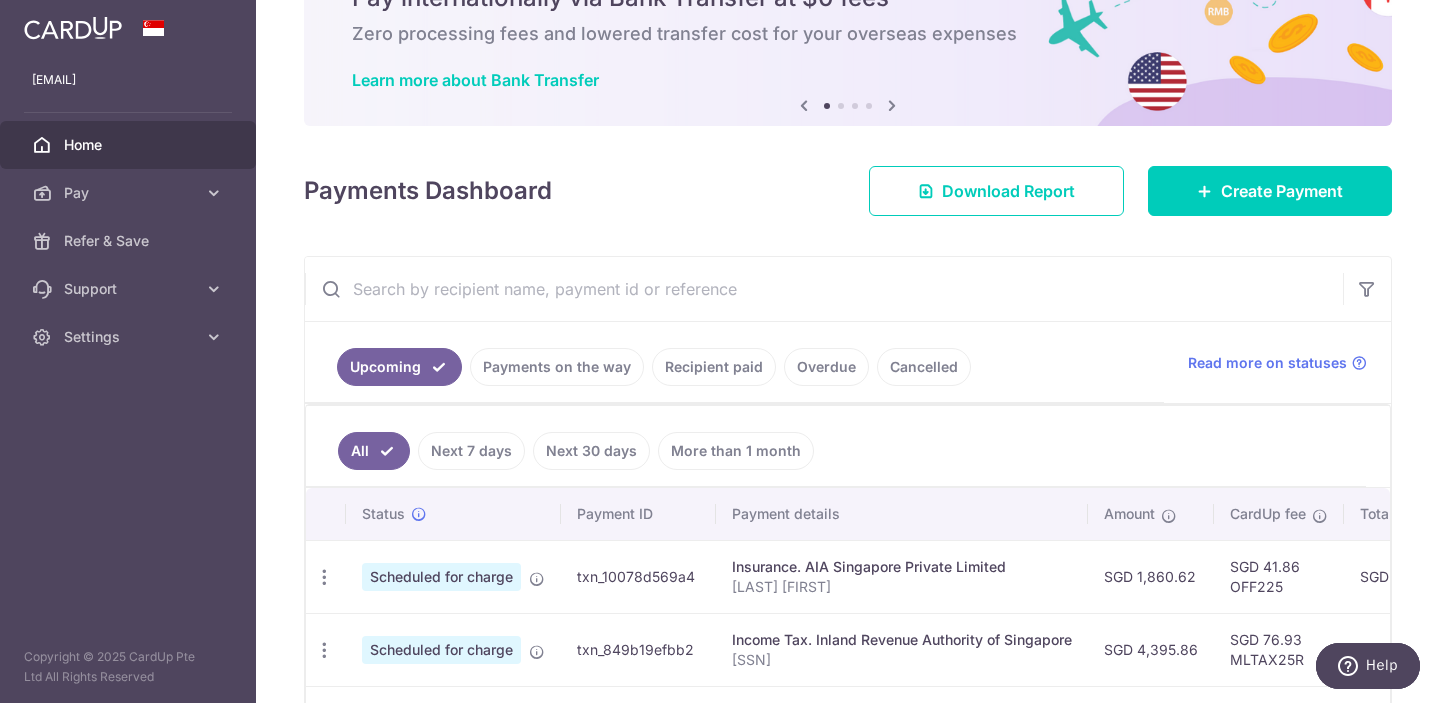 click on "Next 7 days" at bounding box center [471, 451] 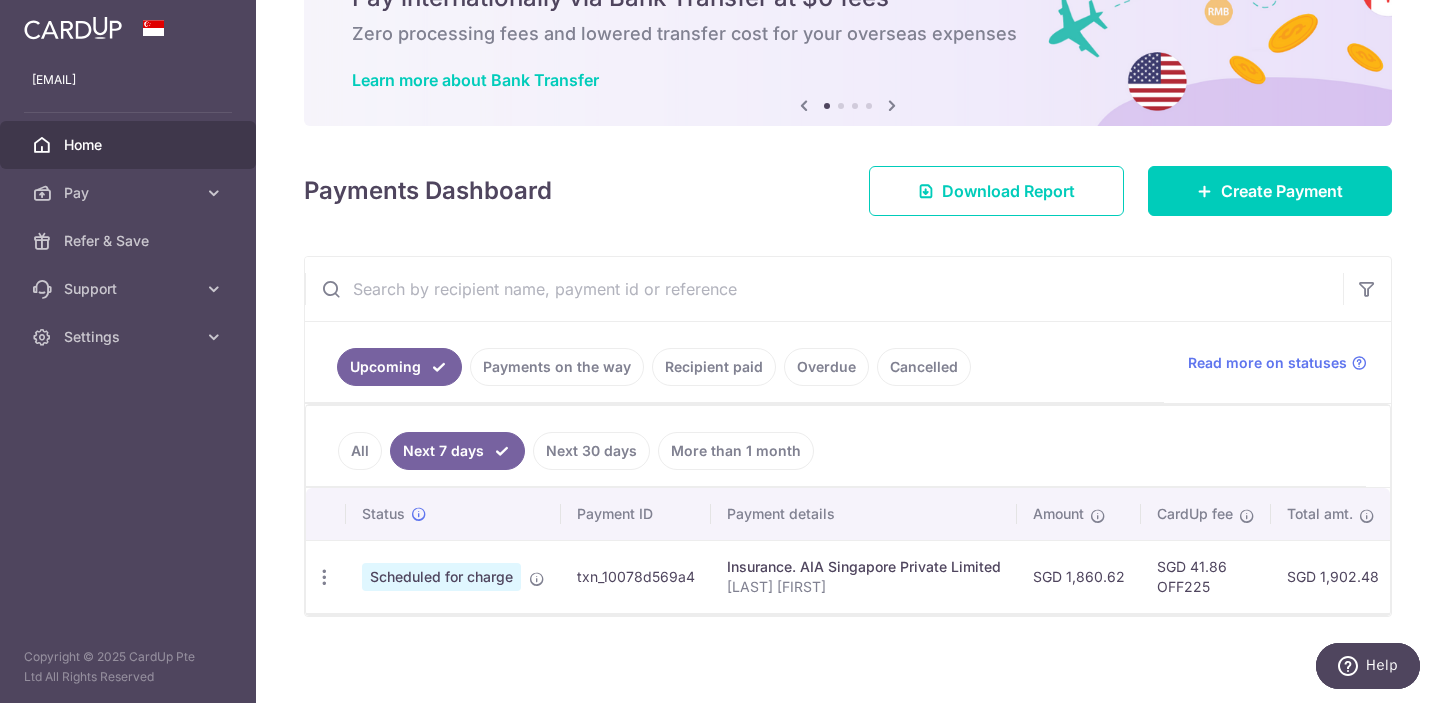 scroll, scrollTop: 114, scrollLeft: 0, axis: vertical 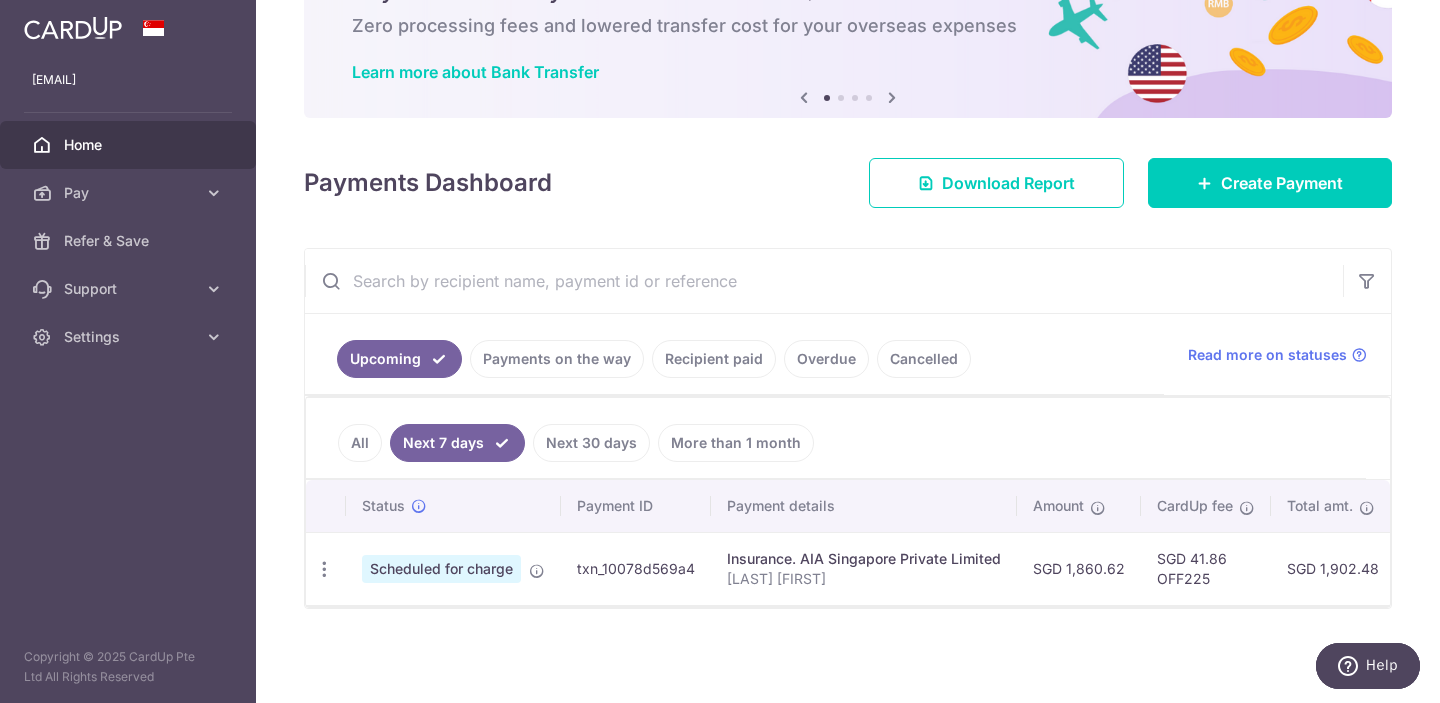 click on "Recipient paid" at bounding box center [714, 359] 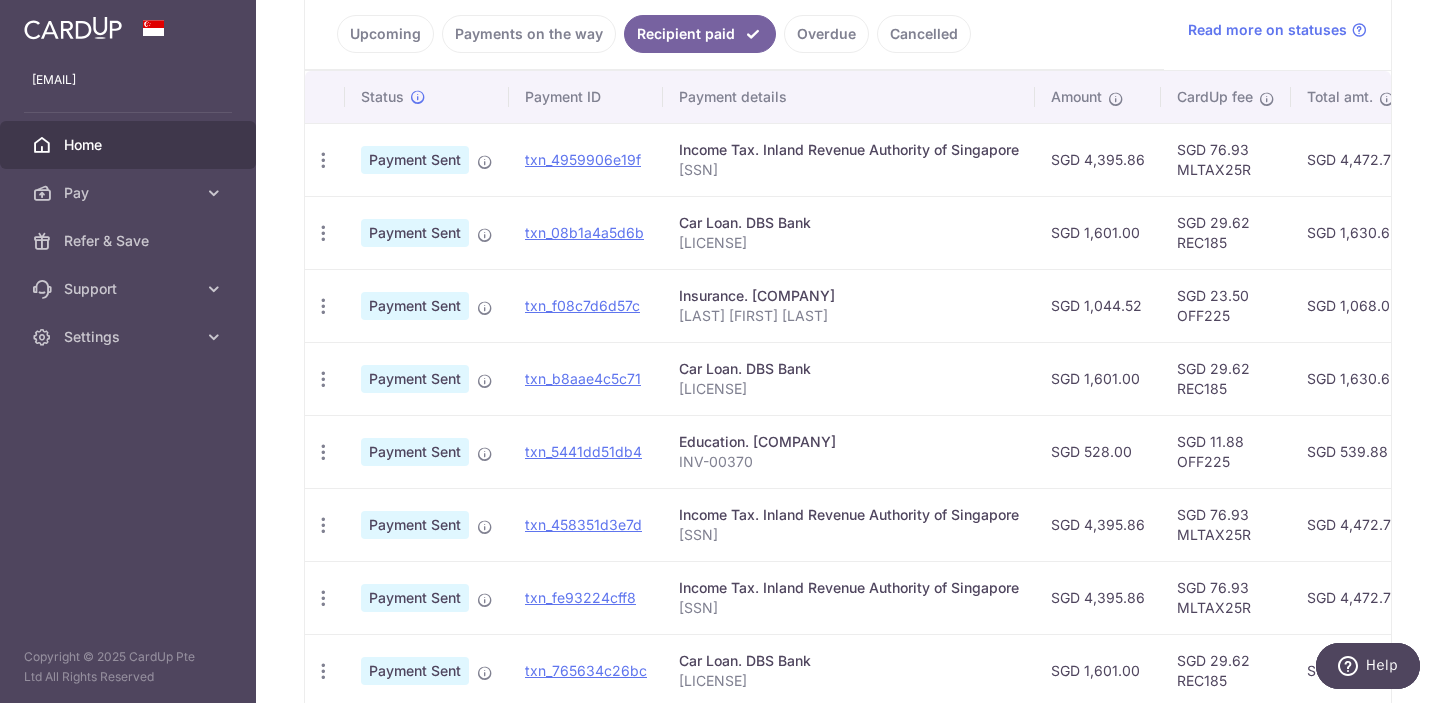 scroll, scrollTop: 445, scrollLeft: 0, axis: vertical 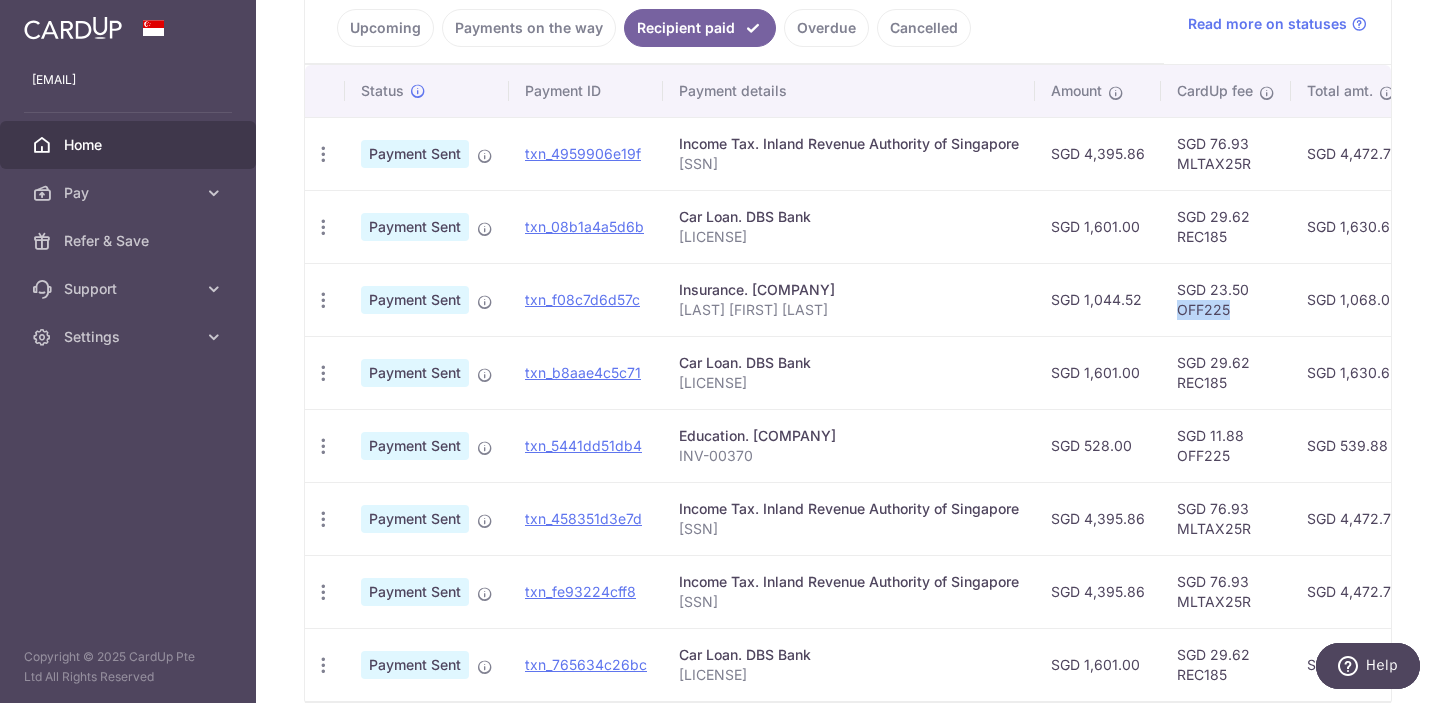 drag, startPoint x: 1234, startPoint y: 308, endPoint x: 1173, endPoint y: 310, distance: 61.03278 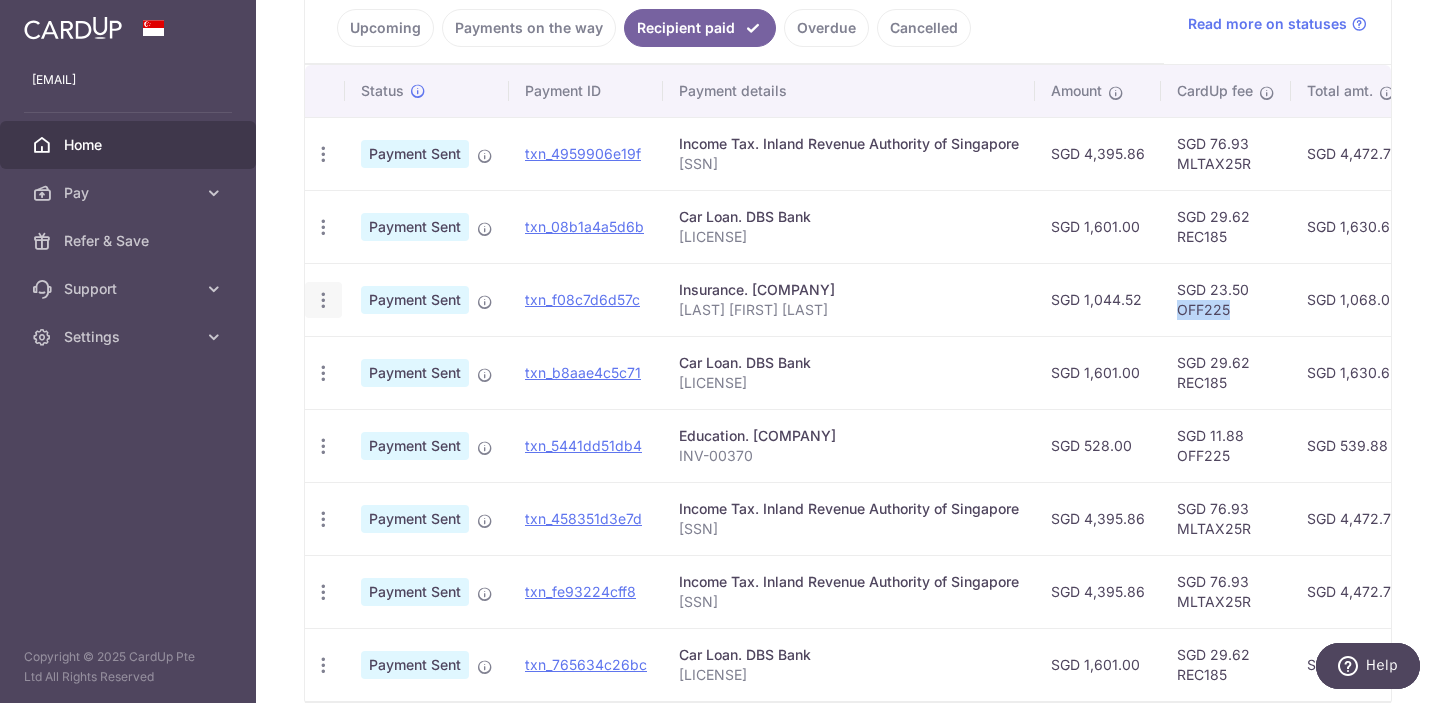 click at bounding box center (323, 154) 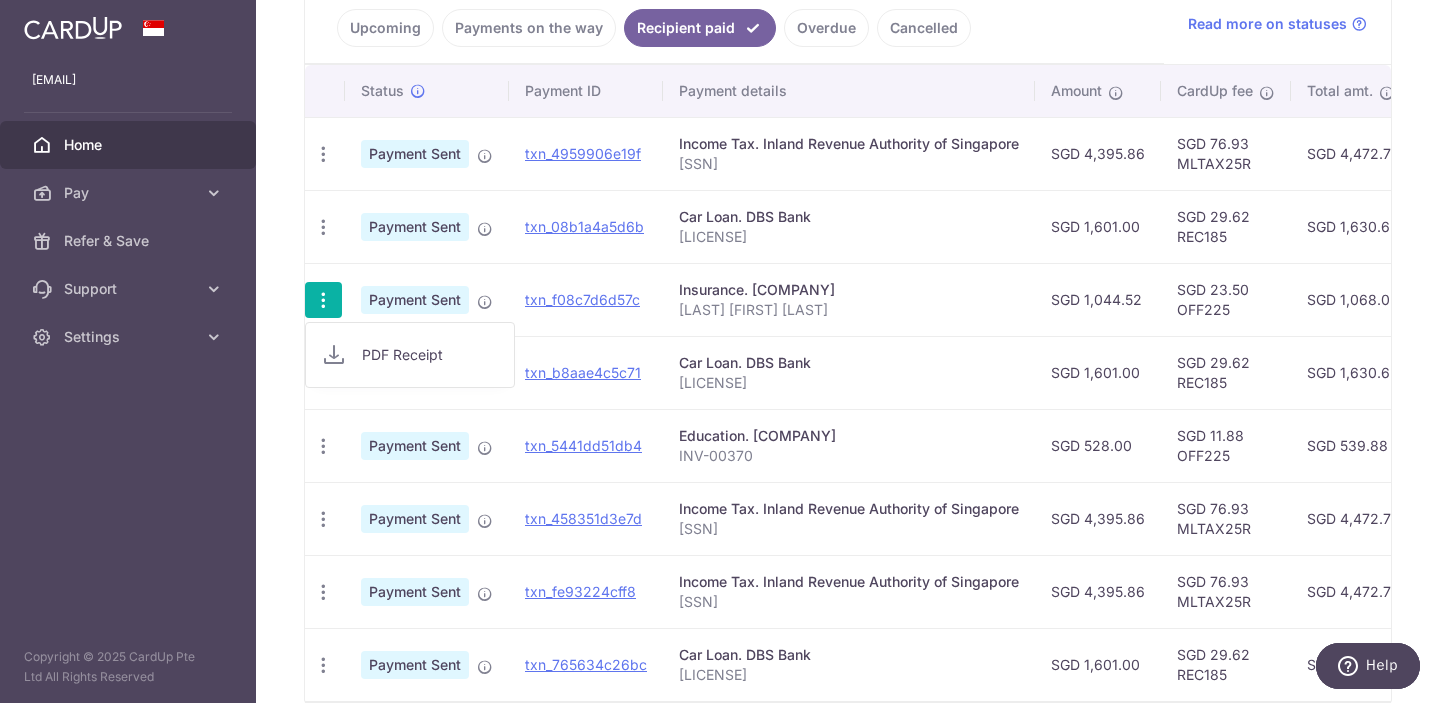 click on "L545494870 LOW HWEE LING CANDICE" at bounding box center [849, 310] 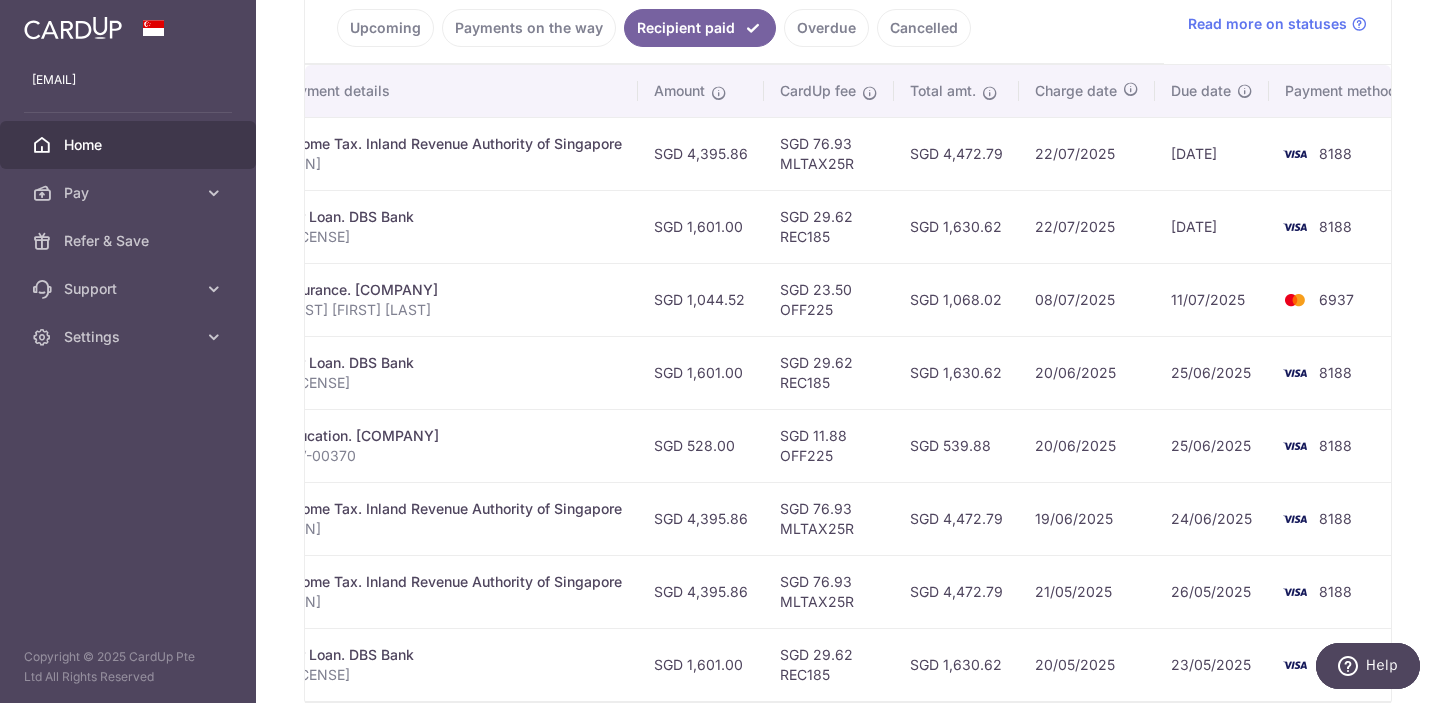 scroll, scrollTop: 0, scrollLeft: 421, axis: horizontal 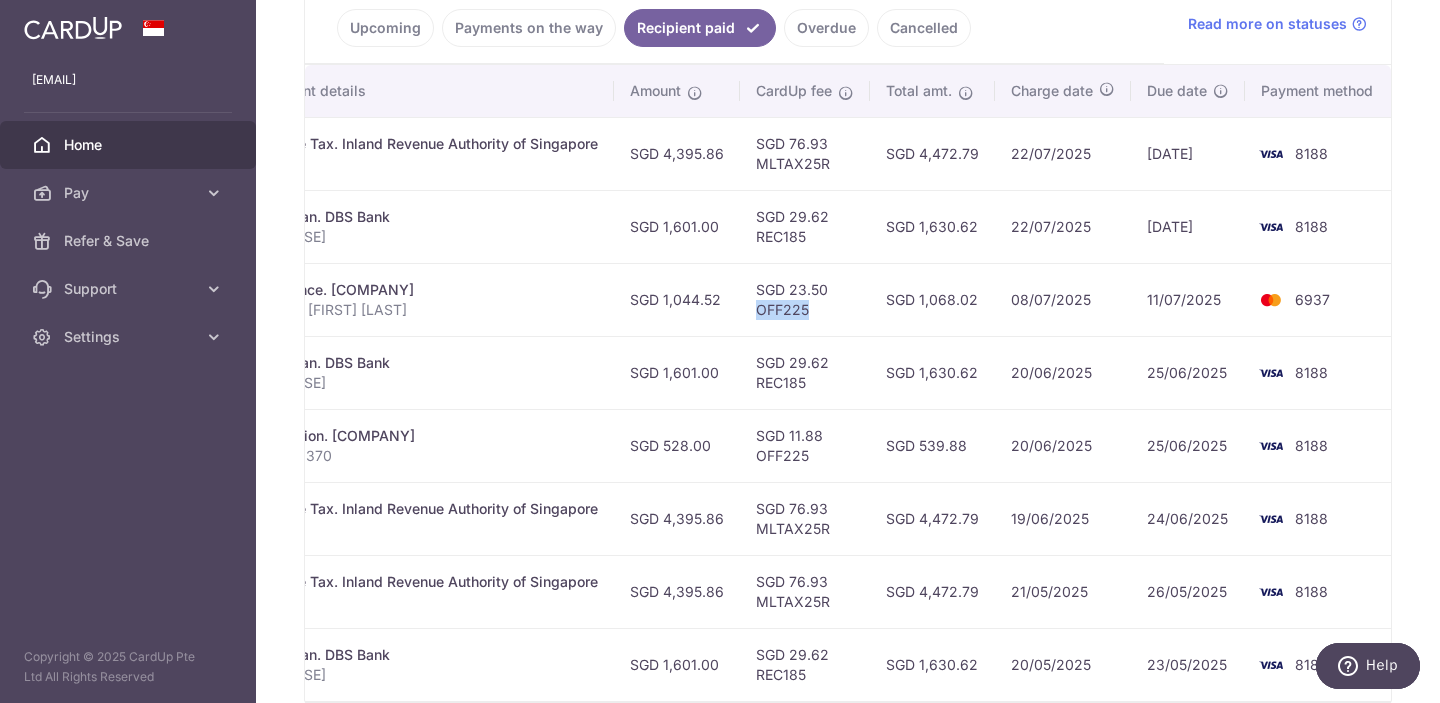 drag, startPoint x: 811, startPoint y: 313, endPoint x: 753, endPoint y: 315, distance: 58.034473 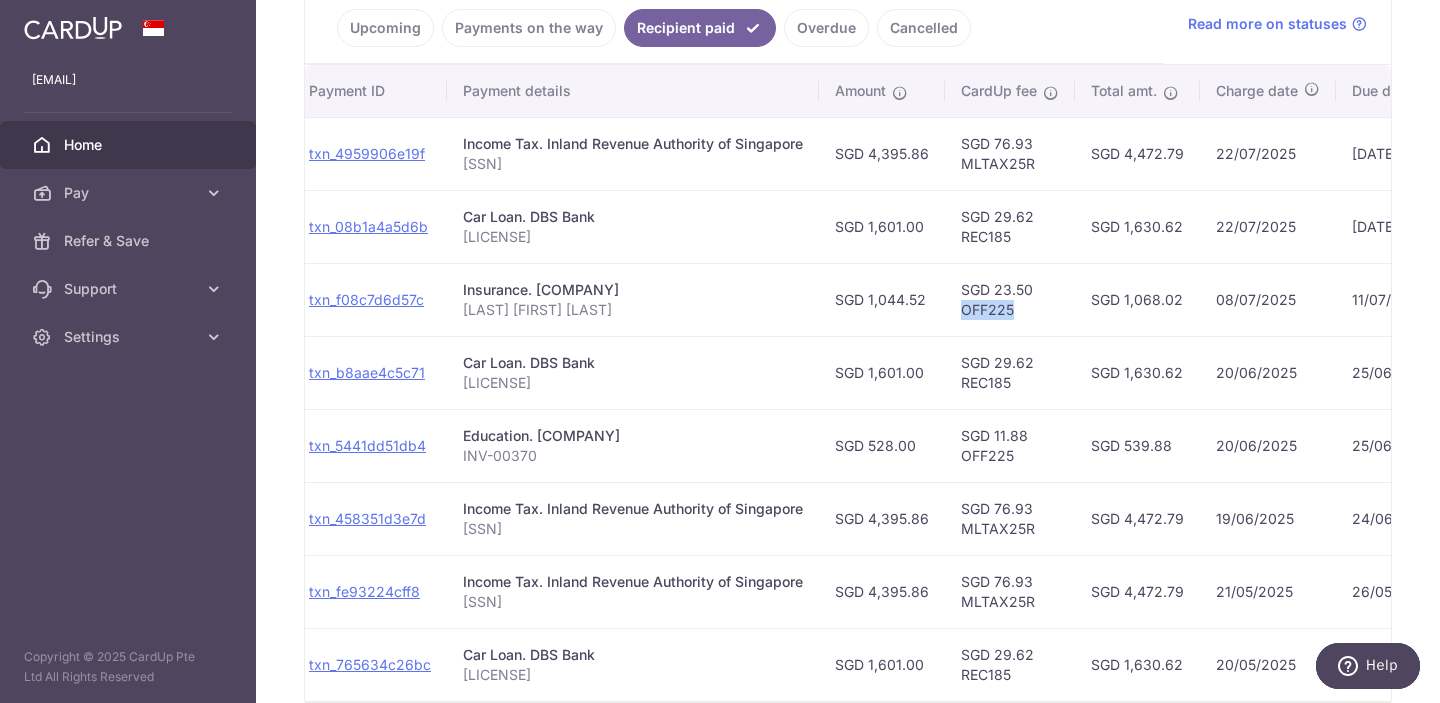 scroll, scrollTop: 0, scrollLeft: 0, axis: both 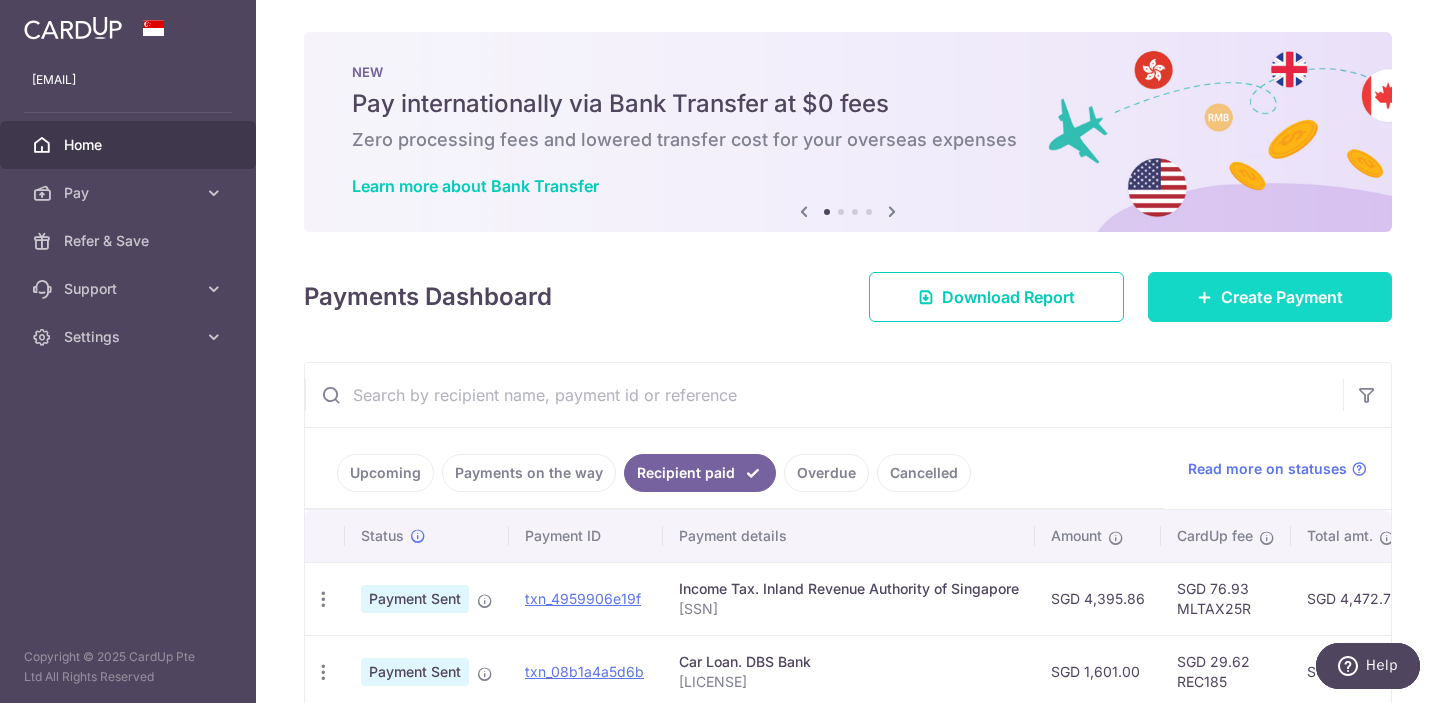 click on "Create Payment" at bounding box center [1270, 297] 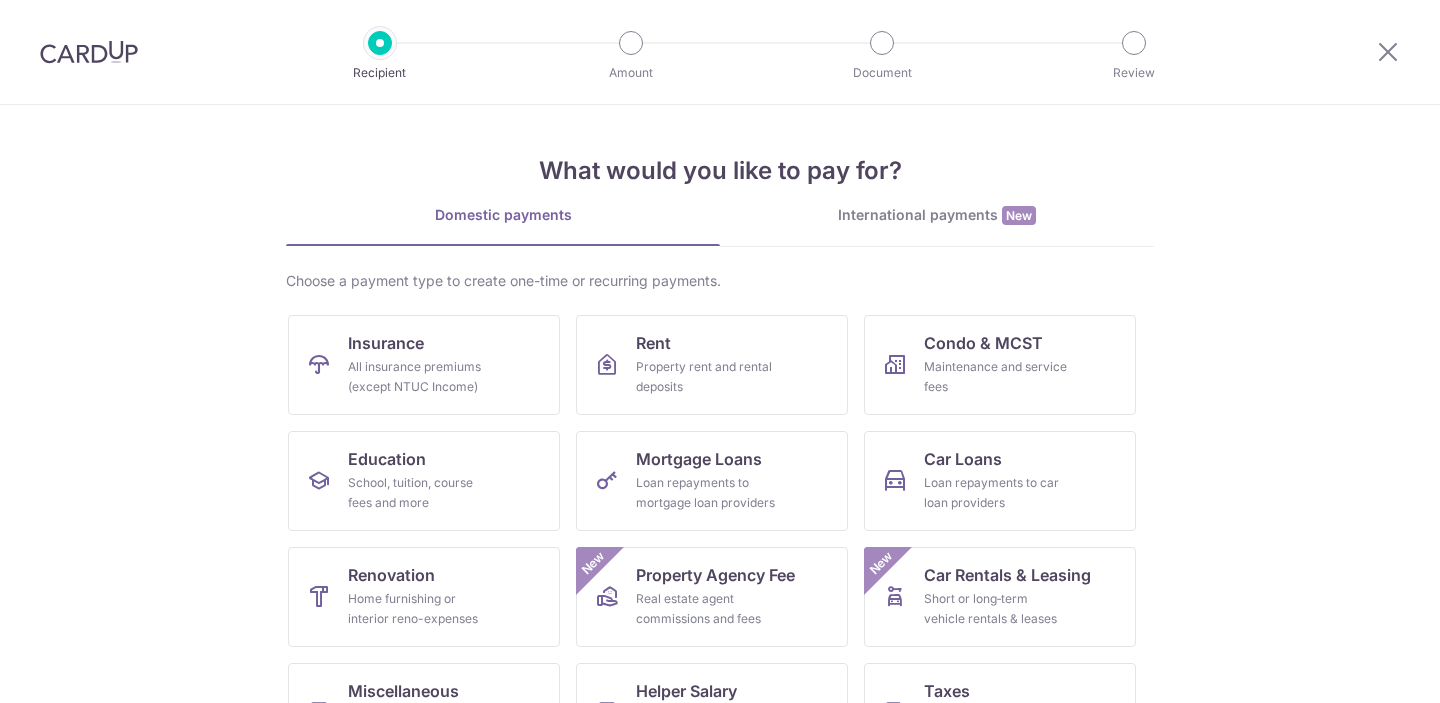 scroll, scrollTop: 0, scrollLeft: 0, axis: both 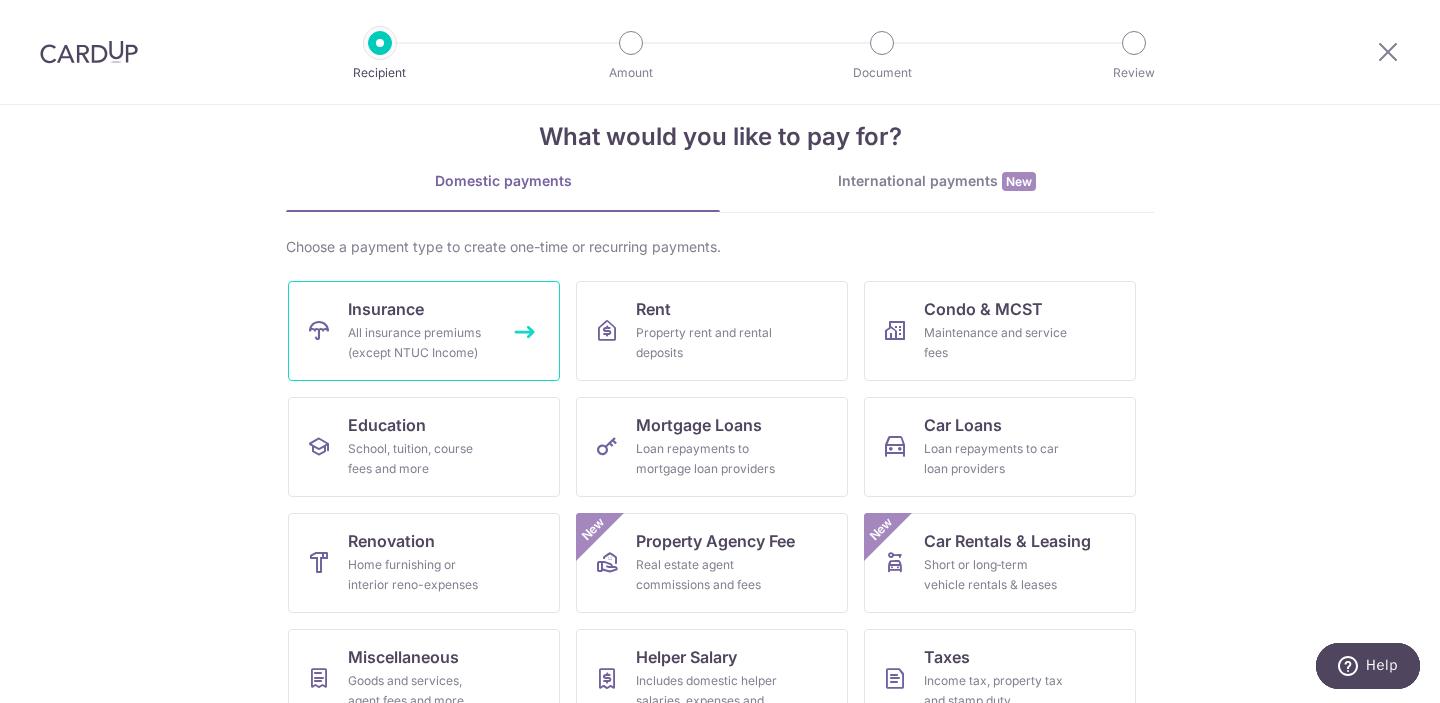click on "Insurance All insurance premiums (except NTUC Income)" at bounding box center (424, 331) 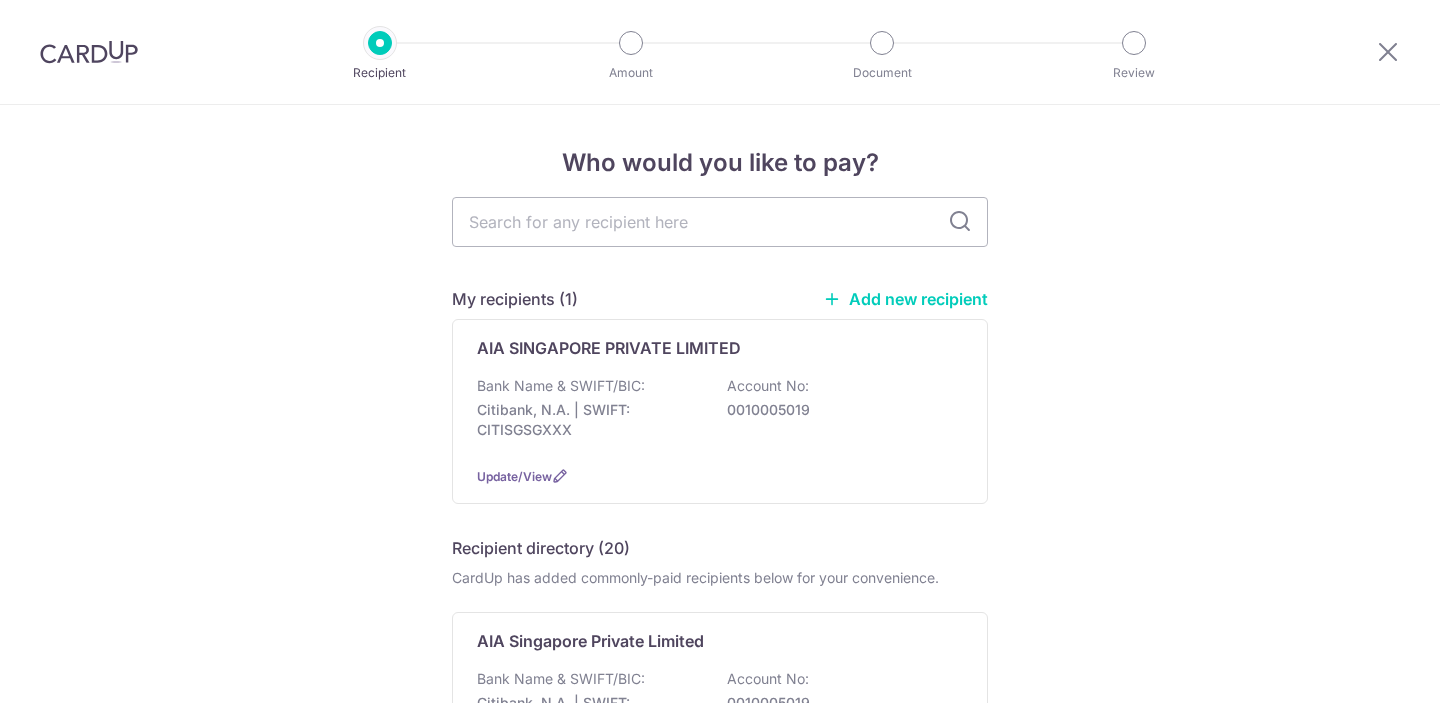 scroll, scrollTop: 0, scrollLeft: 0, axis: both 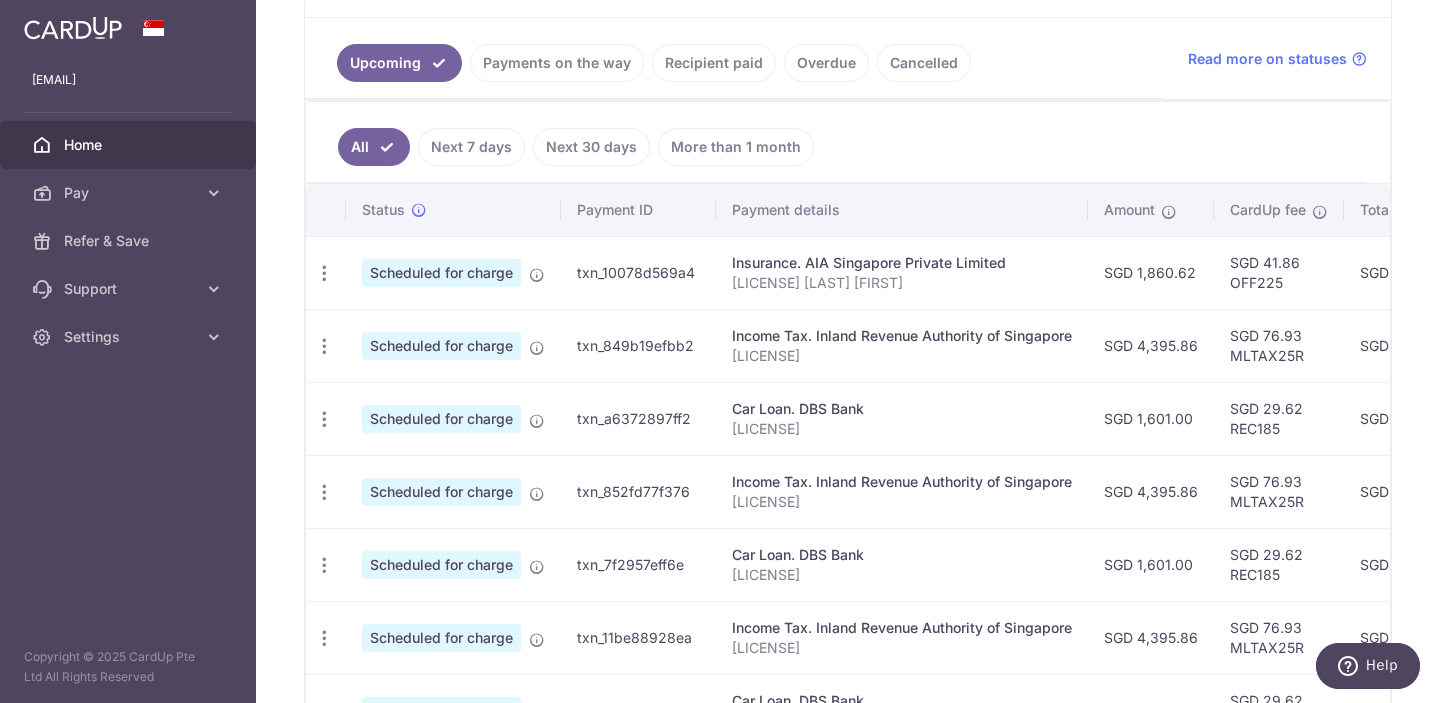 click on "Recipient paid" at bounding box center [714, 63] 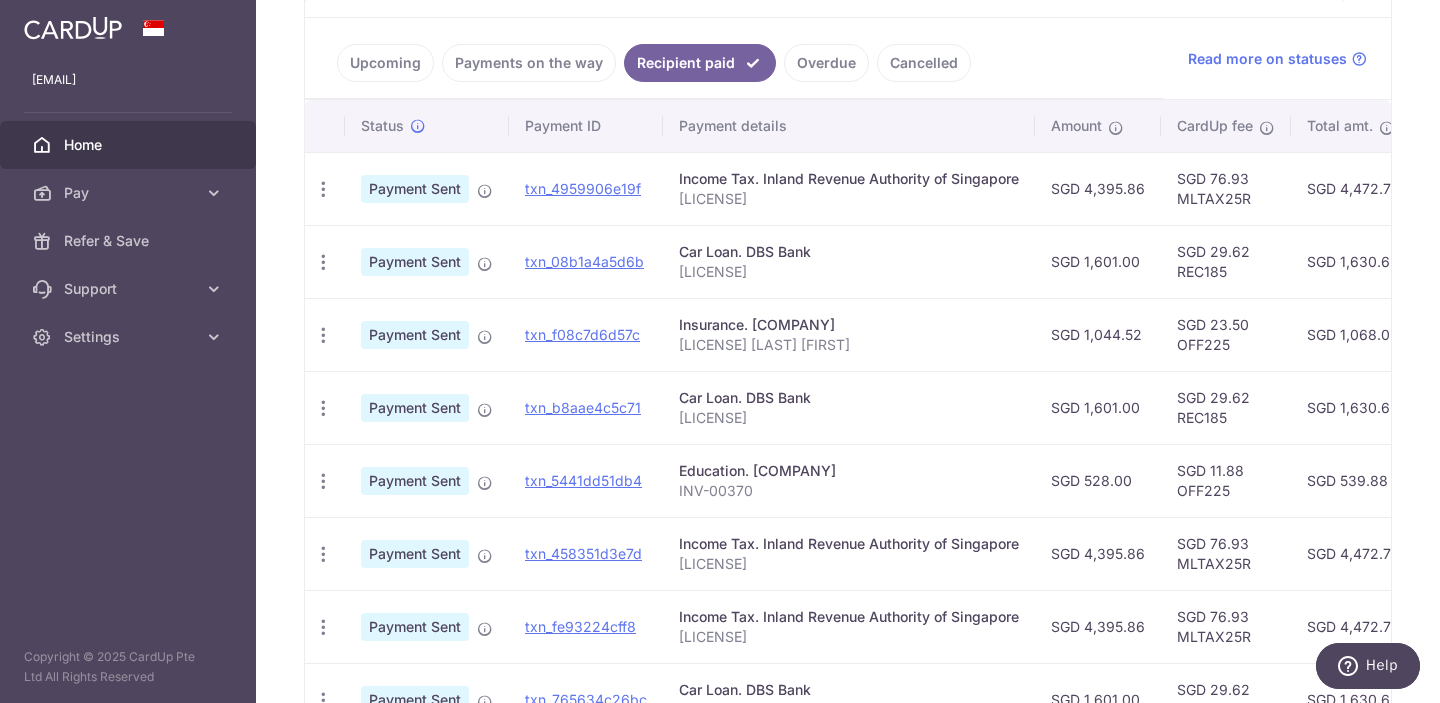 scroll, scrollTop: 540, scrollLeft: 0, axis: vertical 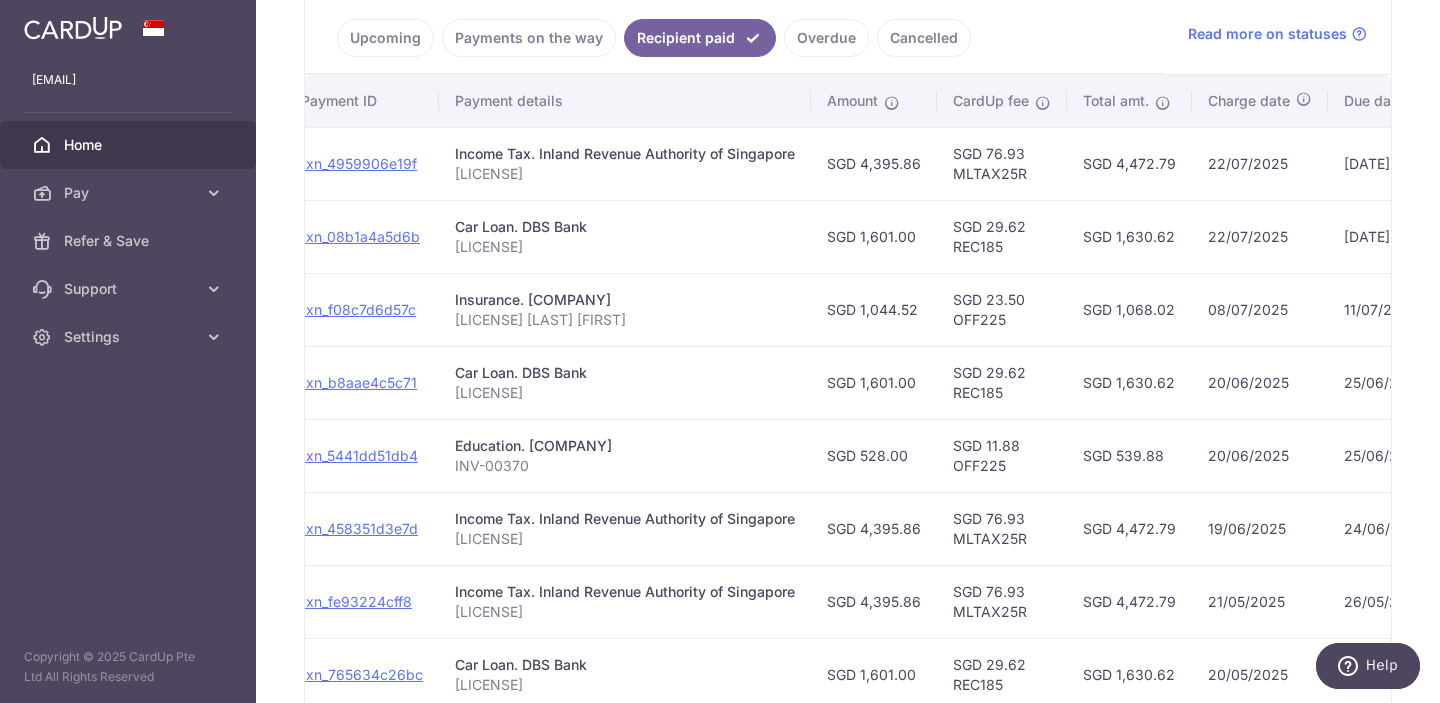 click on "Upcoming" at bounding box center [385, 38] 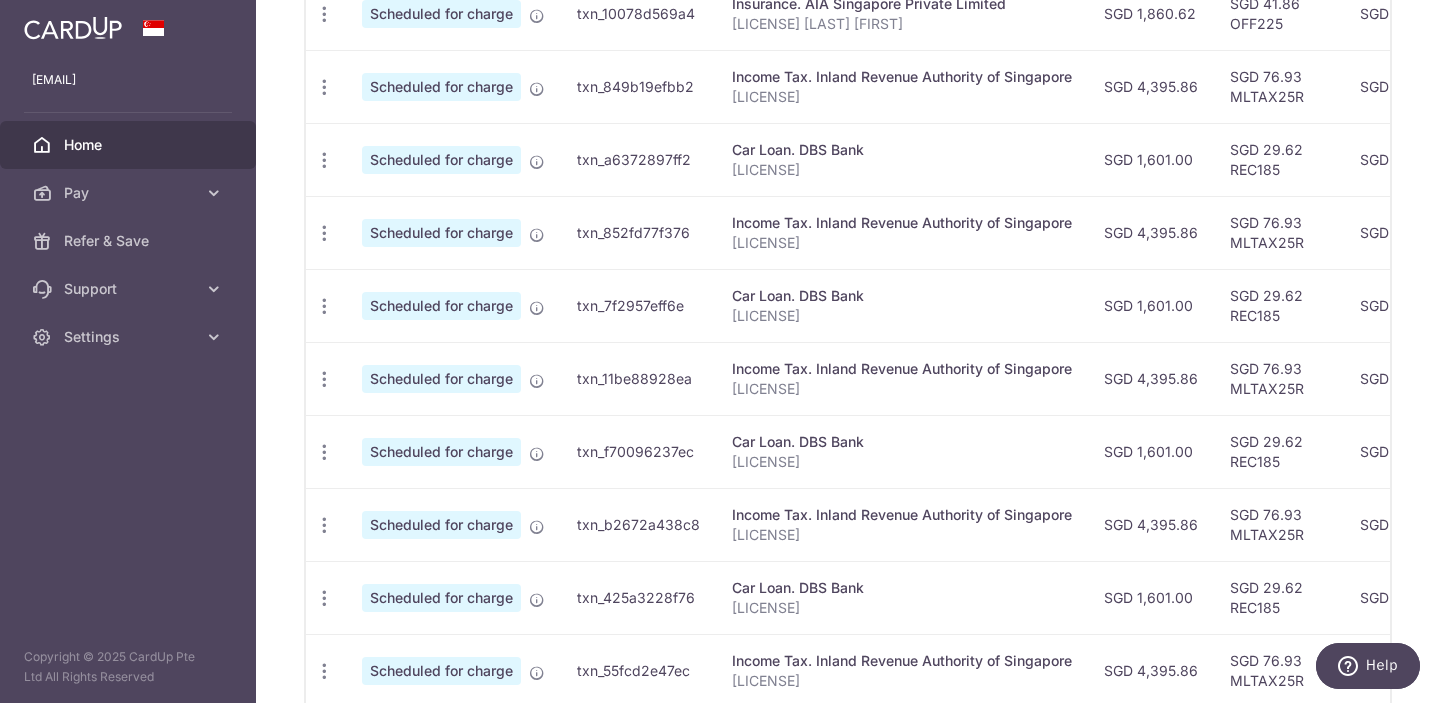 scroll, scrollTop: 819, scrollLeft: 0, axis: vertical 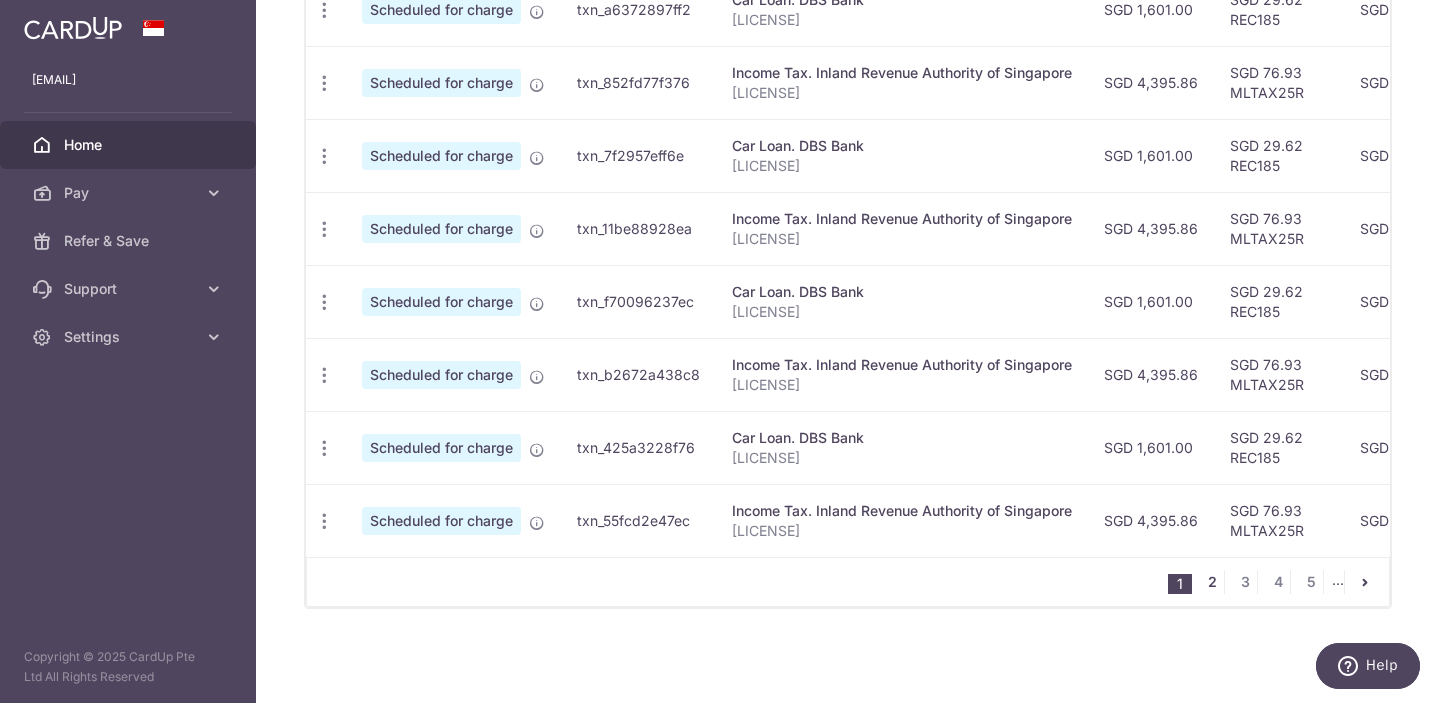 click on "2" at bounding box center [1212, 582] 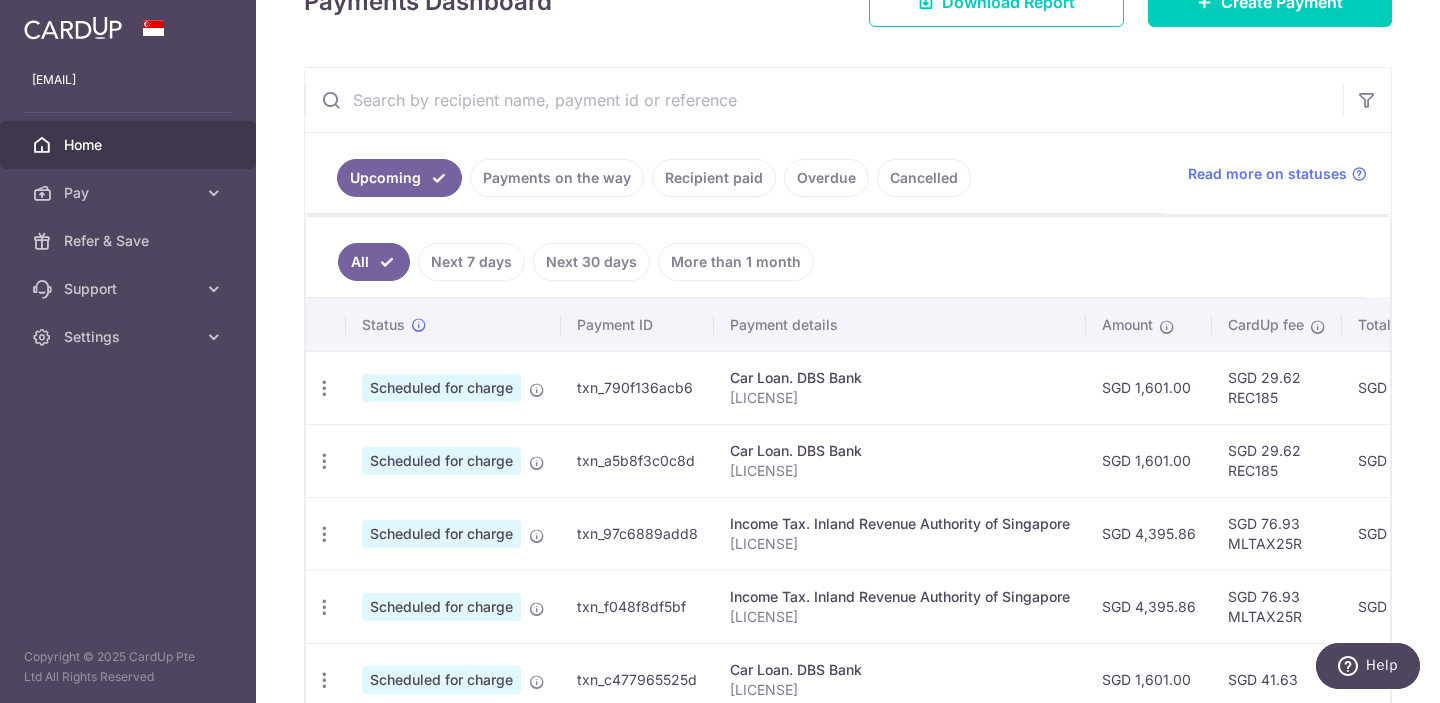 scroll, scrollTop: 341, scrollLeft: 0, axis: vertical 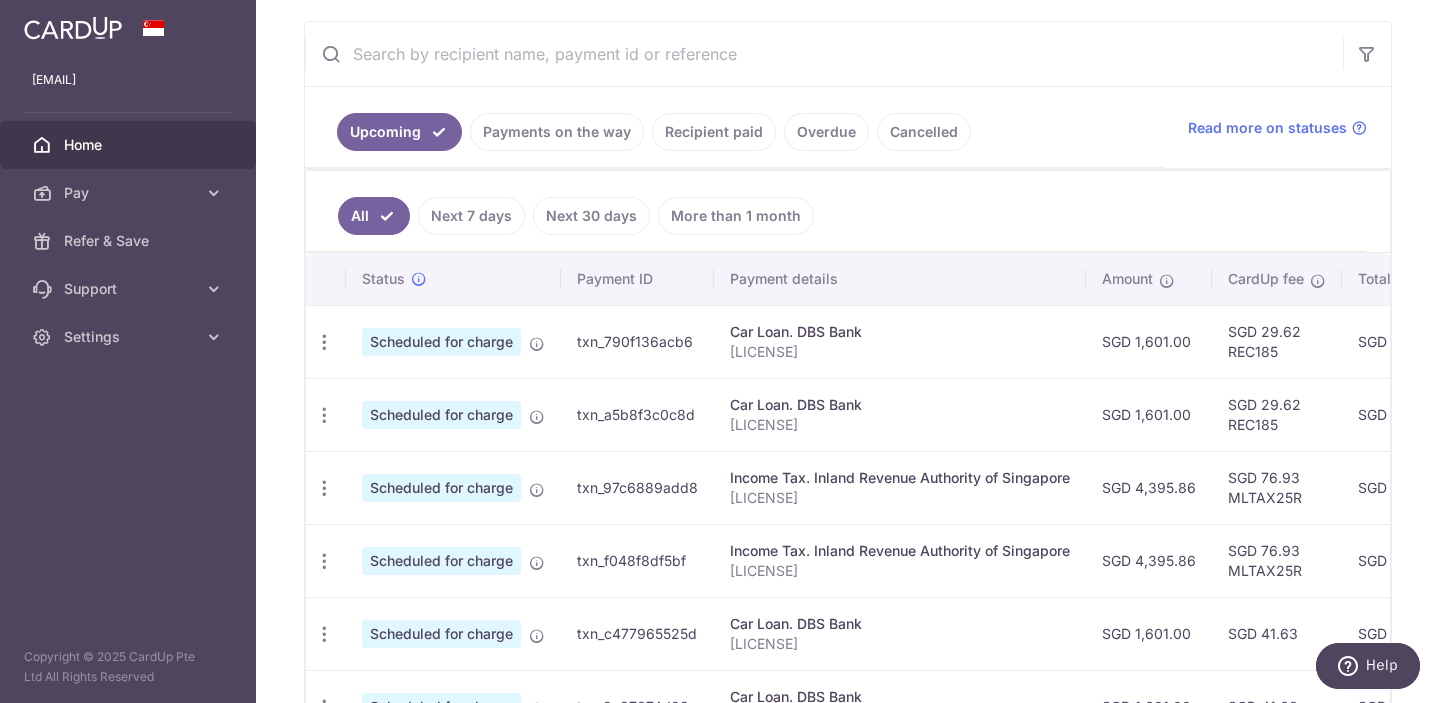 click at bounding box center [824, 54] 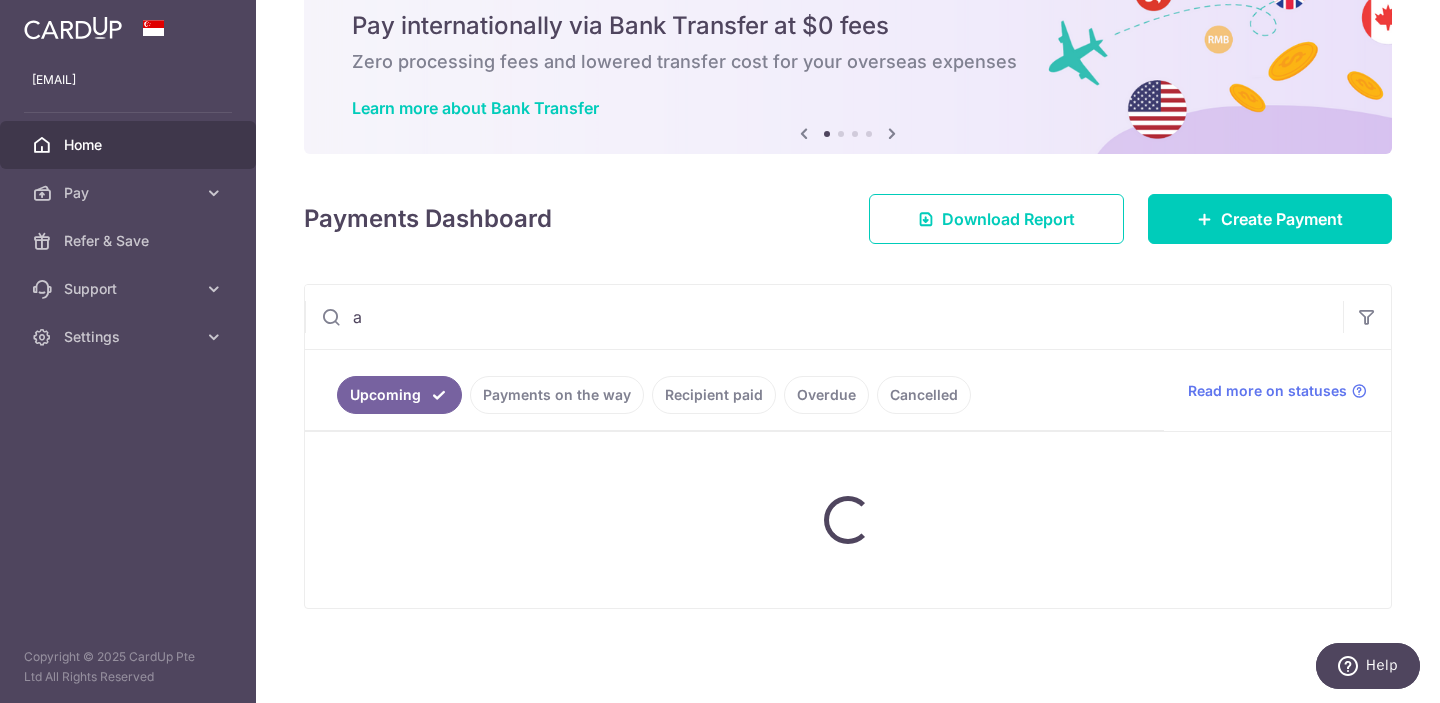 scroll, scrollTop: 78, scrollLeft: 0, axis: vertical 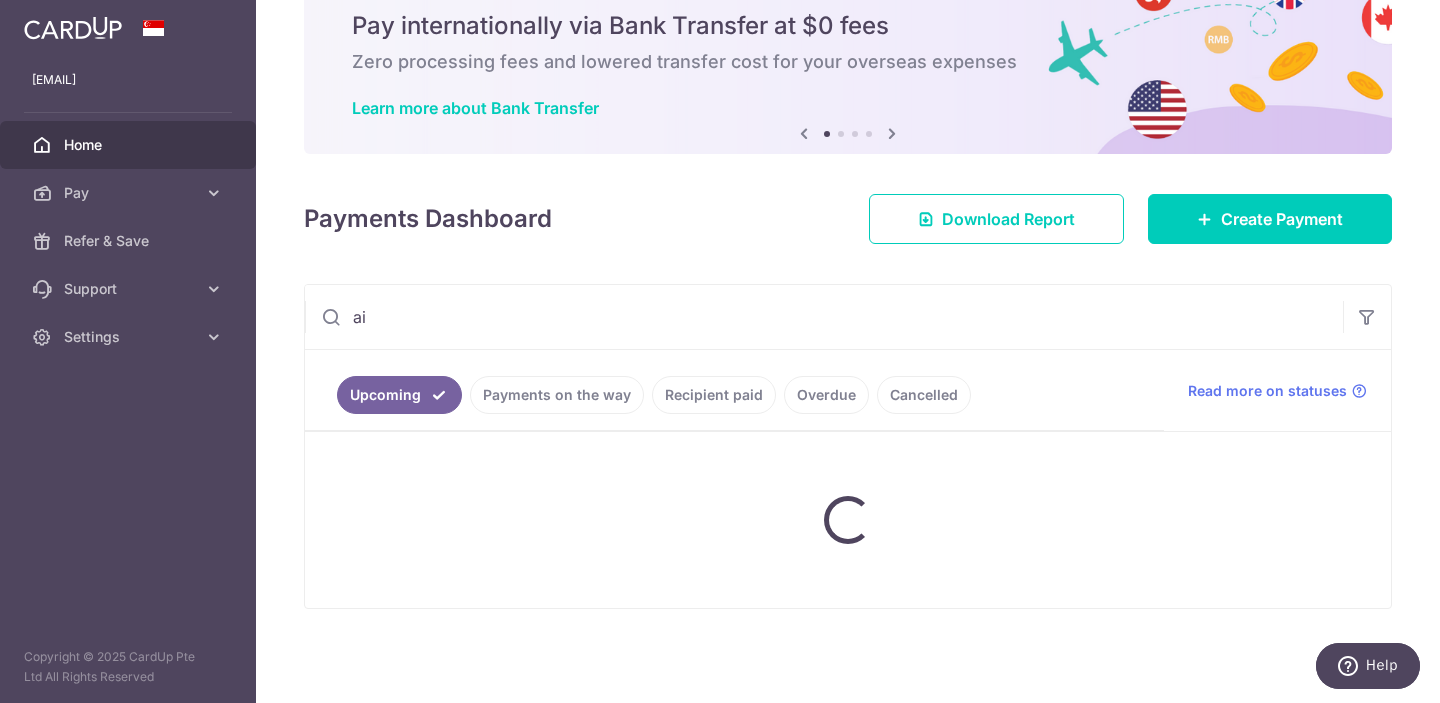 type on "aia" 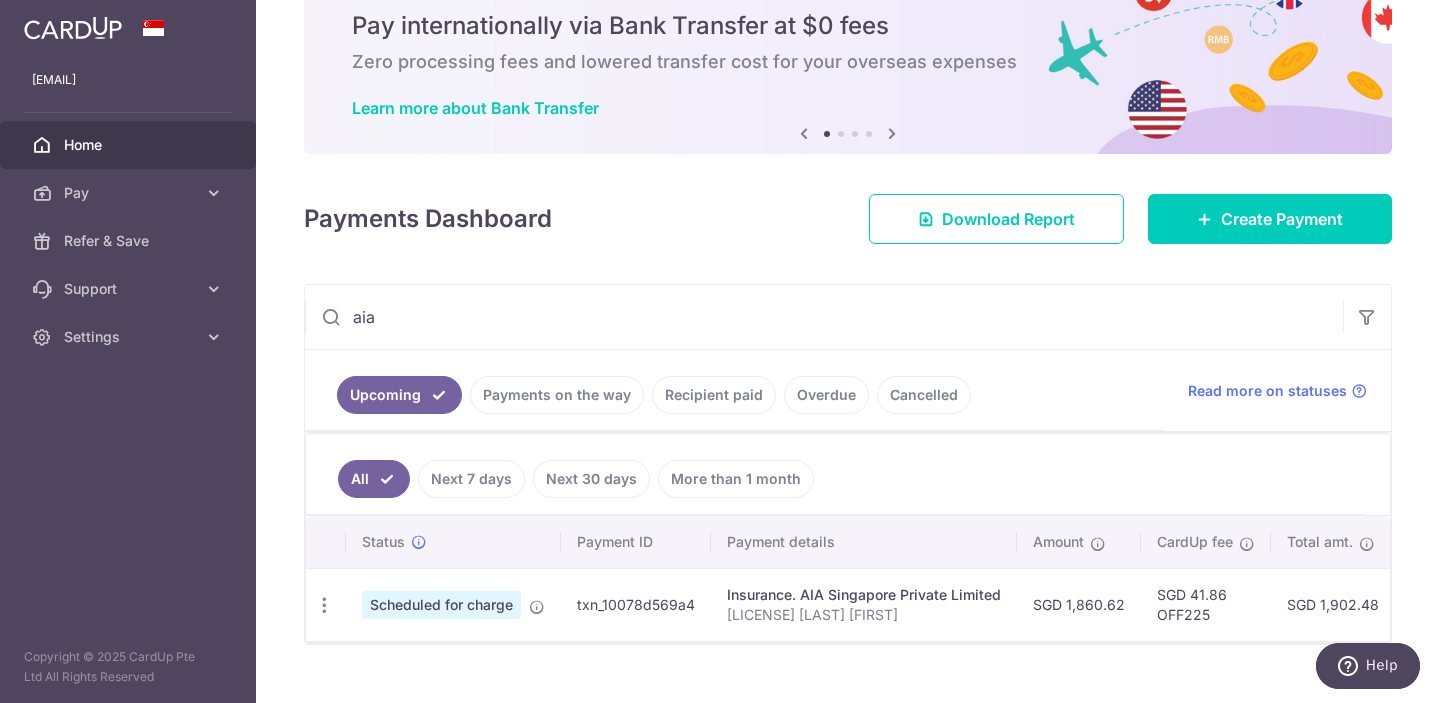 scroll, scrollTop: 114, scrollLeft: 0, axis: vertical 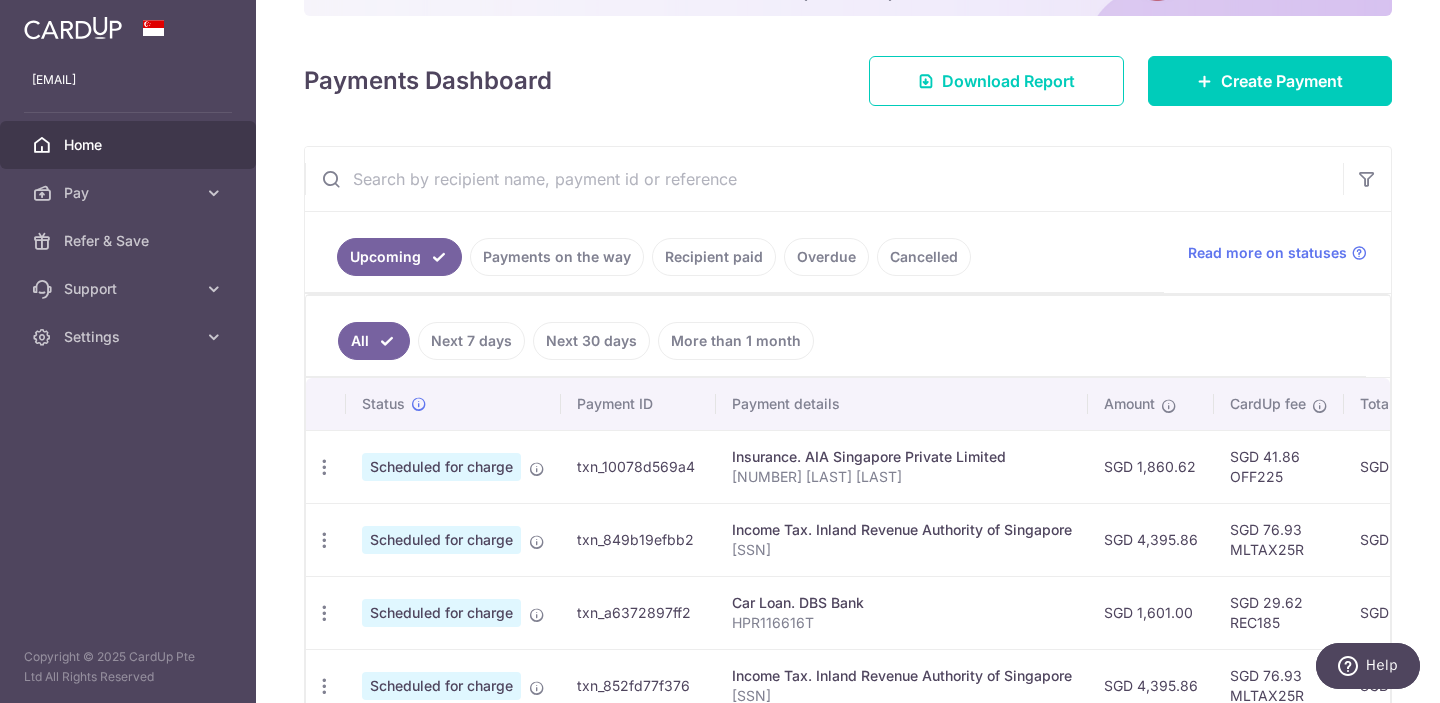 click at bounding box center (824, 179) 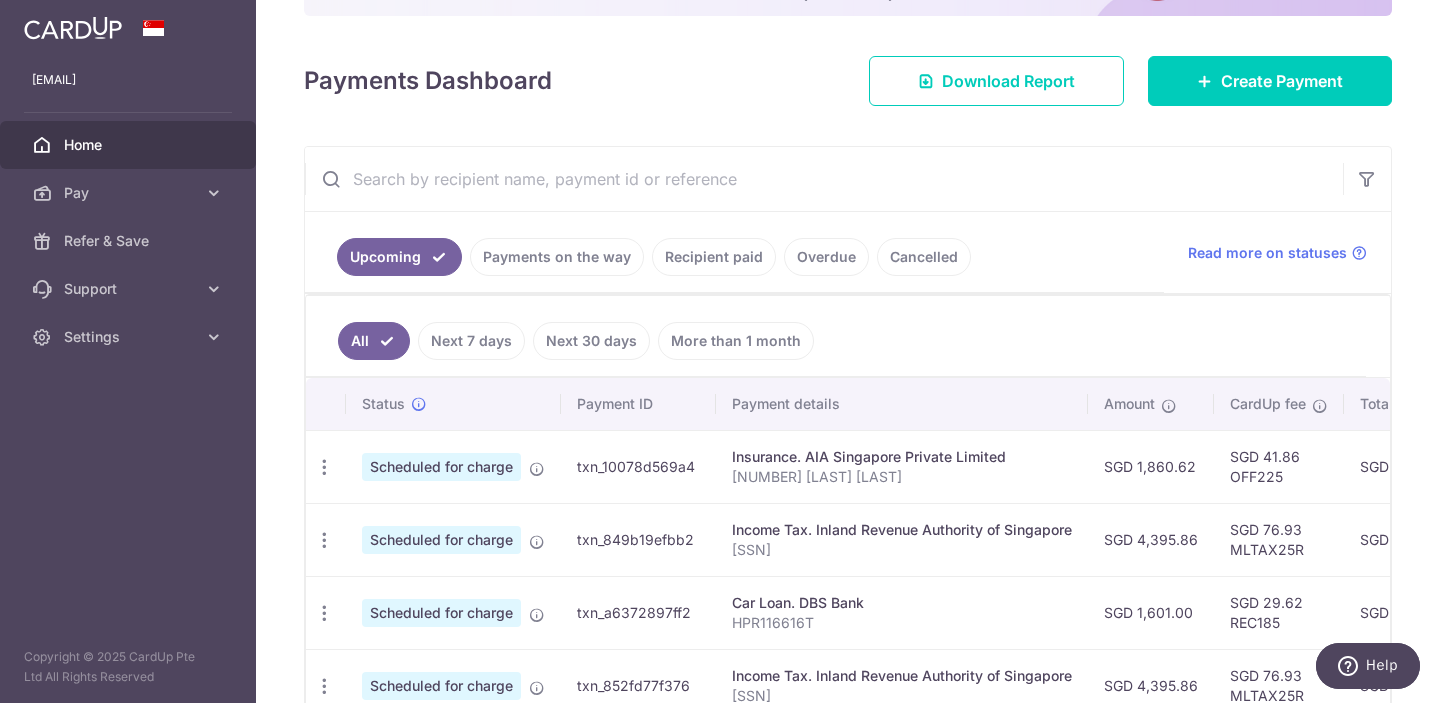 type on "aia" 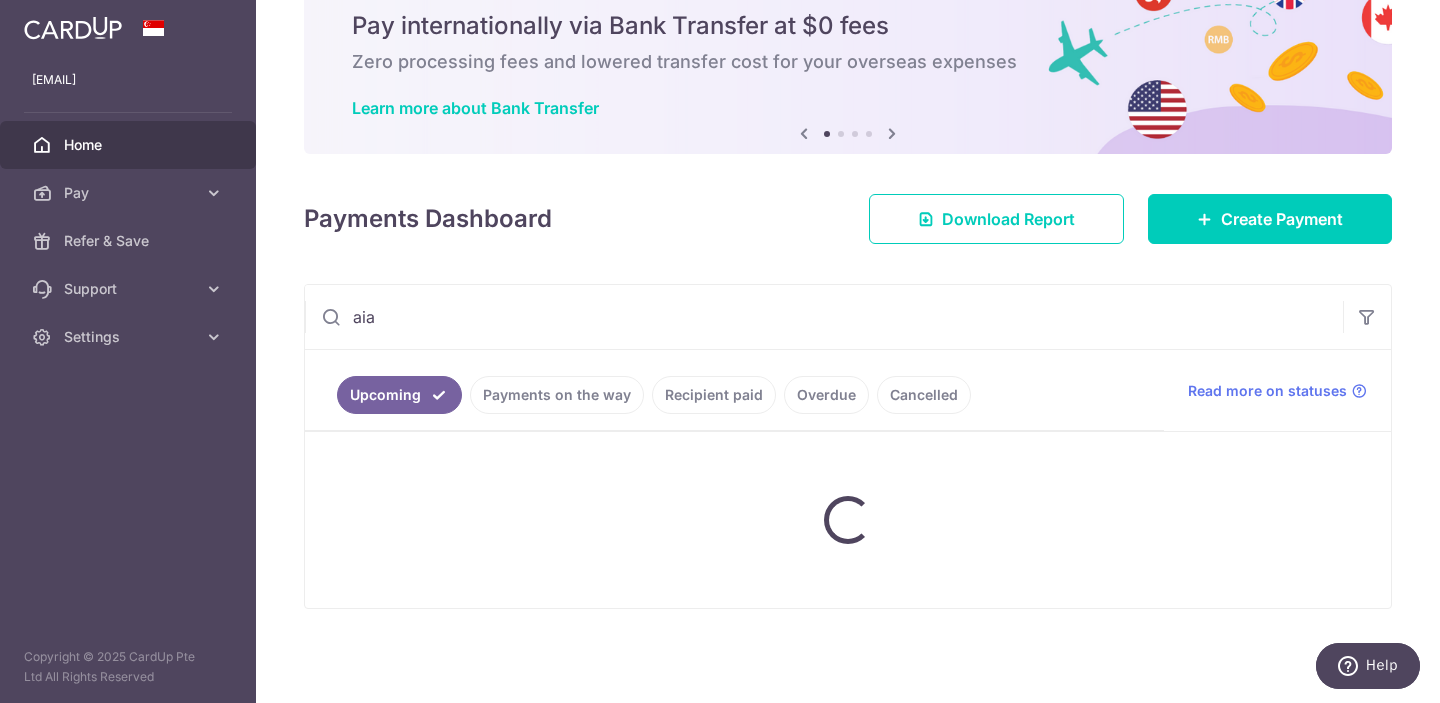 scroll, scrollTop: 114, scrollLeft: 0, axis: vertical 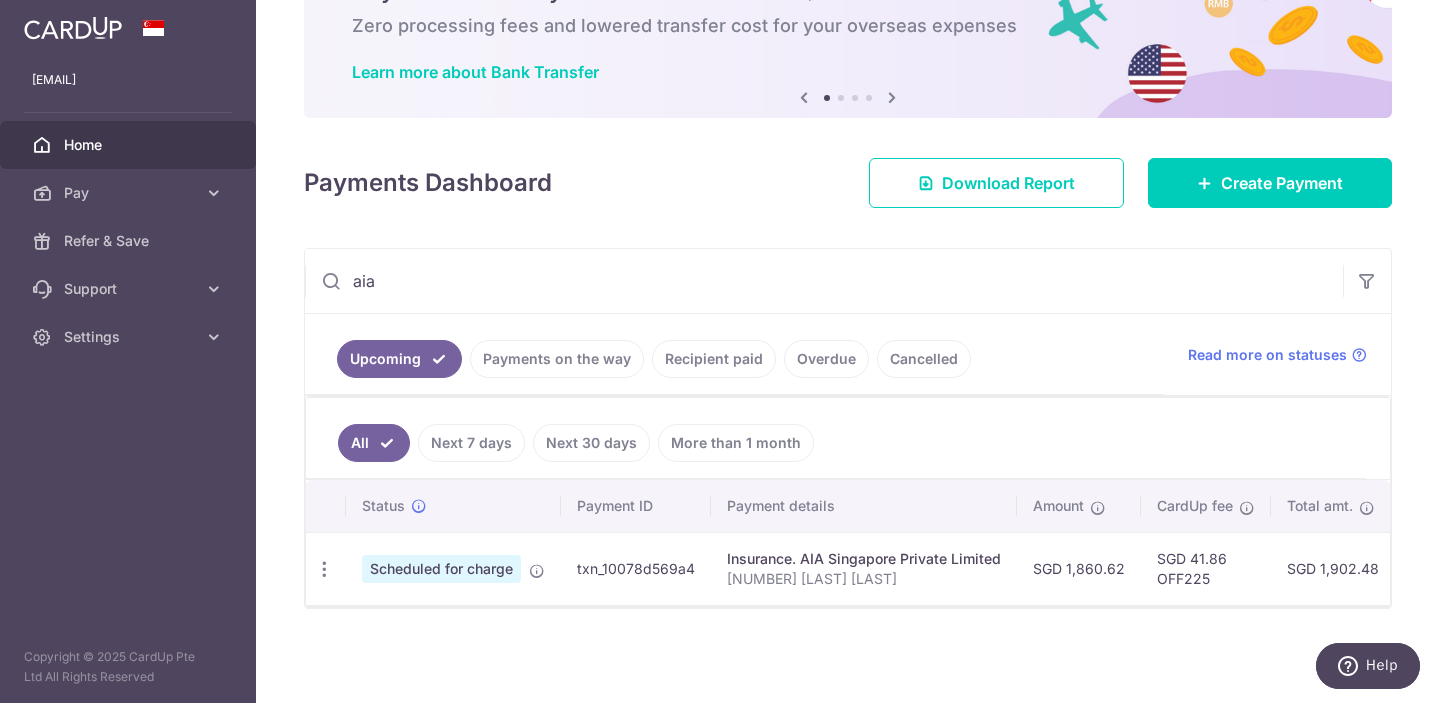 click on "Recipient paid" at bounding box center (714, 359) 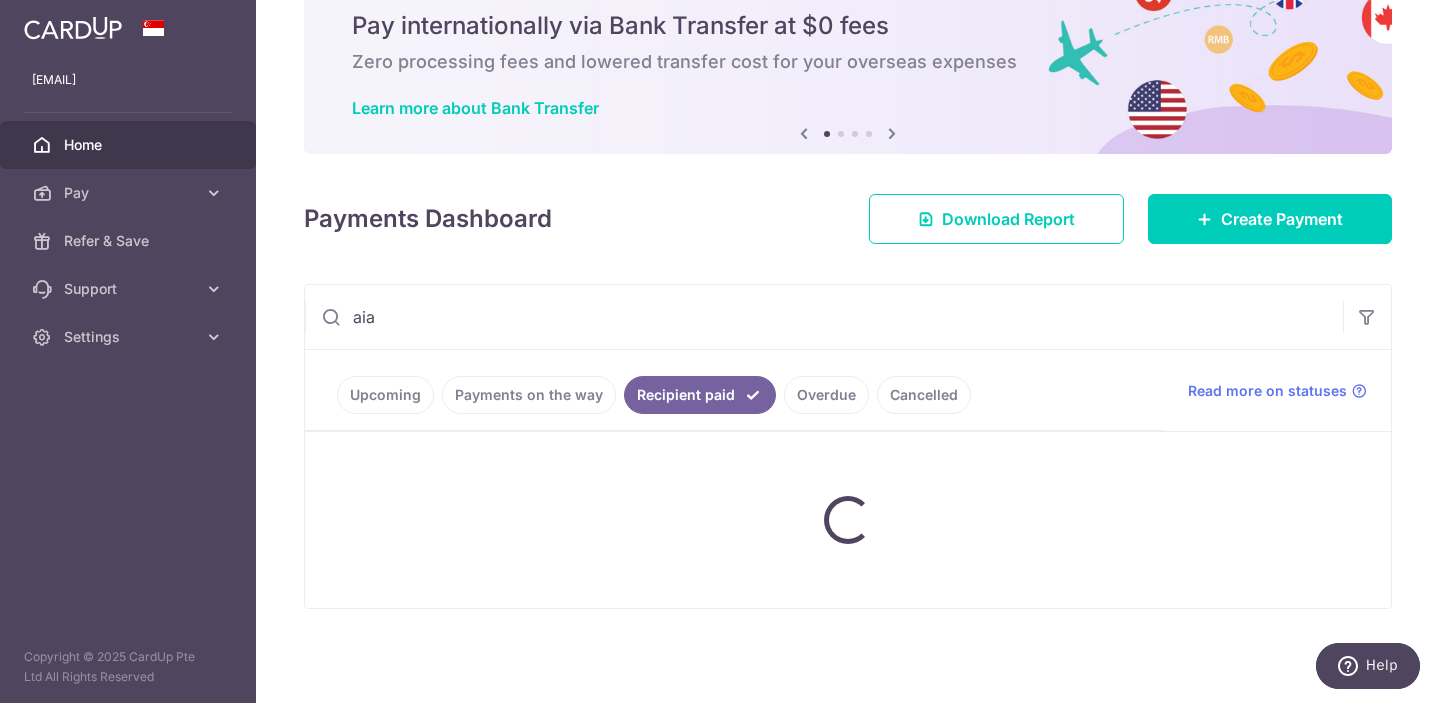 scroll, scrollTop: 29, scrollLeft: 0, axis: vertical 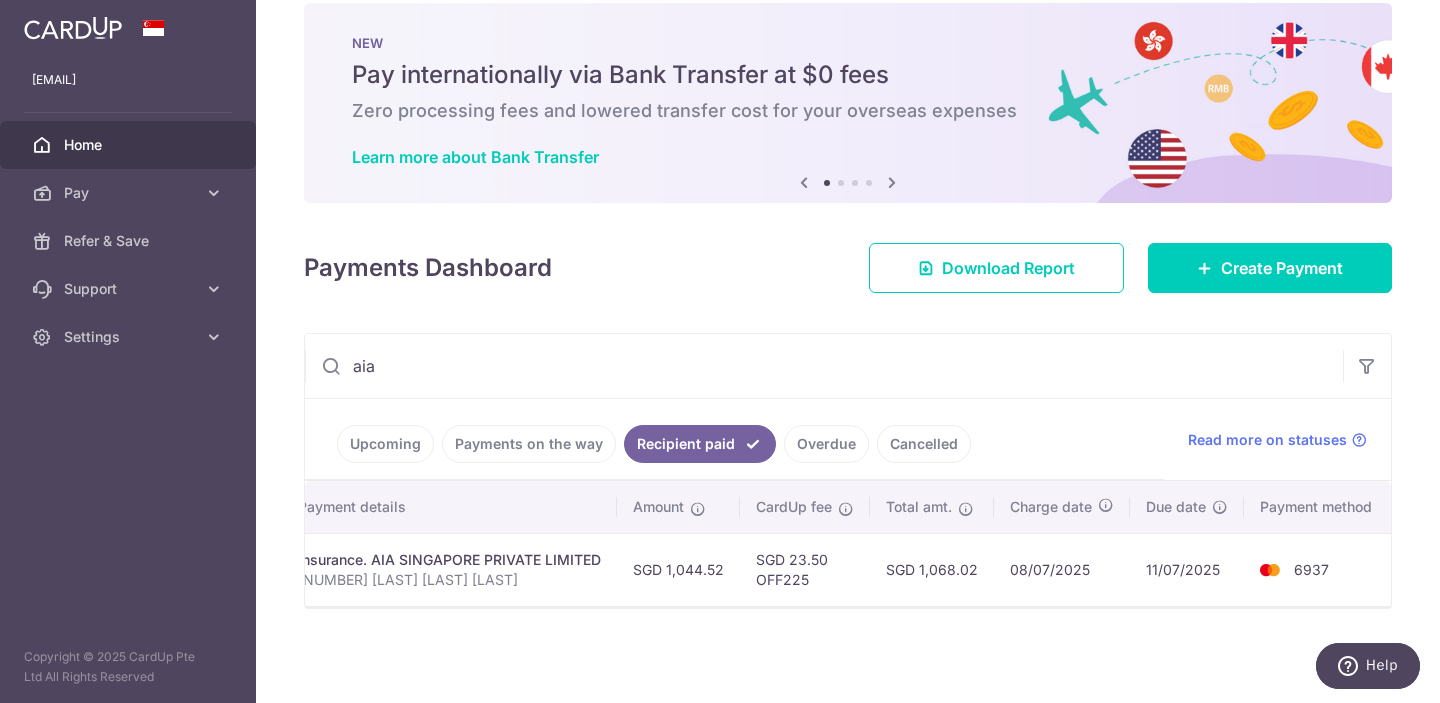 click on "Payments on the way" at bounding box center [529, 444] 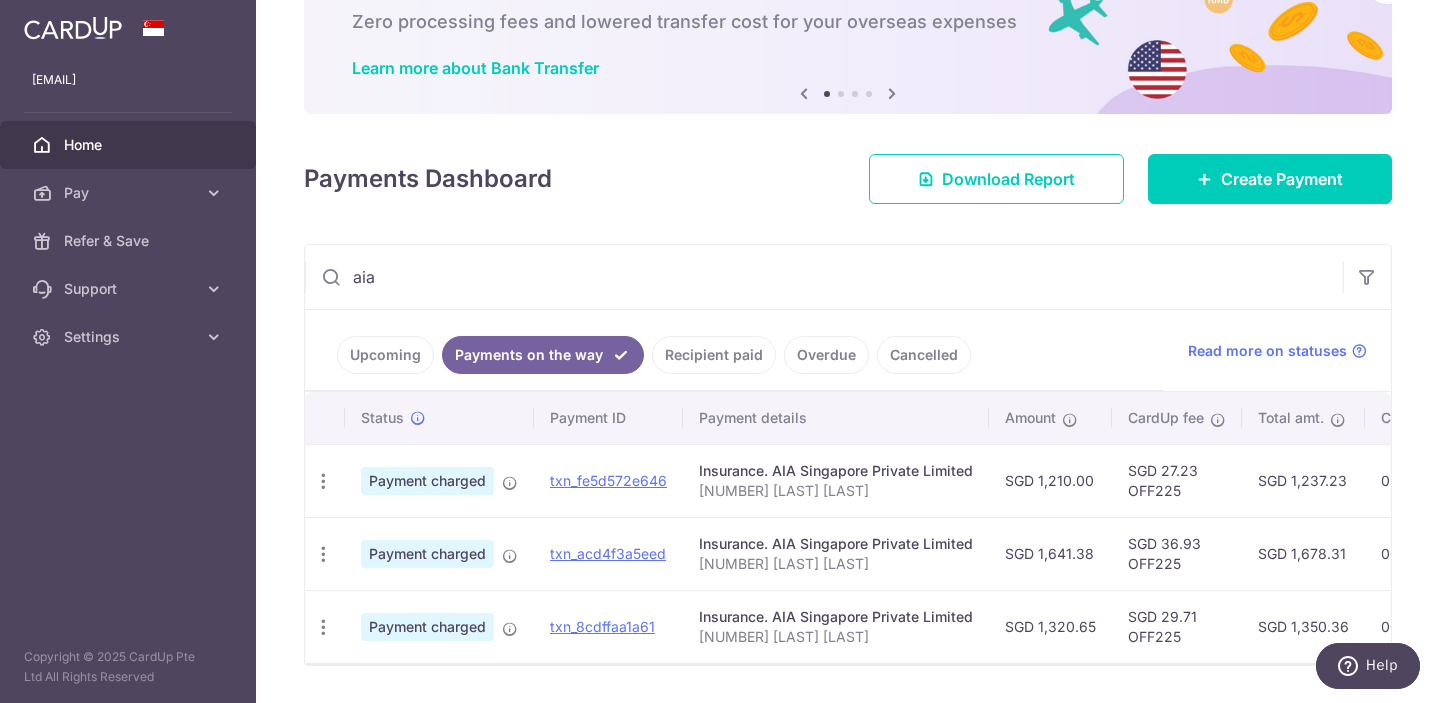 scroll, scrollTop: 175, scrollLeft: 0, axis: vertical 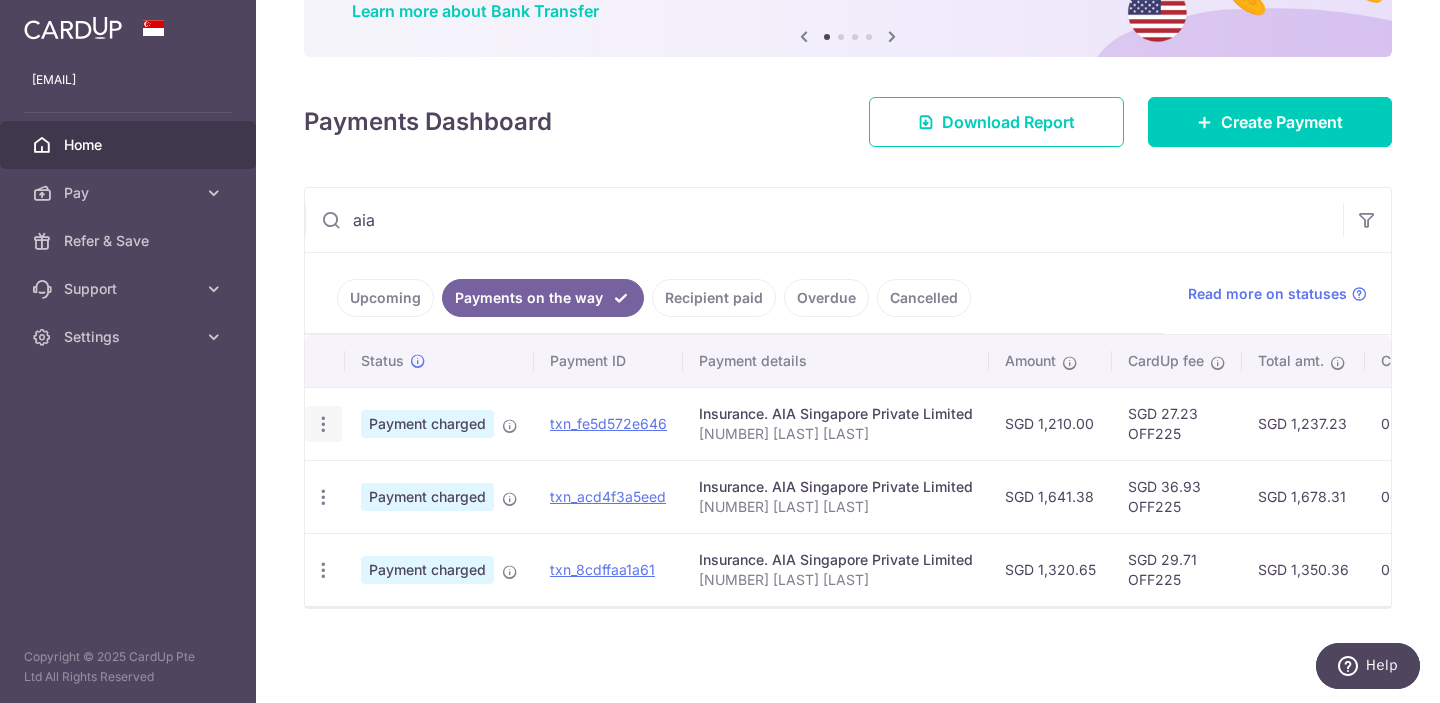 click at bounding box center [323, 424] 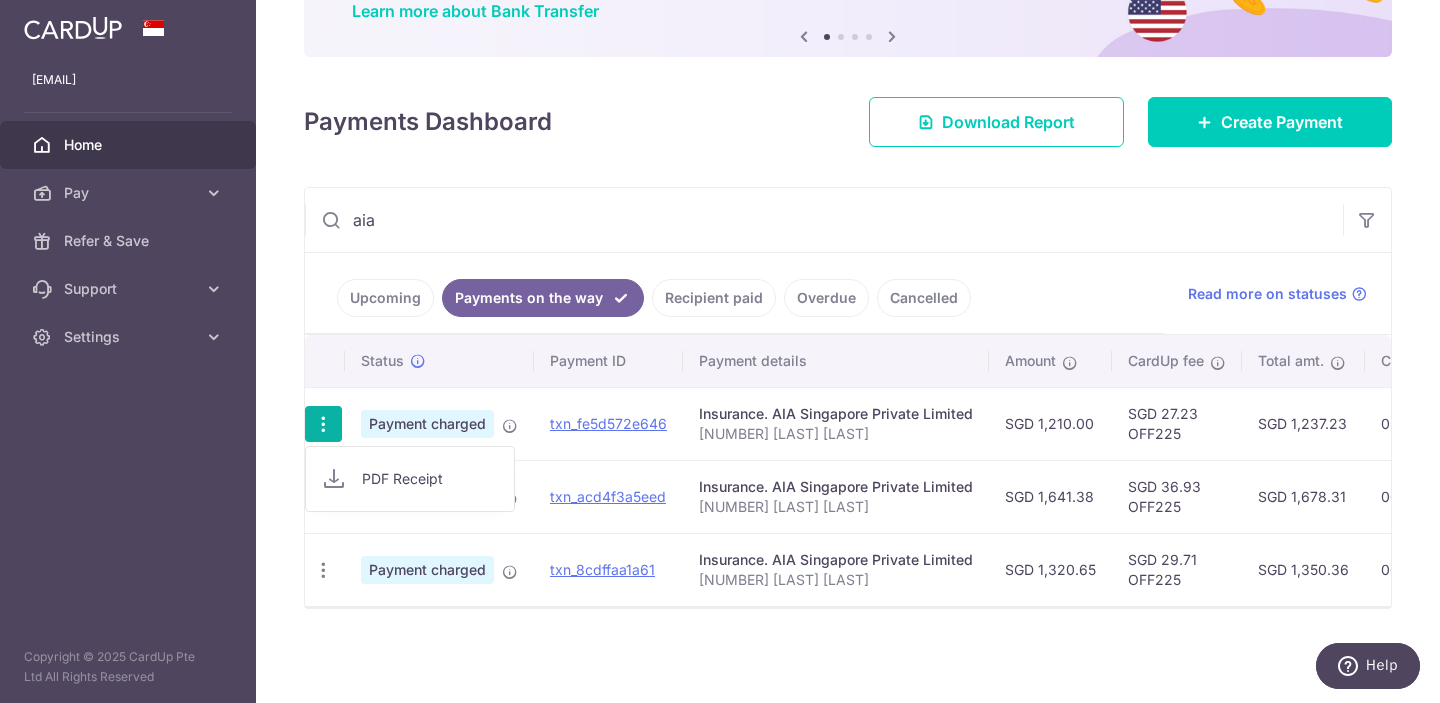 click on "PDF Receipt" at bounding box center [430, 479] 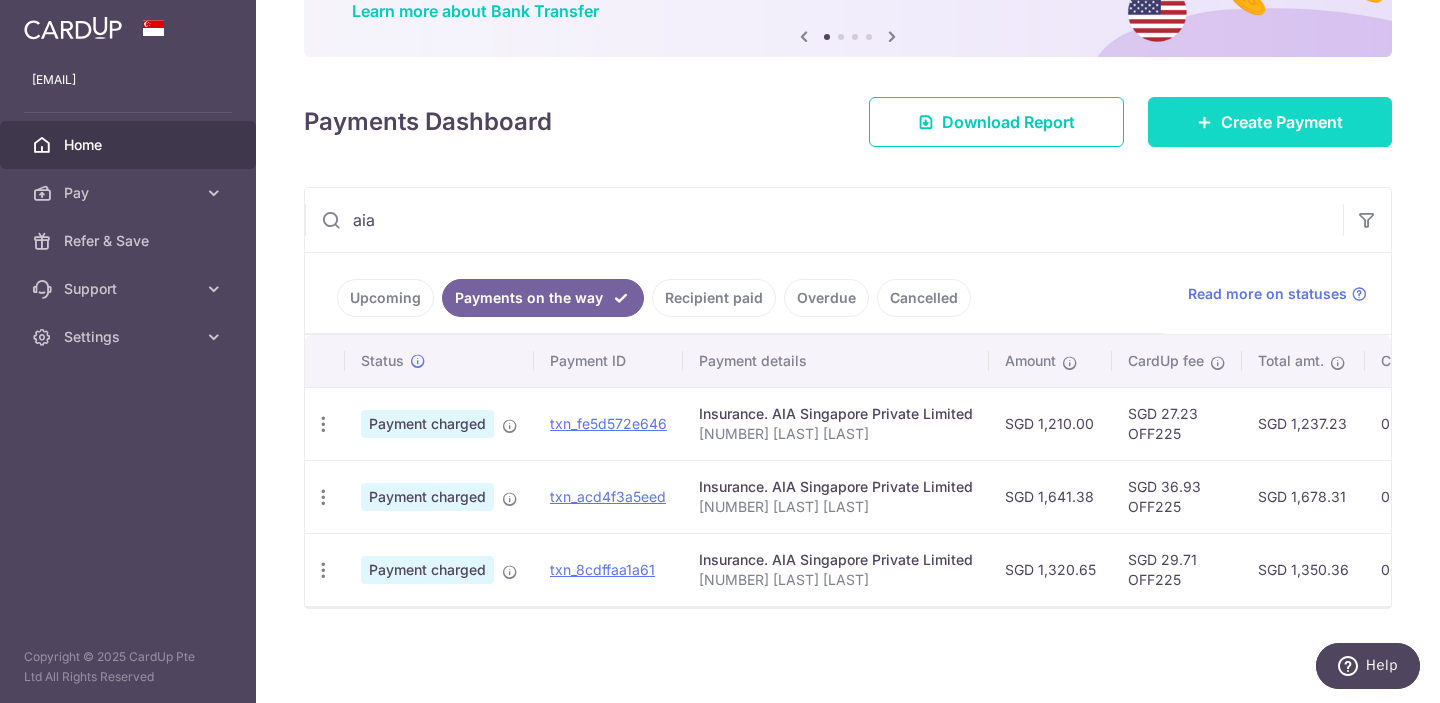 click on "Create Payment" at bounding box center [1270, 122] 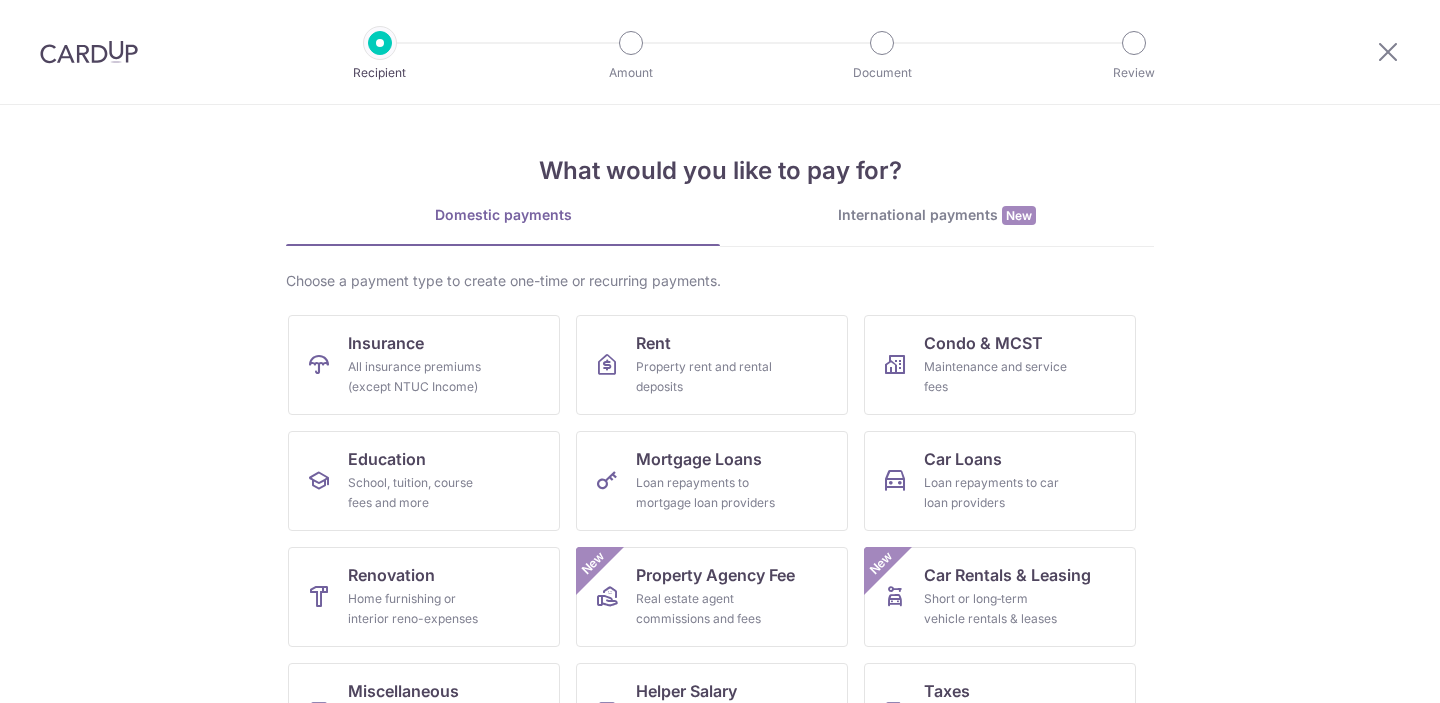 scroll, scrollTop: 0, scrollLeft: 0, axis: both 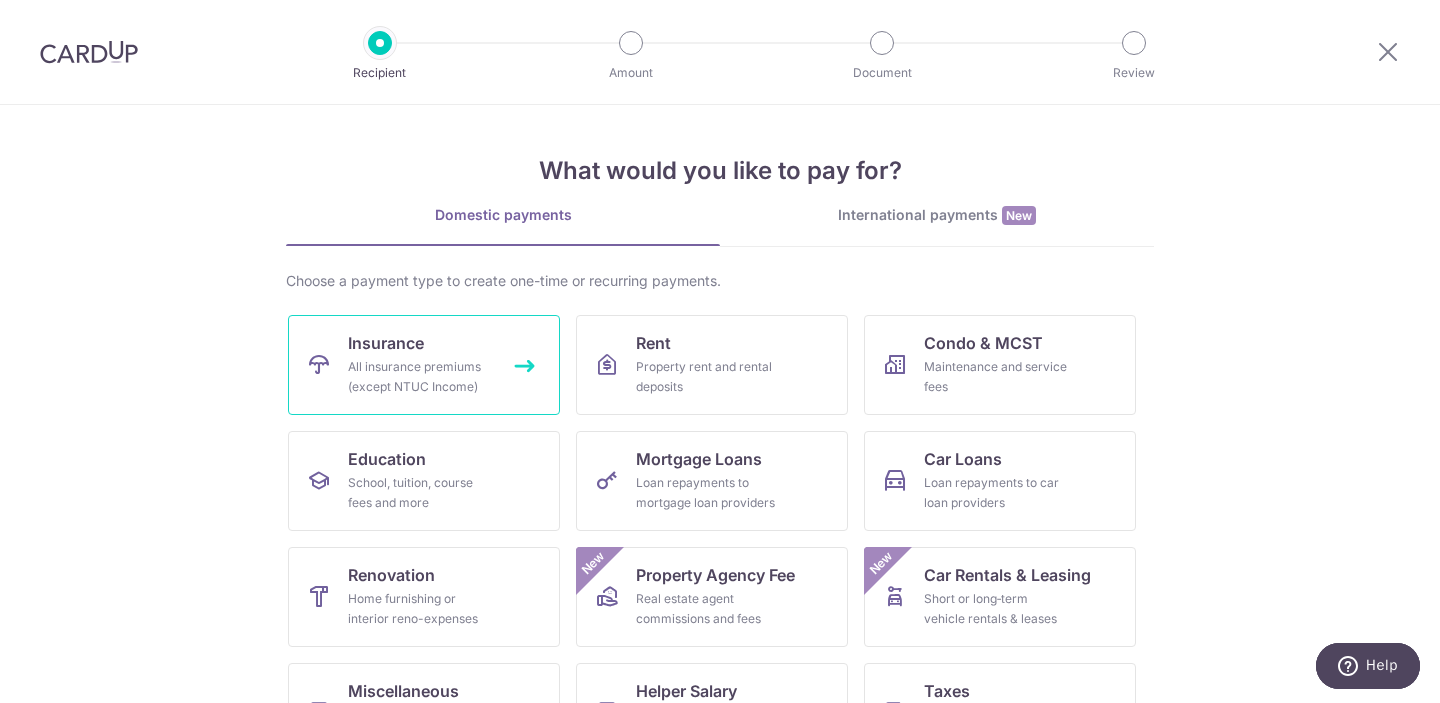 click on "Insurance" at bounding box center [386, 343] 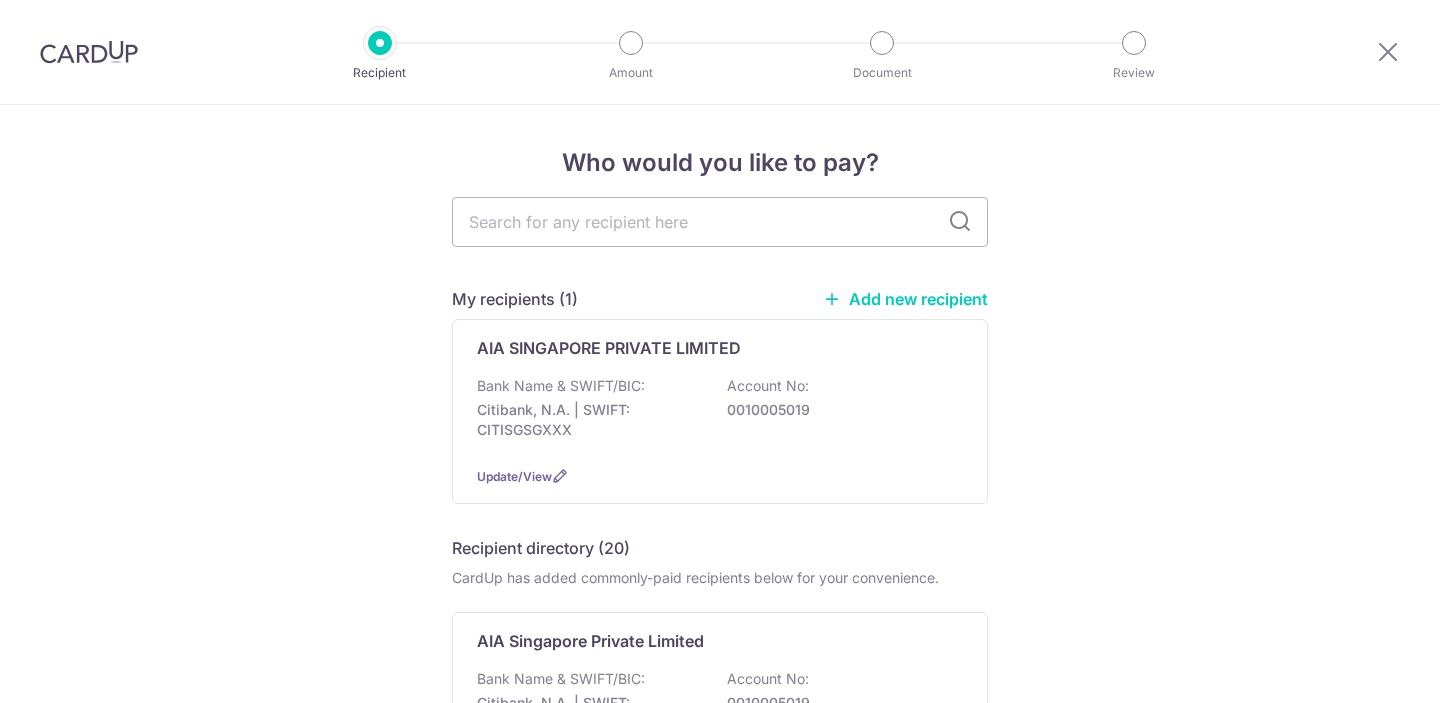 scroll, scrollTop: 0, scrollLeft: 0, axis: both 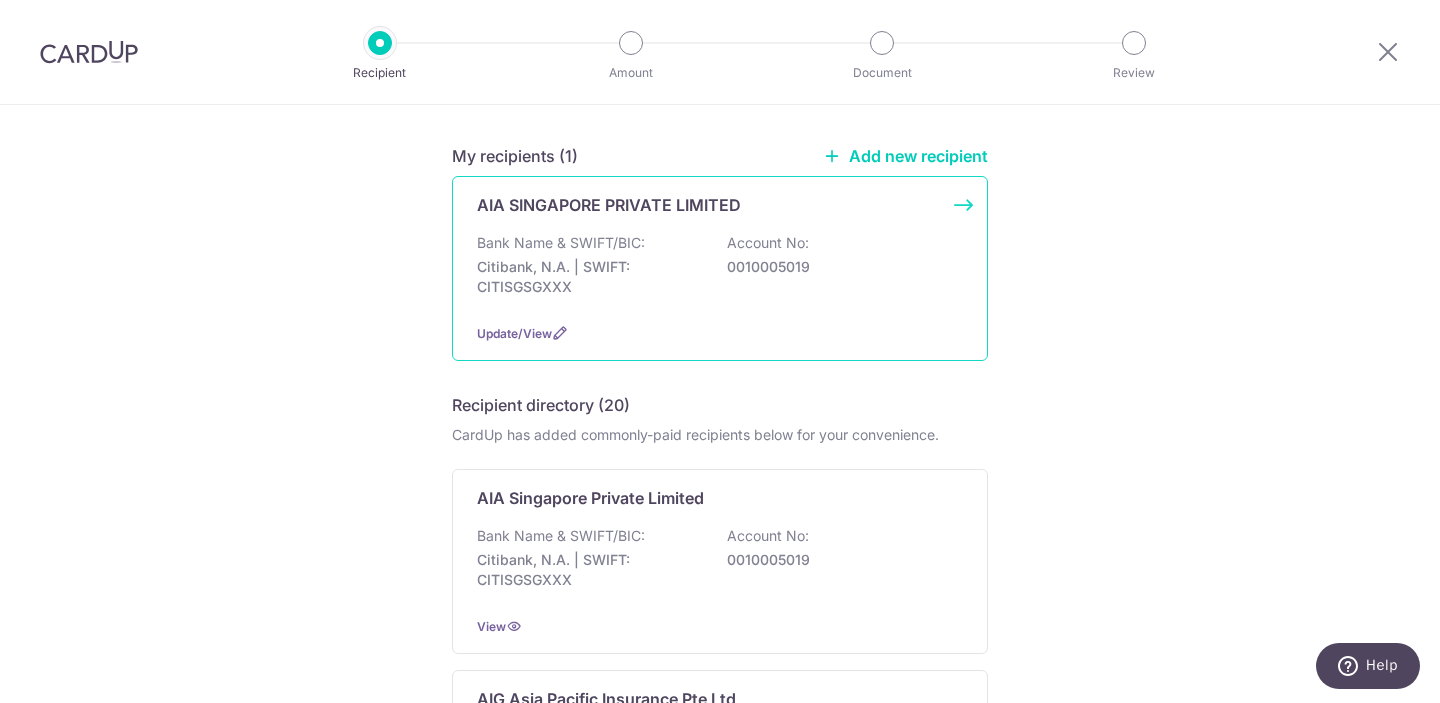 click on "AIA SINGAPORE PRIVATE LIMITED" at bounding box center [708, 205] 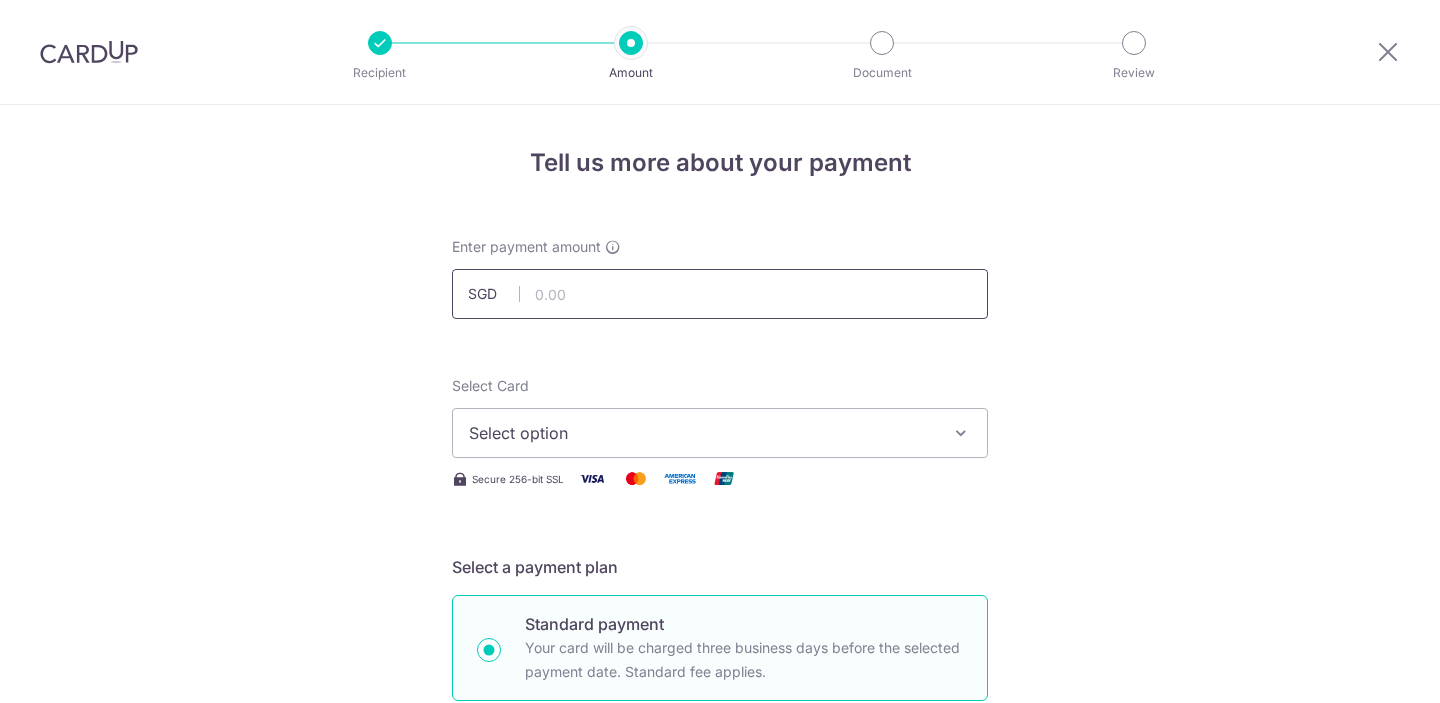scroll, scrollTop: 0, scrollLeft: 0, axis: both 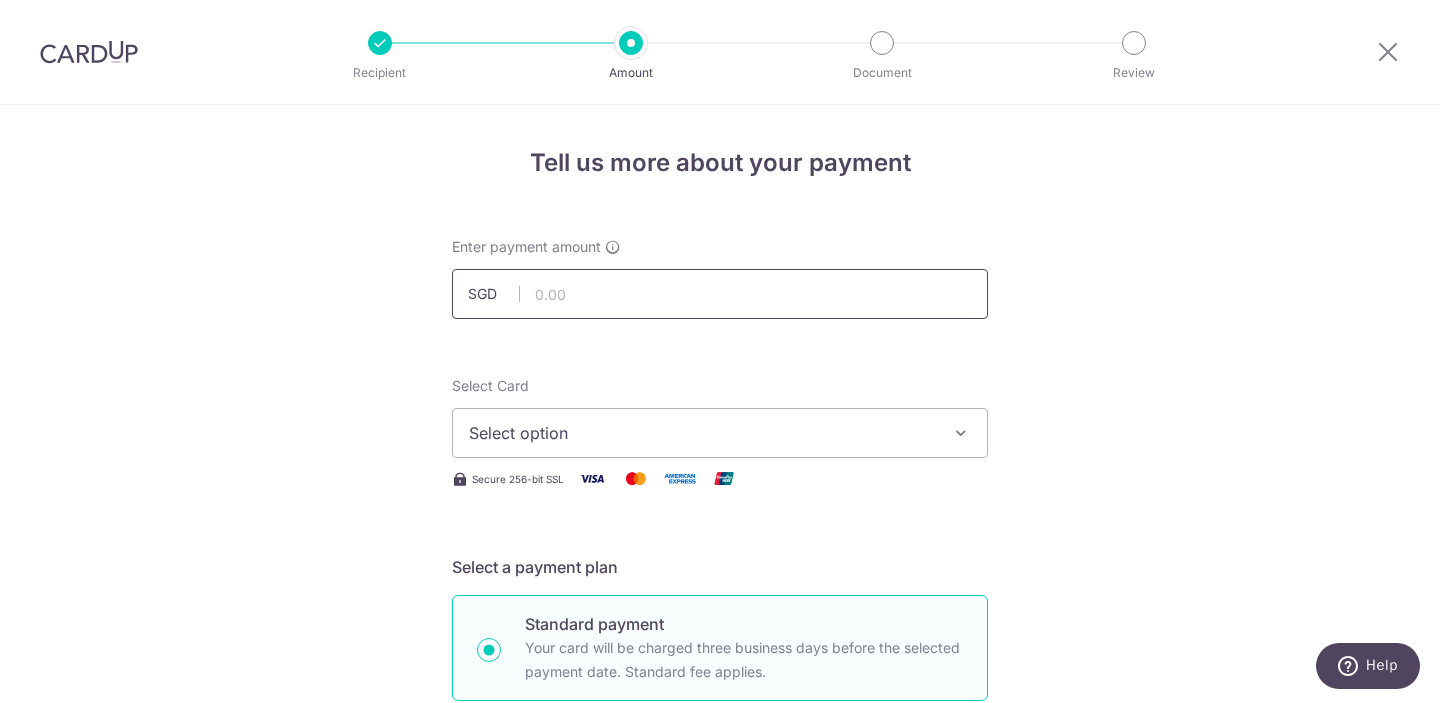 click at bounding box center (720, 294) 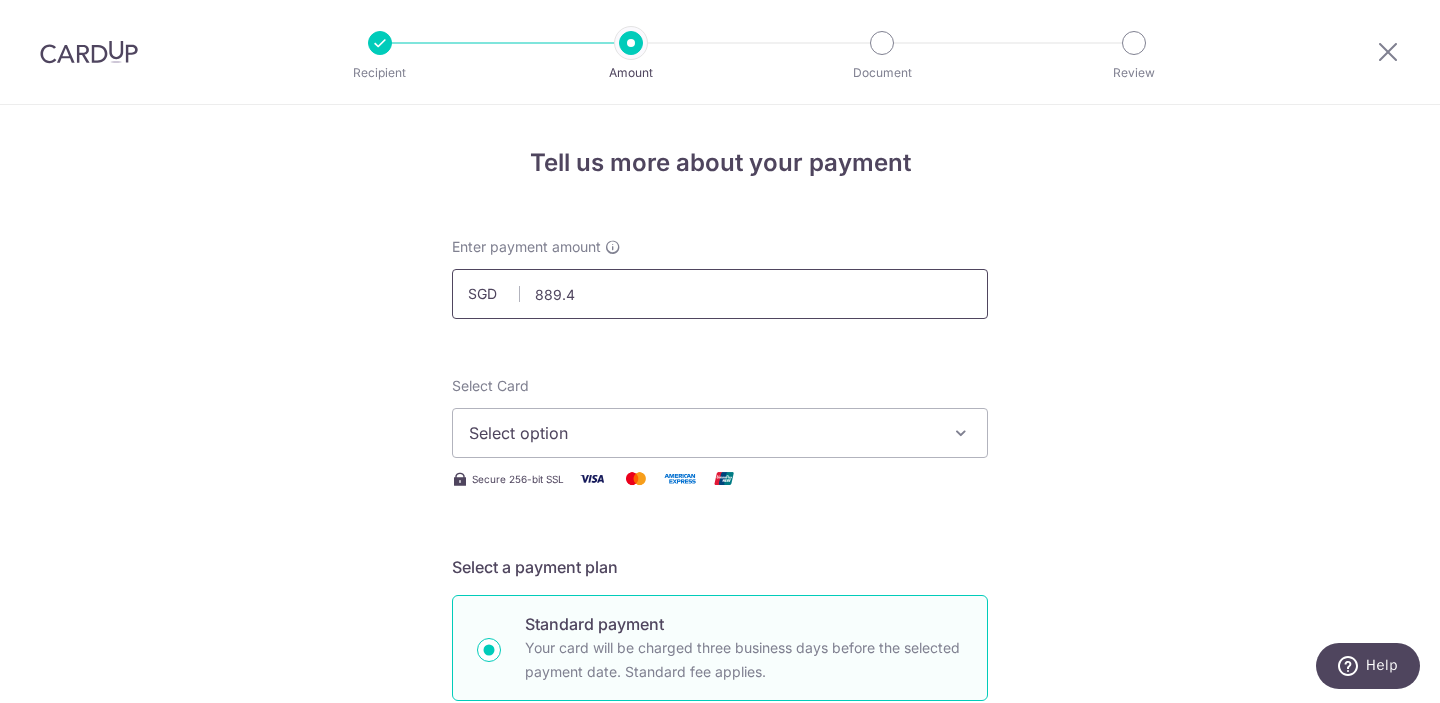 type on "889.40" 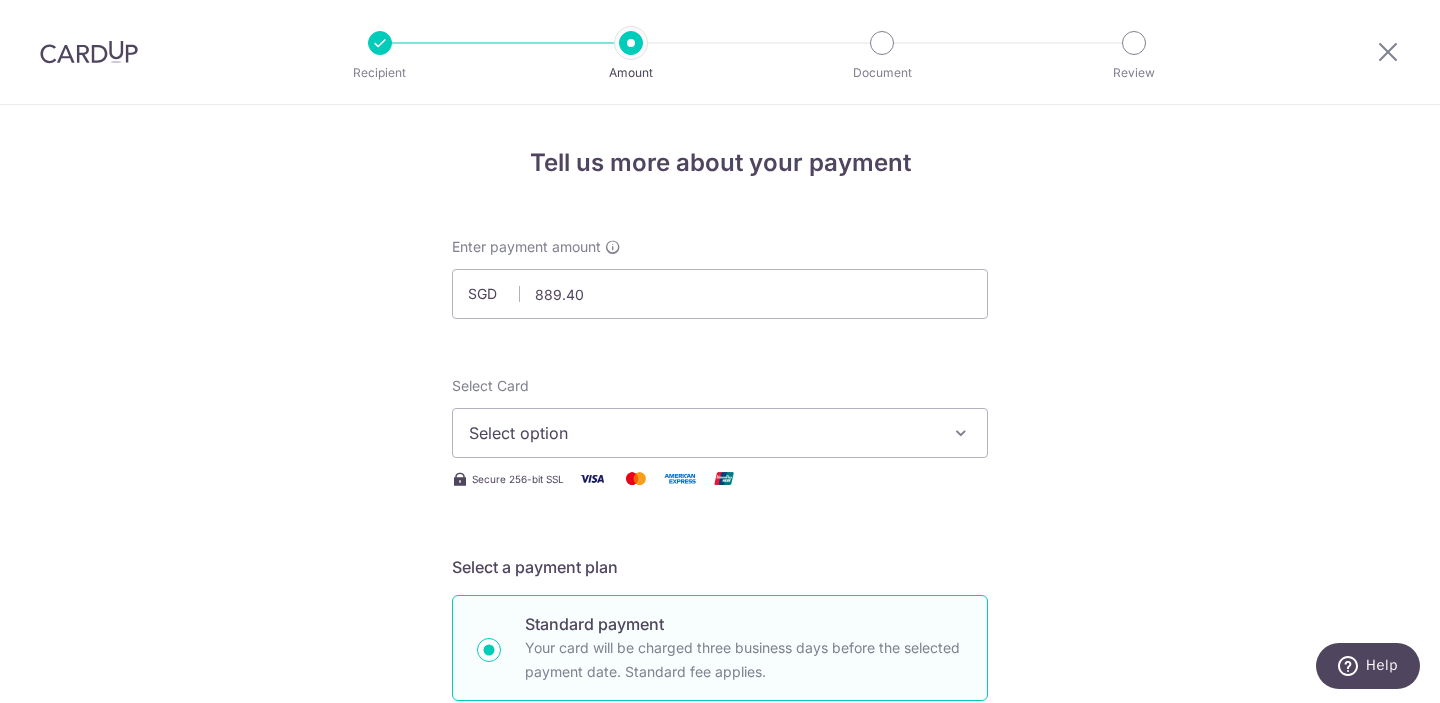 click on "Select option" at bounding box center (702, 433) 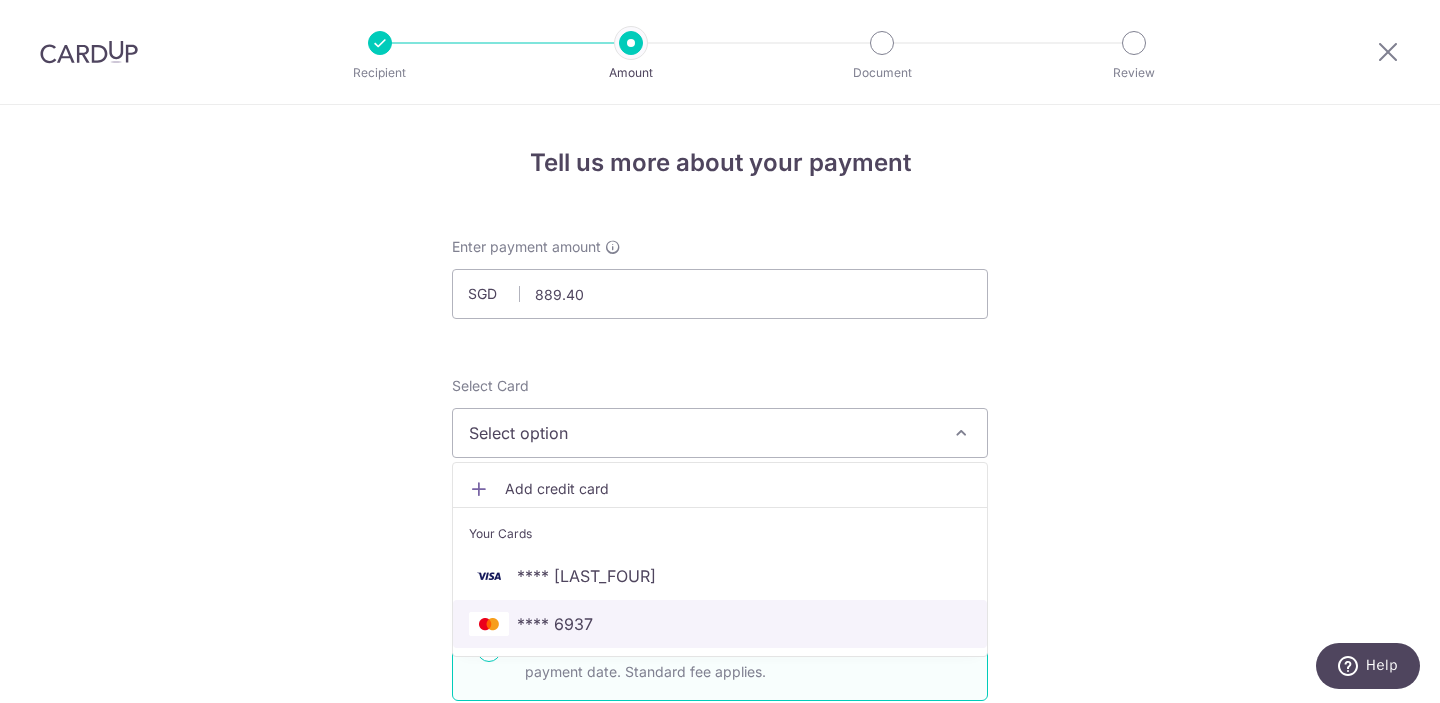 click on "**** 6937" at bounding box center [720, 624] 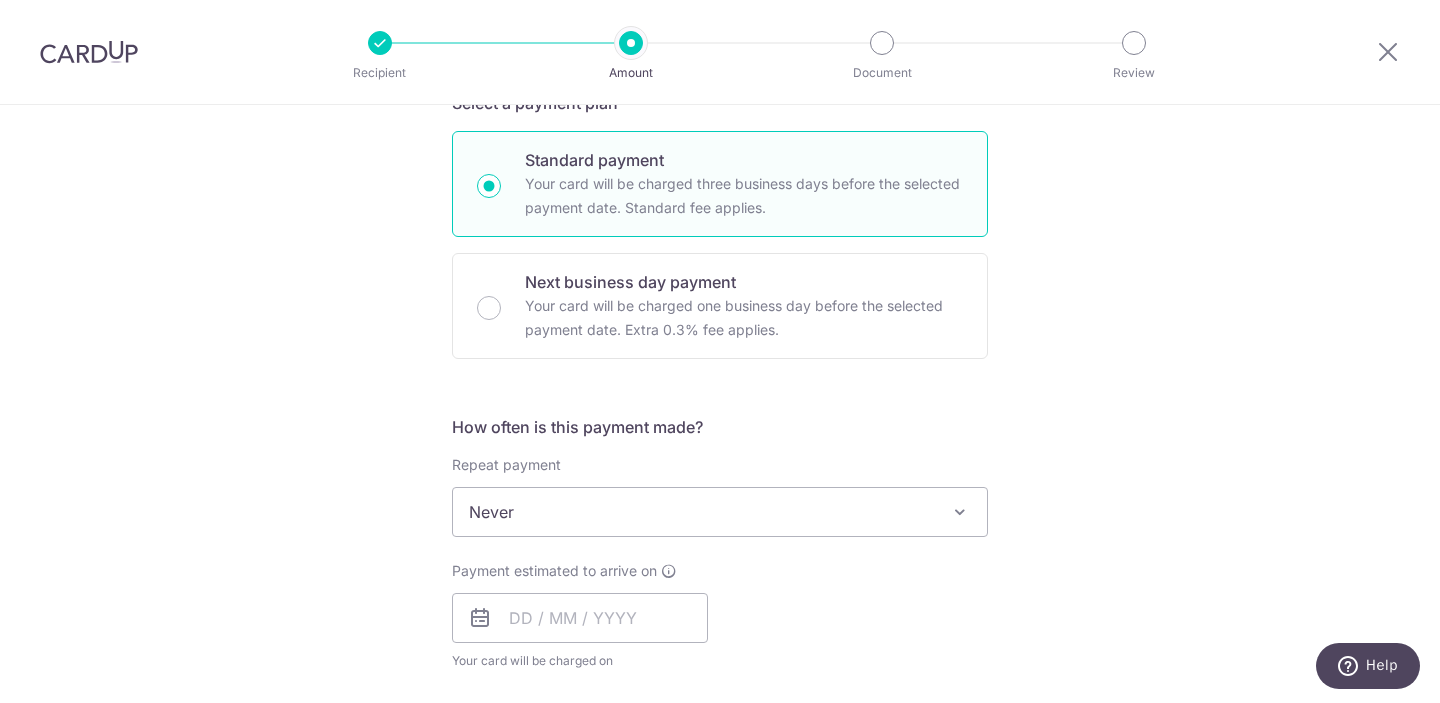 scroll, scrollTop: 536, scrollLeft: 0, axis: vertical 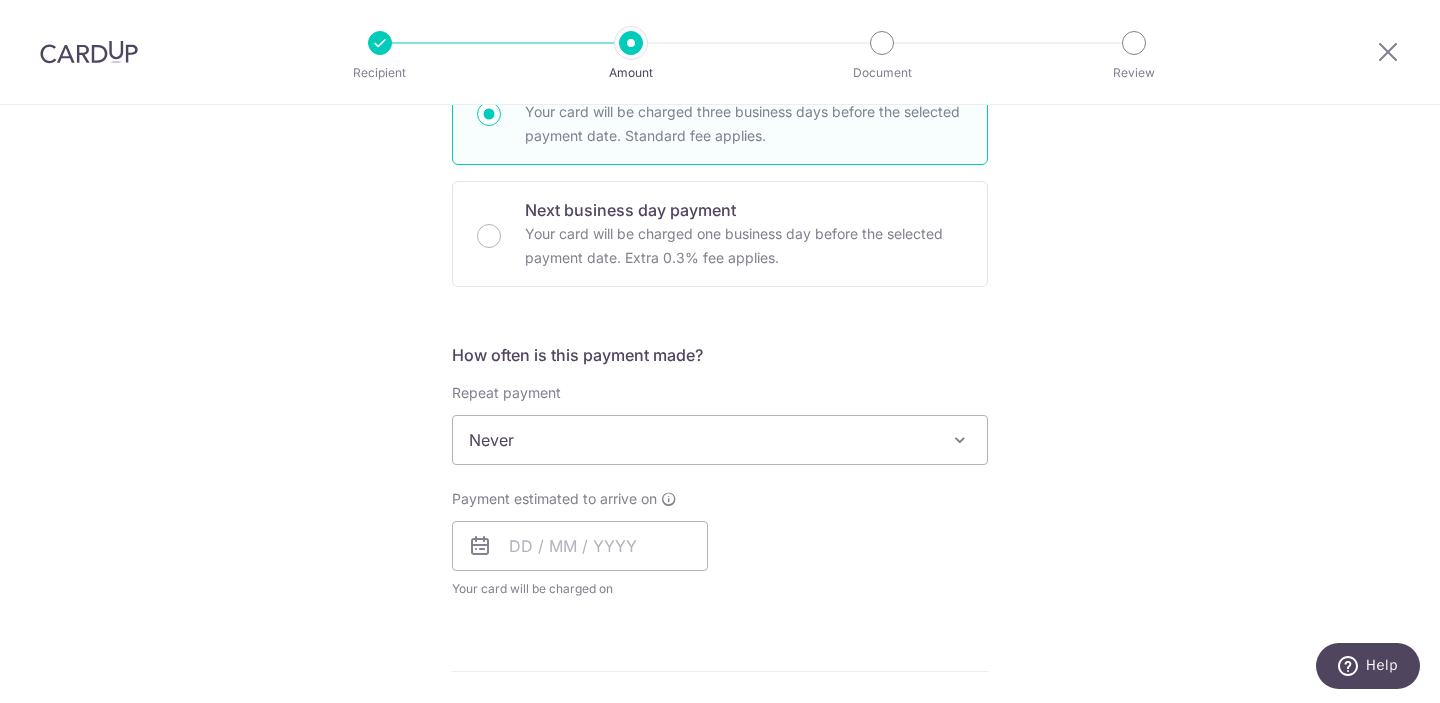 click on "Never" at bounding box center [720, 440] 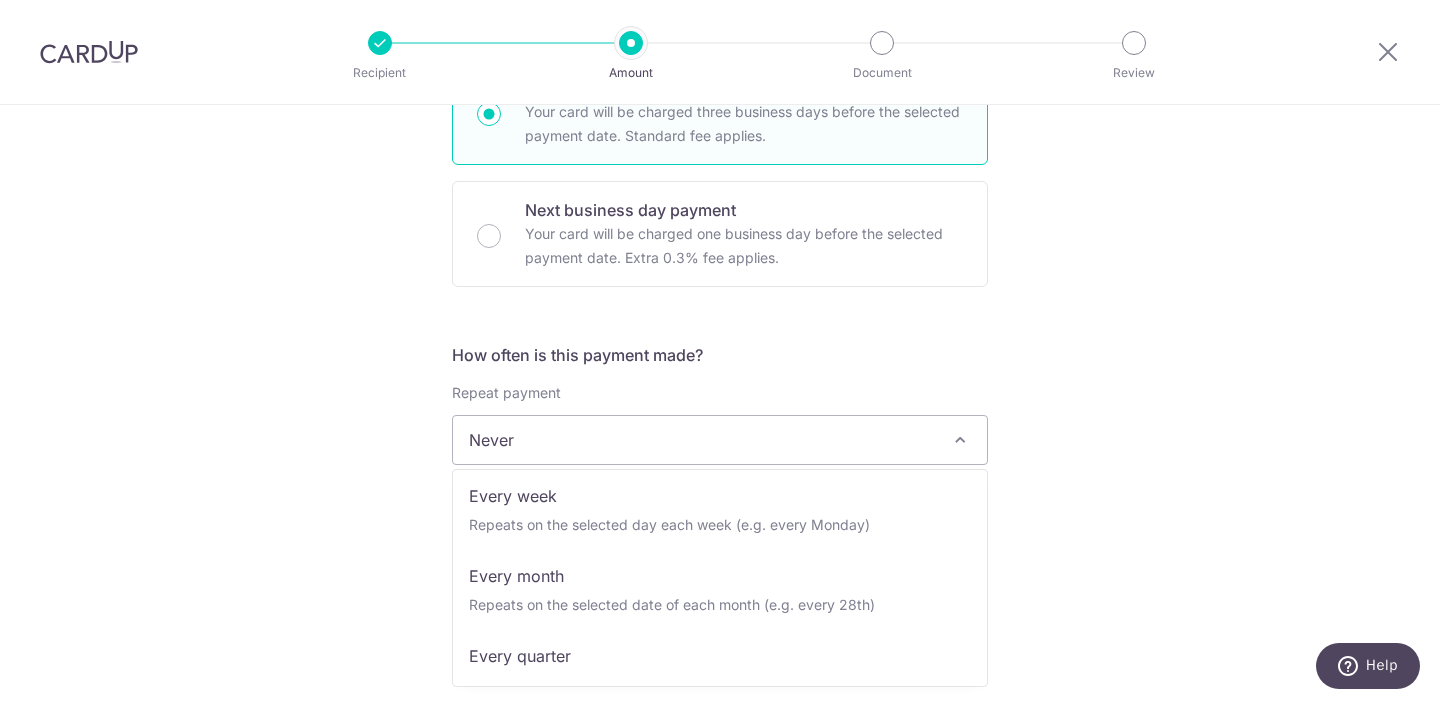 scroll, scrollTop: 90, scrollLeft: 0, axis: vertical 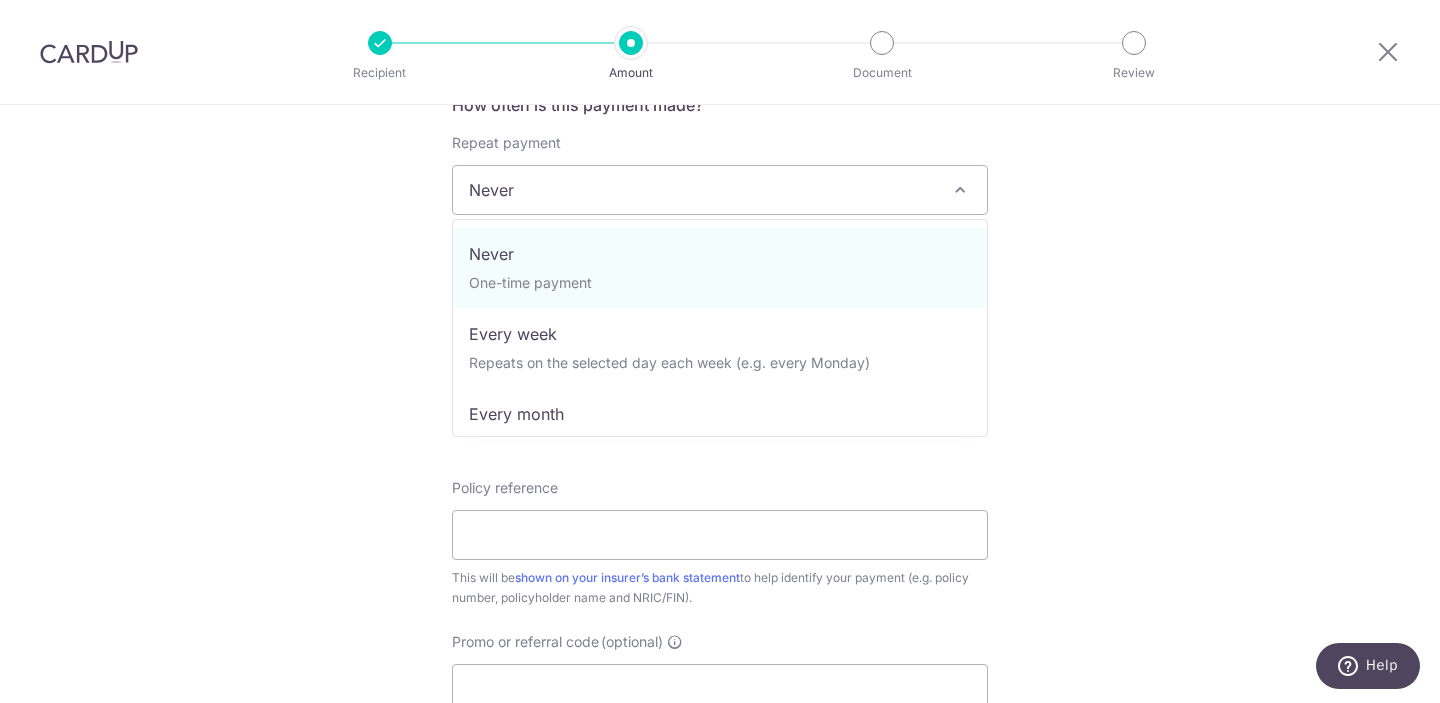 click on "Never" at bounding box center [720, 190] 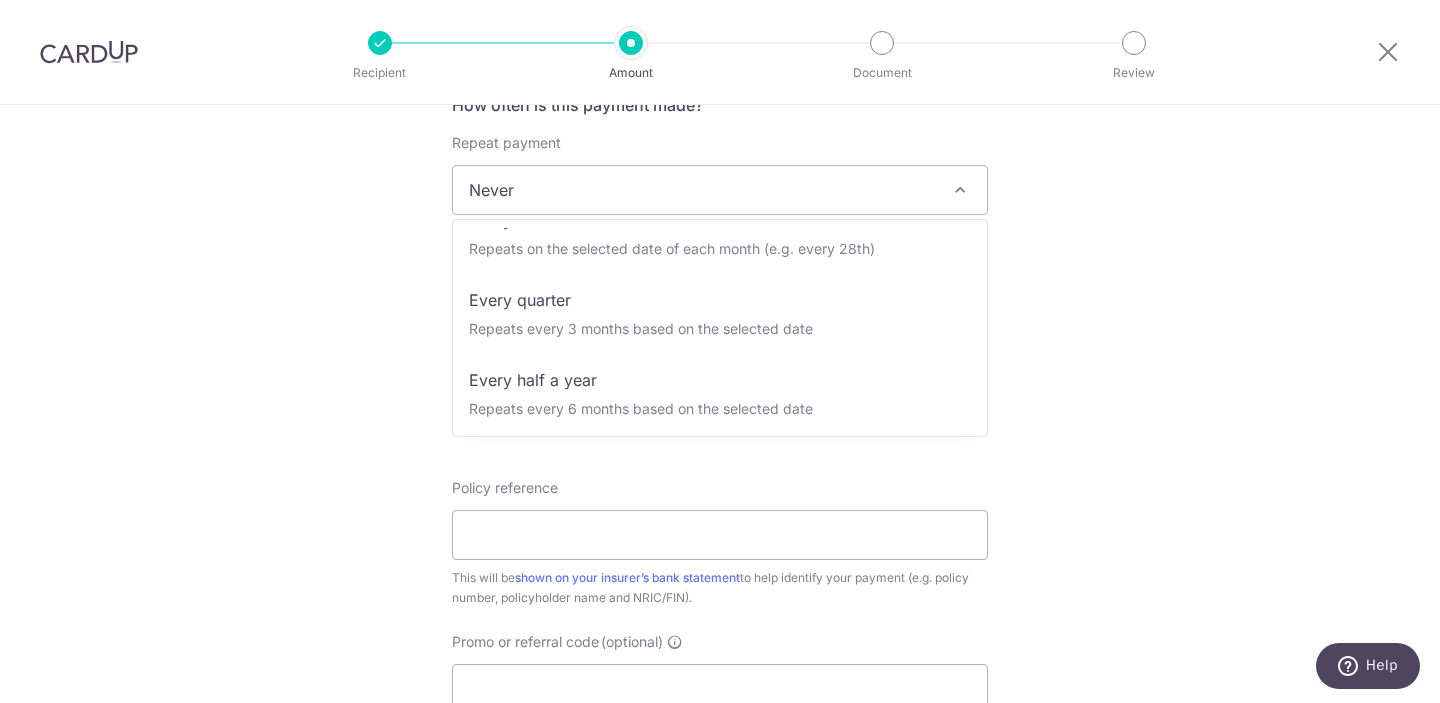 scroll, scrollTop: 280, scrollLeft: 0, axis: vertical 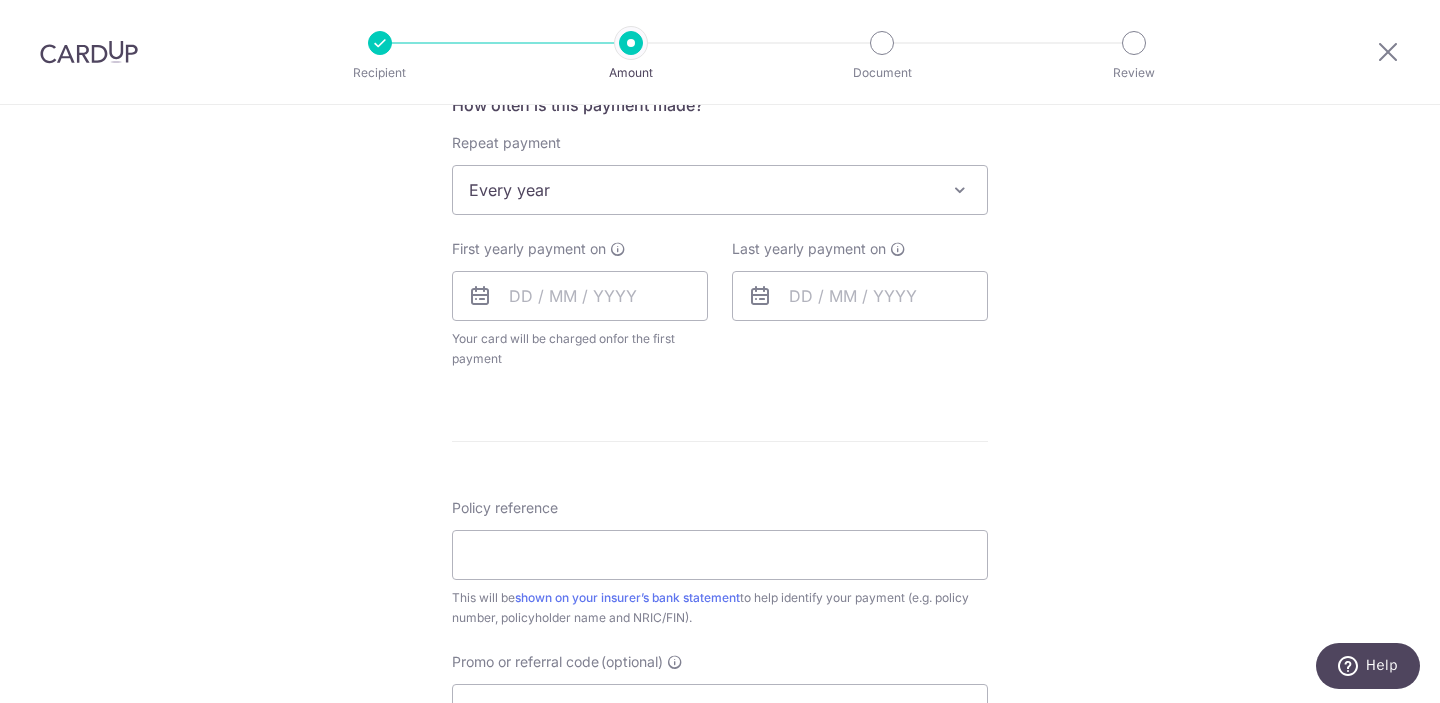 click on "Every year" at bounding box center (720, 190) 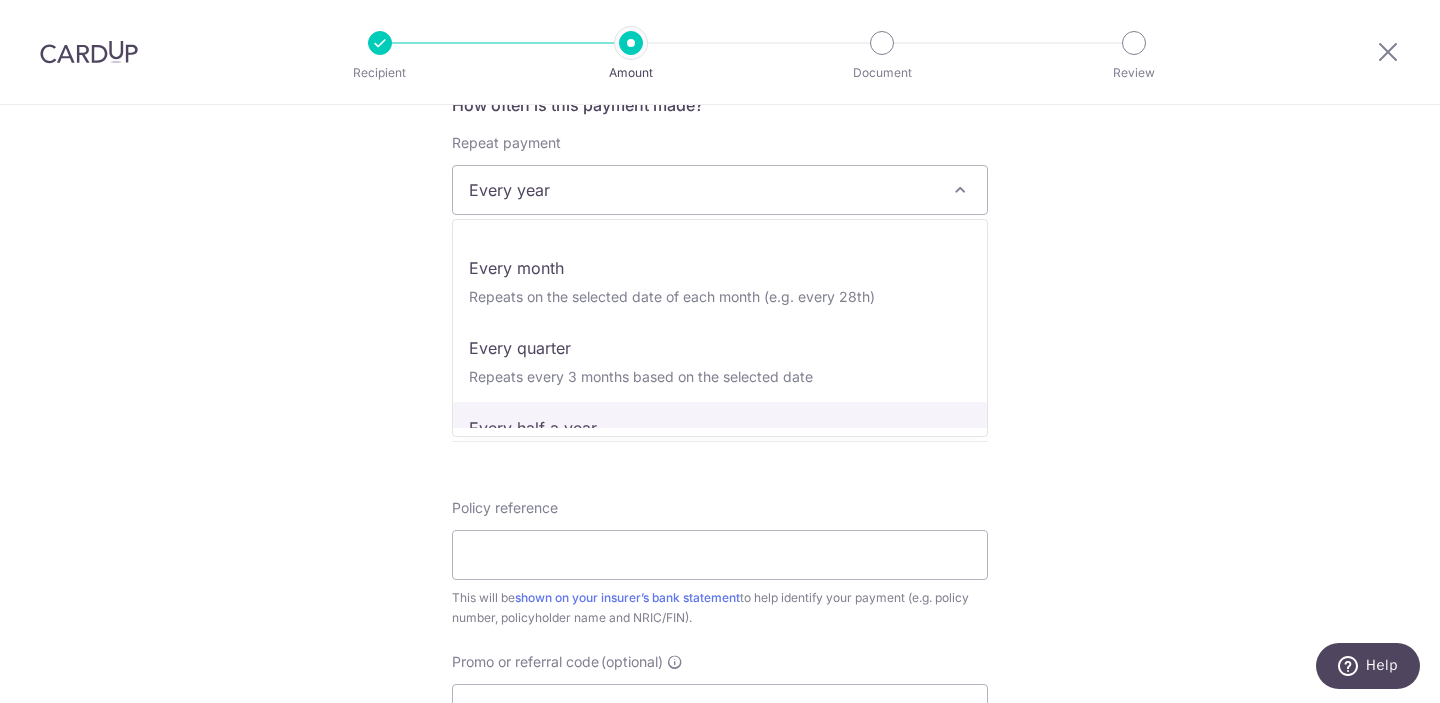 scroll, scrollTop: 0, scrollLeft: 0, axis: both 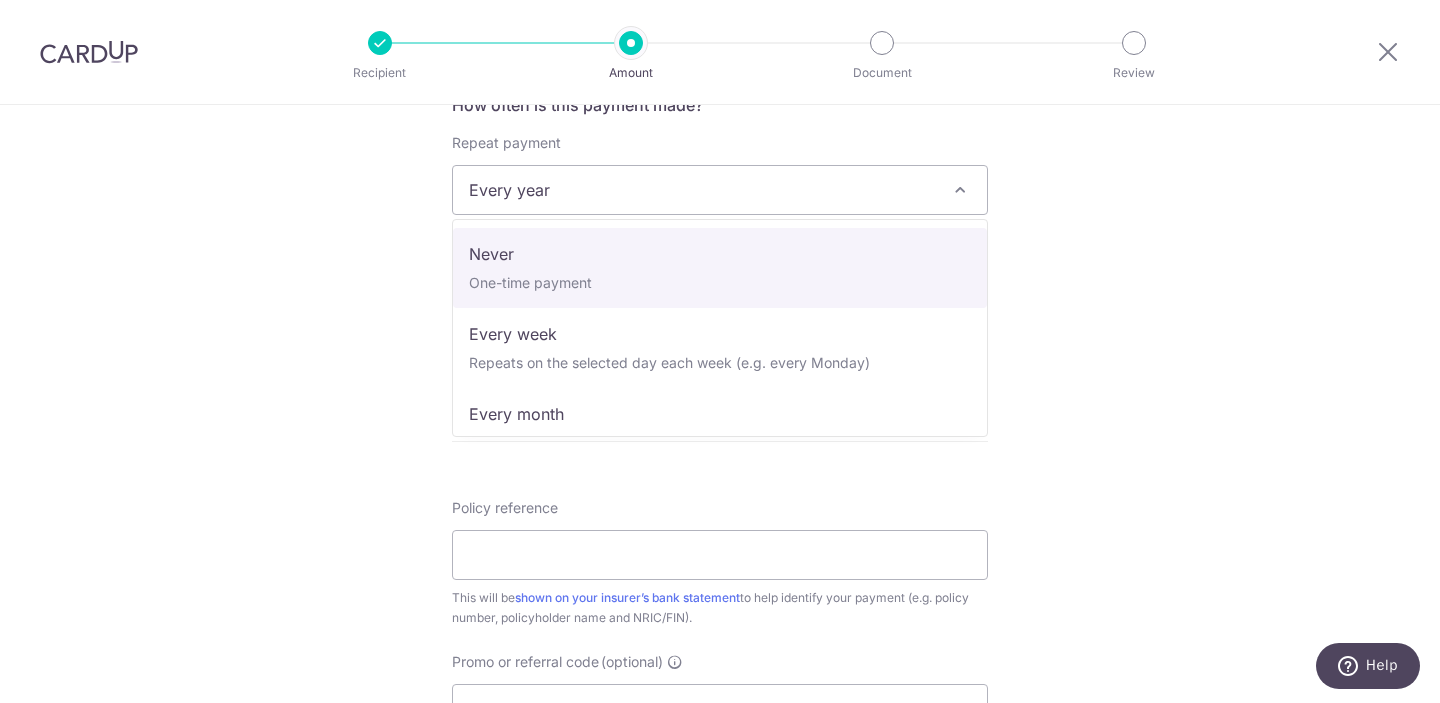 select on "1" 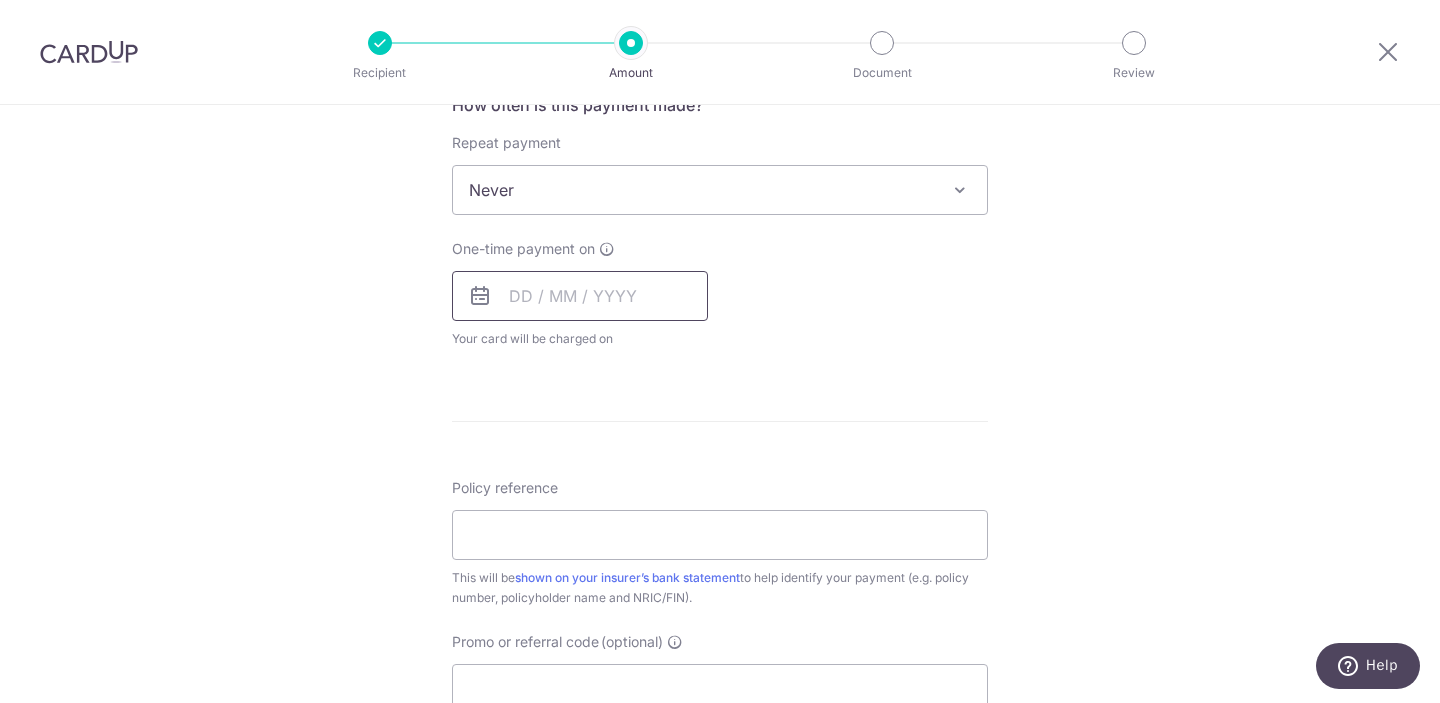 click at bounding box center [580, 296] 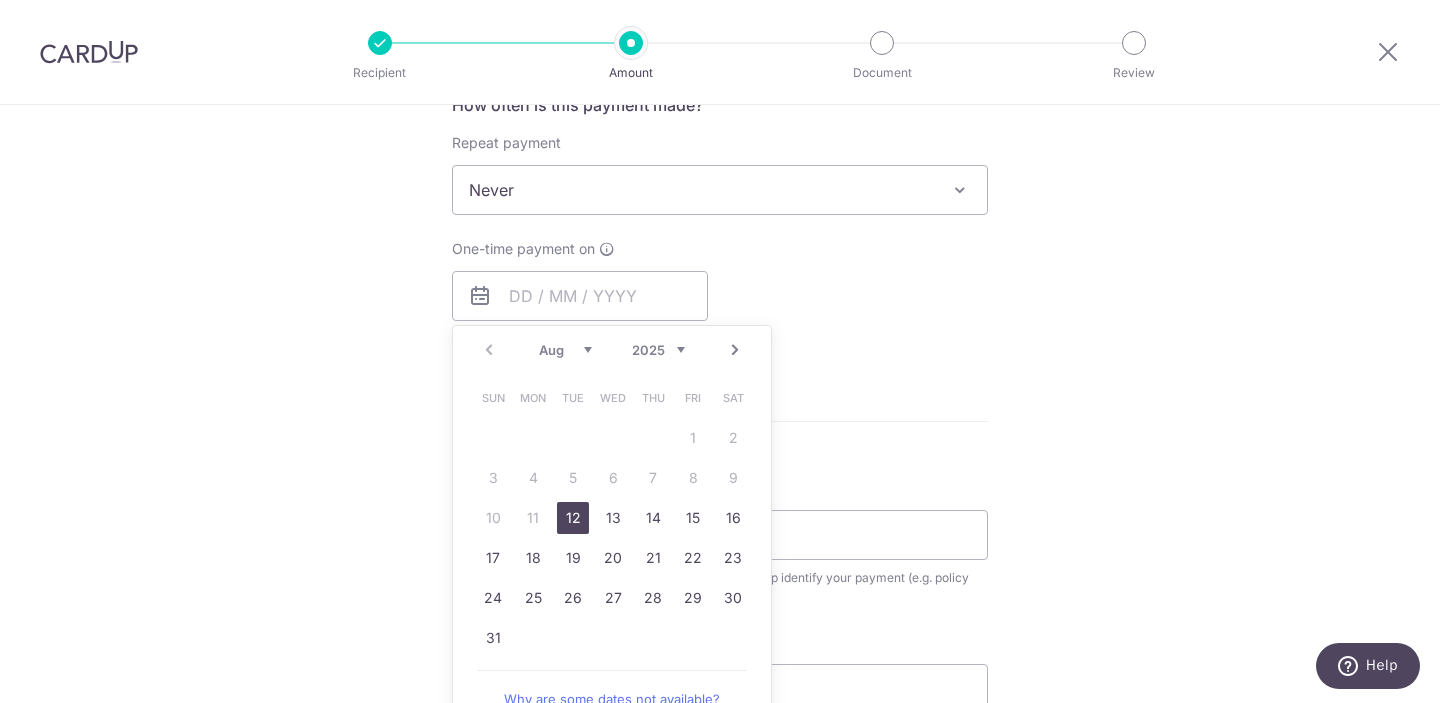 click on "12" at bounding box center (573, 518) 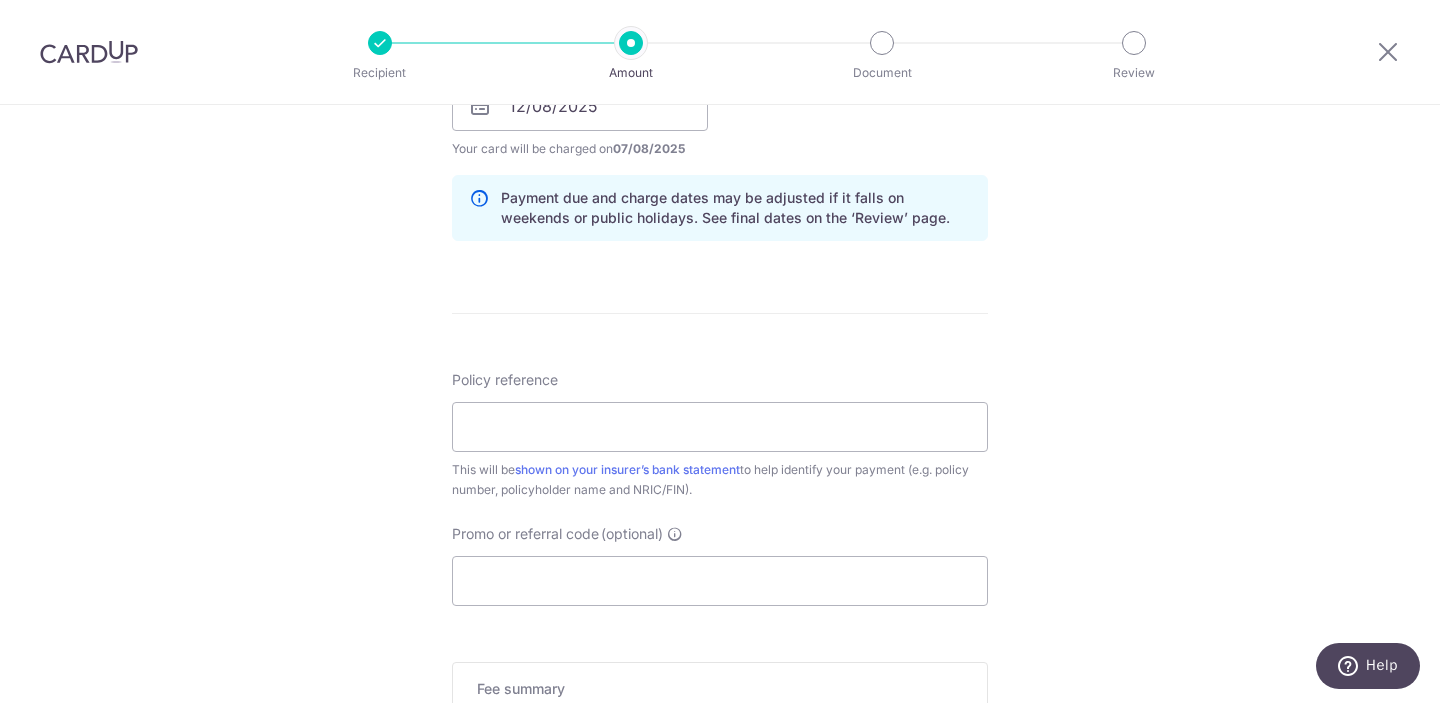 scroll, scrollTop: 1000, scrollLeft: 0, axis: vertical 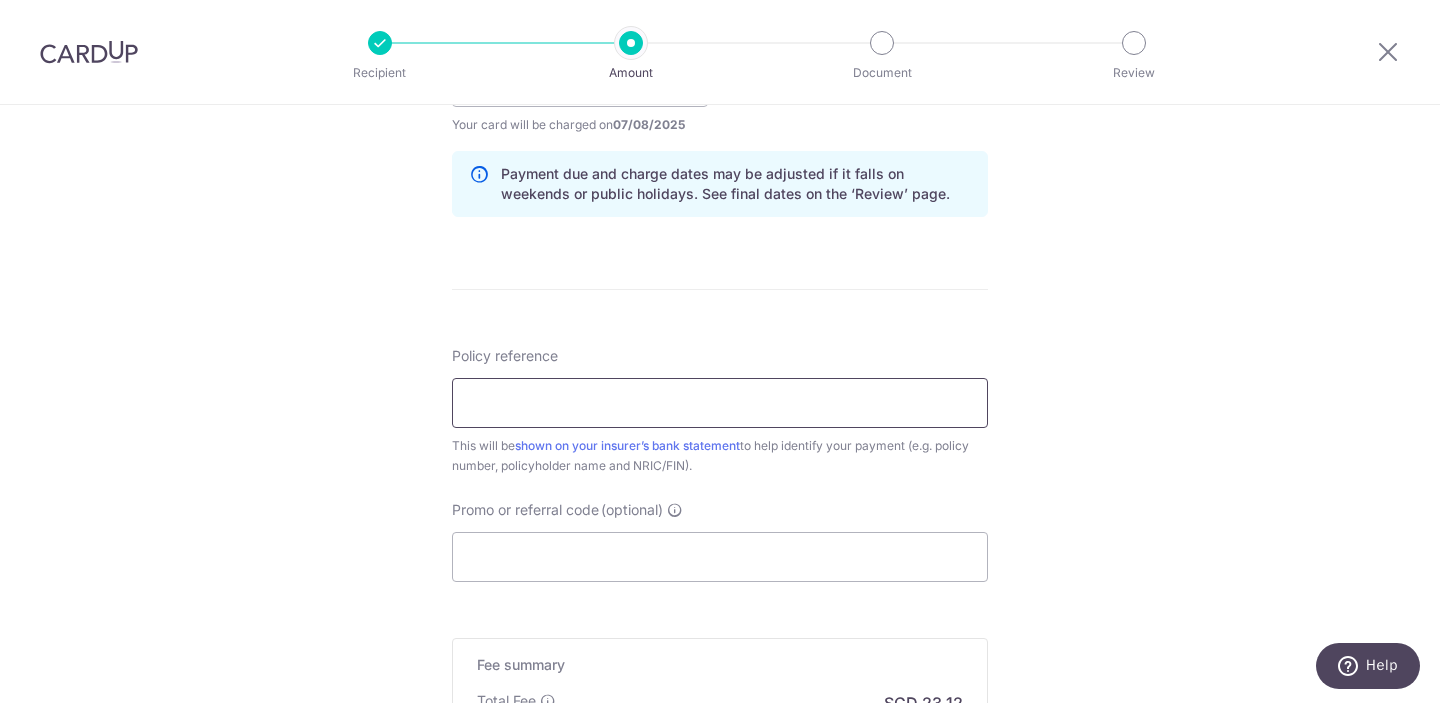 click on "Policy reference" at bounding box center (720, 403) 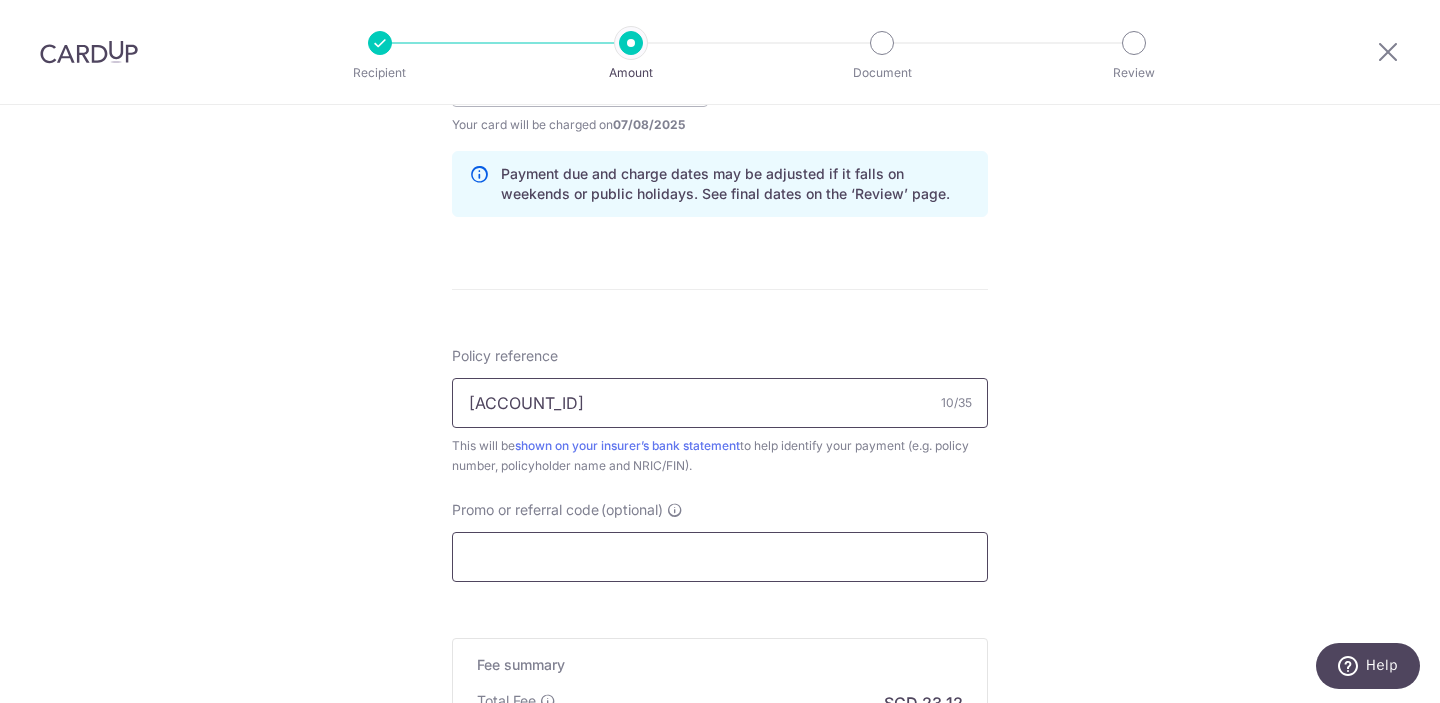 type on "E242838548" 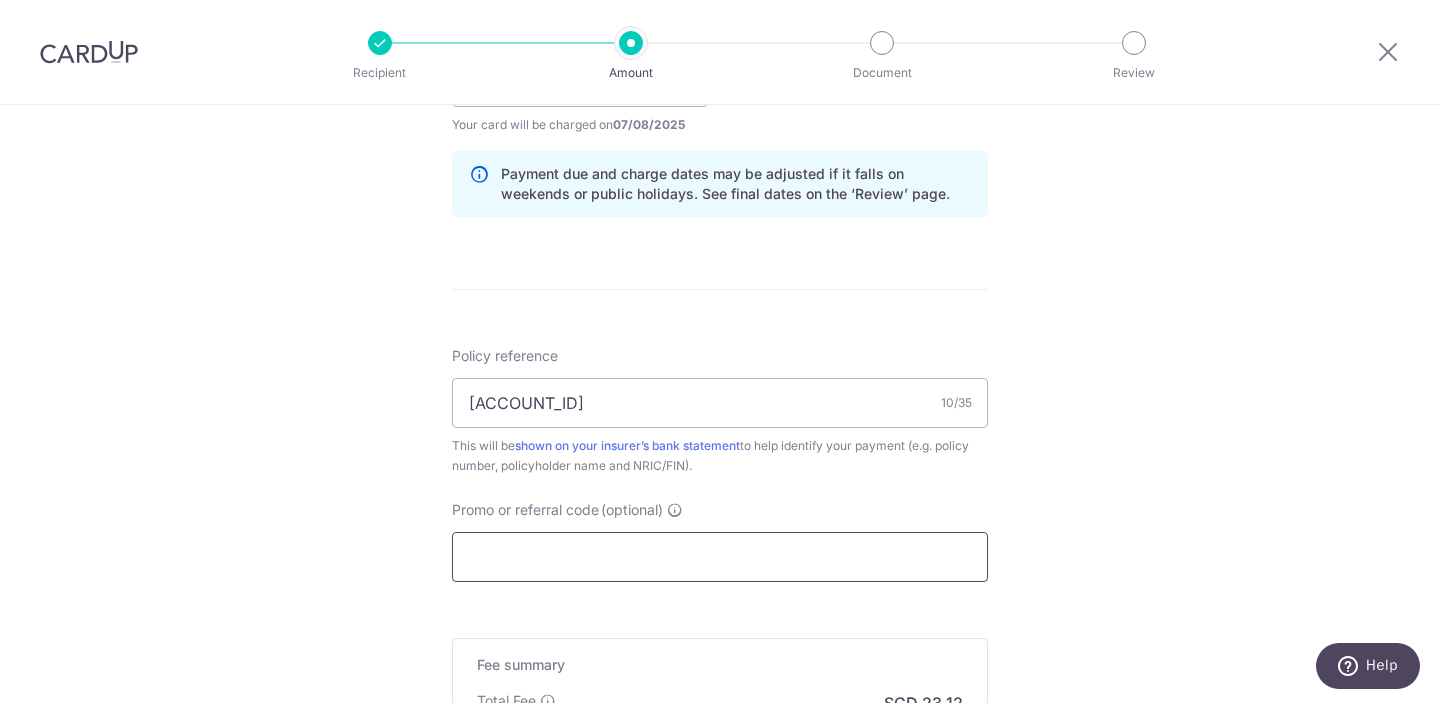 click on "Promo or referral code
(optional)" at bounding box center [720, 557] 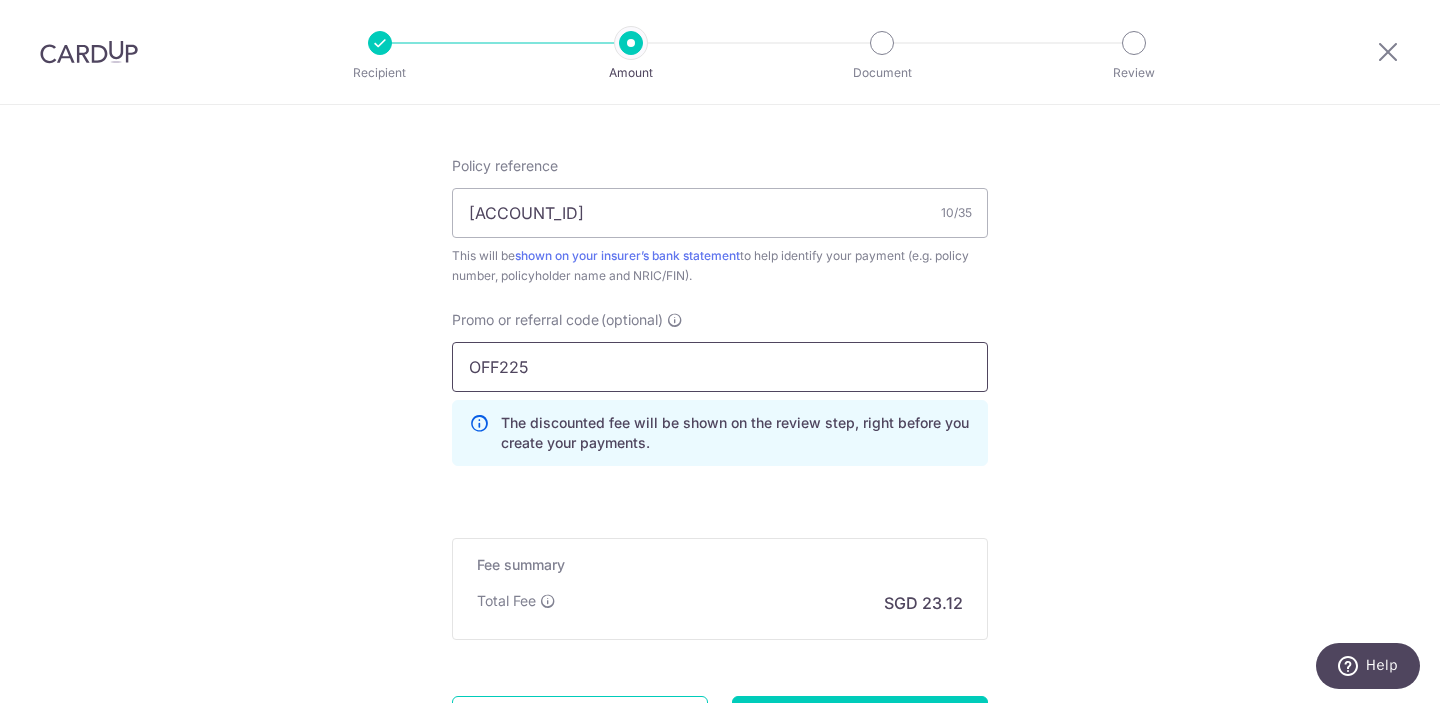 scroll, scrollTop: 1383, scrollLeft: 0, axis: vertical 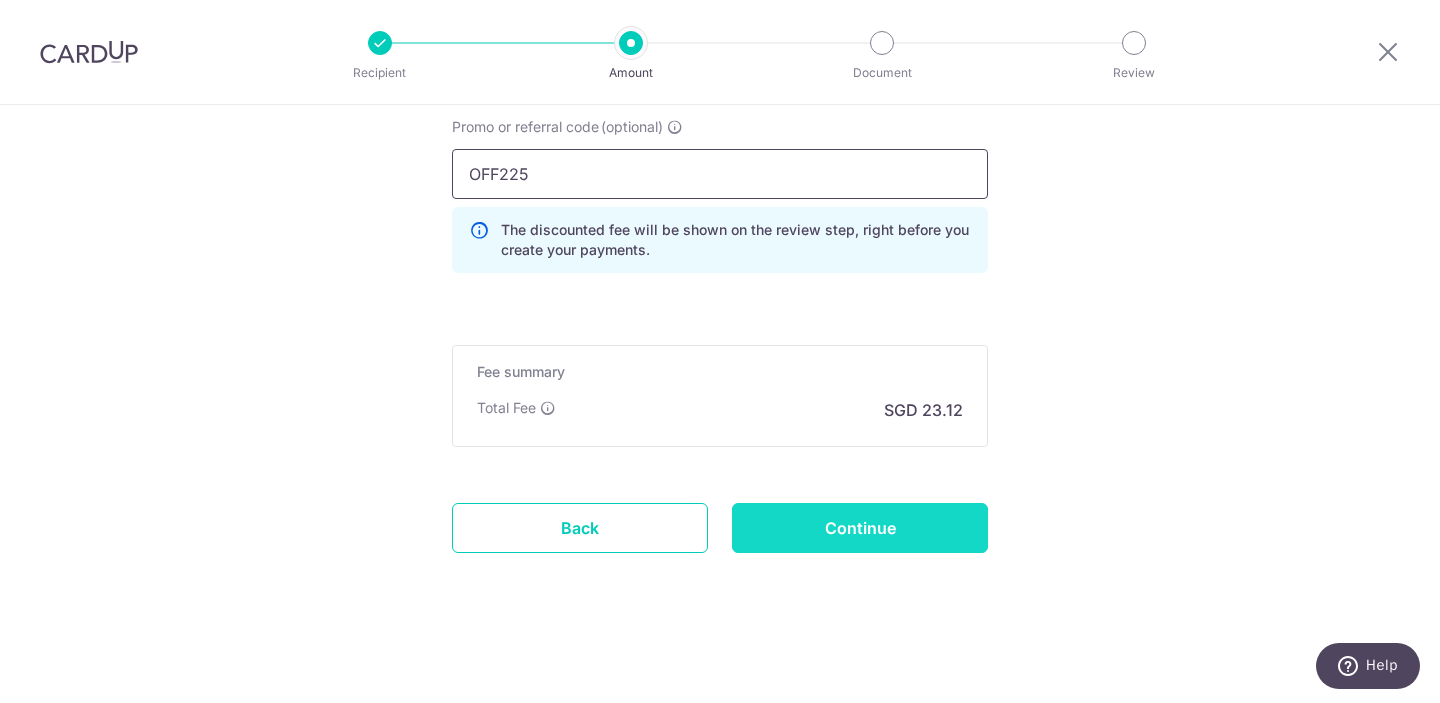 type on "OFF225" 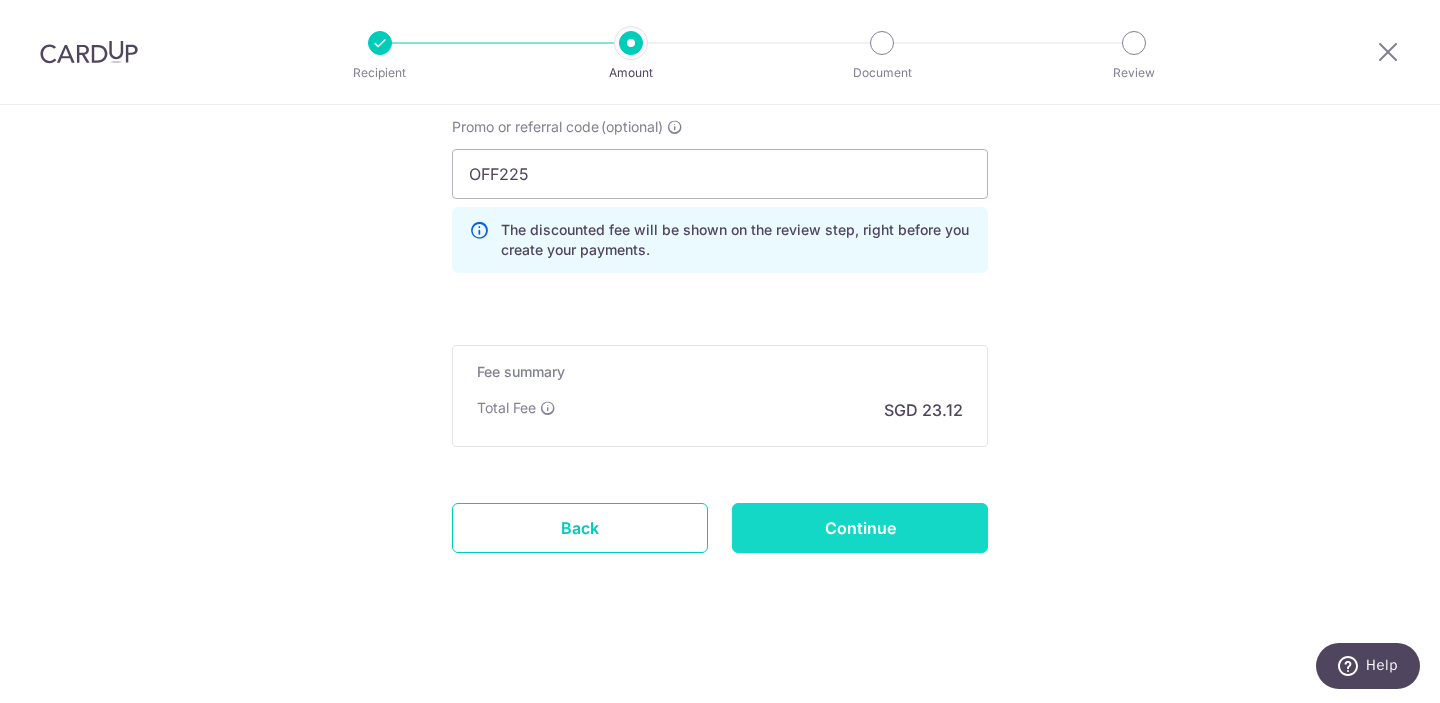 click on "Continue" at bounding box center [860, 528] 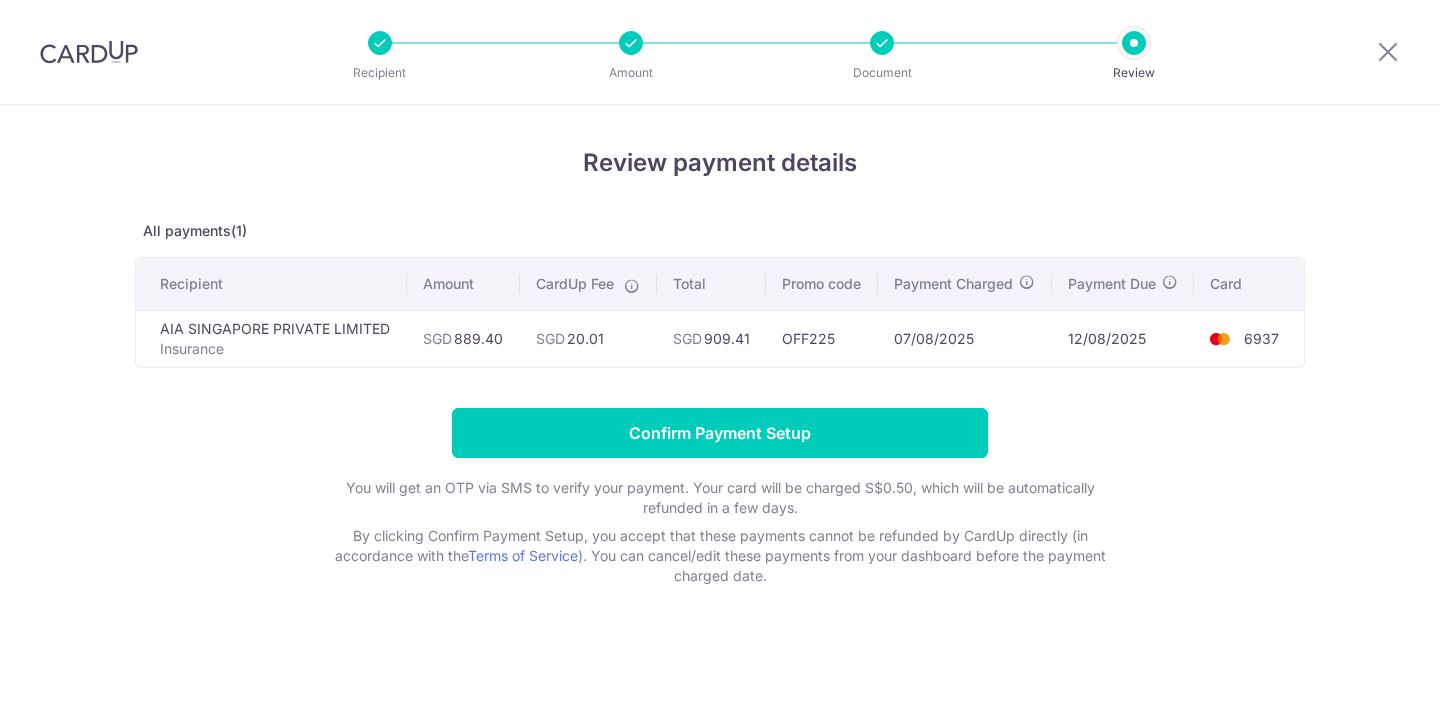 scroll, scrollTop: 0, scrollLeft: 0, axis: both 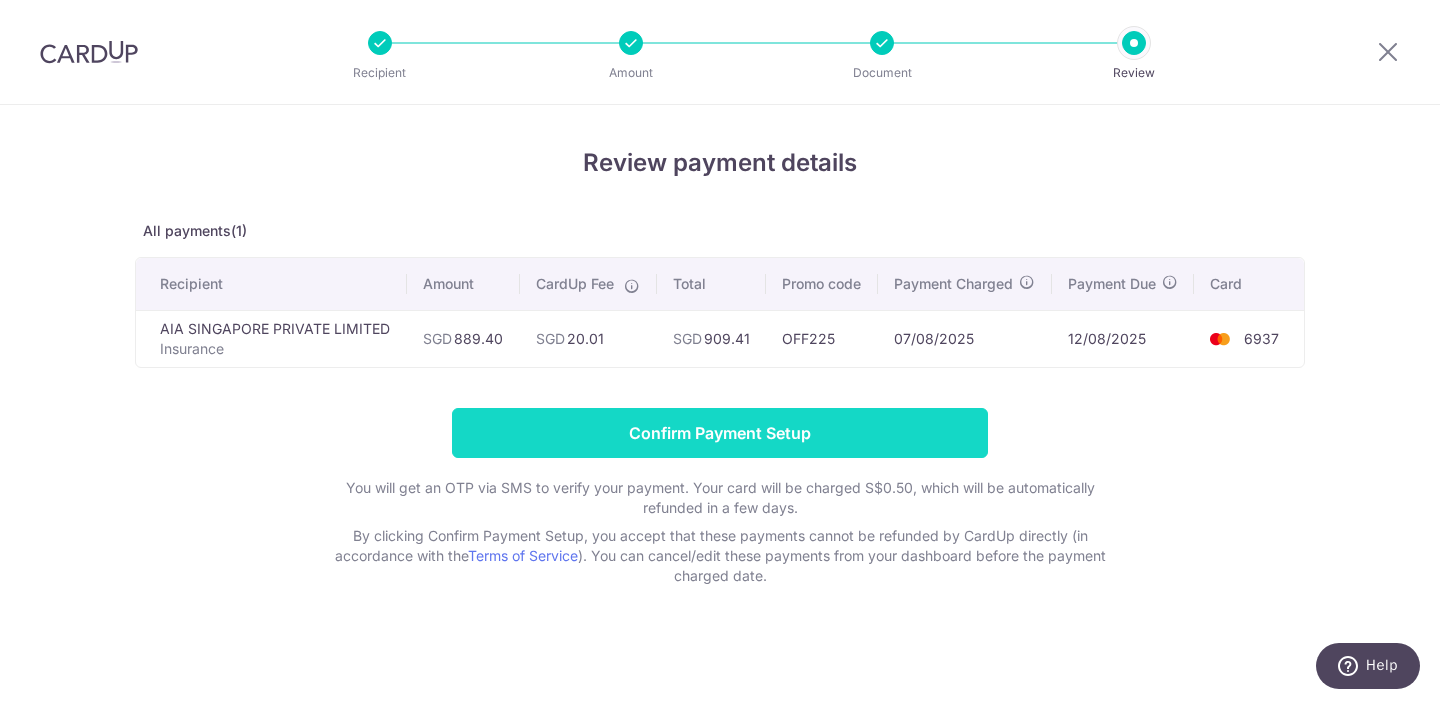 click on "Confirm Payment Setup" at bounding box center [720, 433] 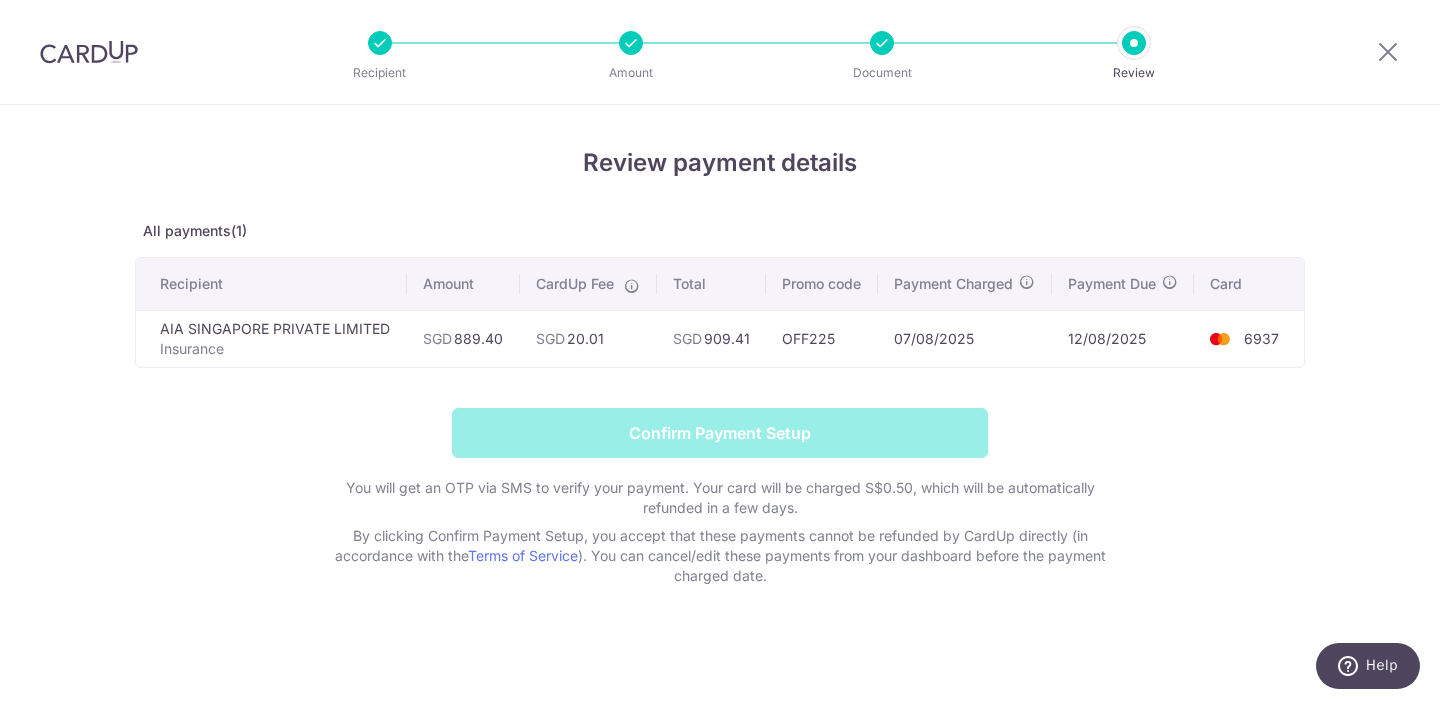scroll, scrollTop: 1, scrollLeft: 0, axis: vertical 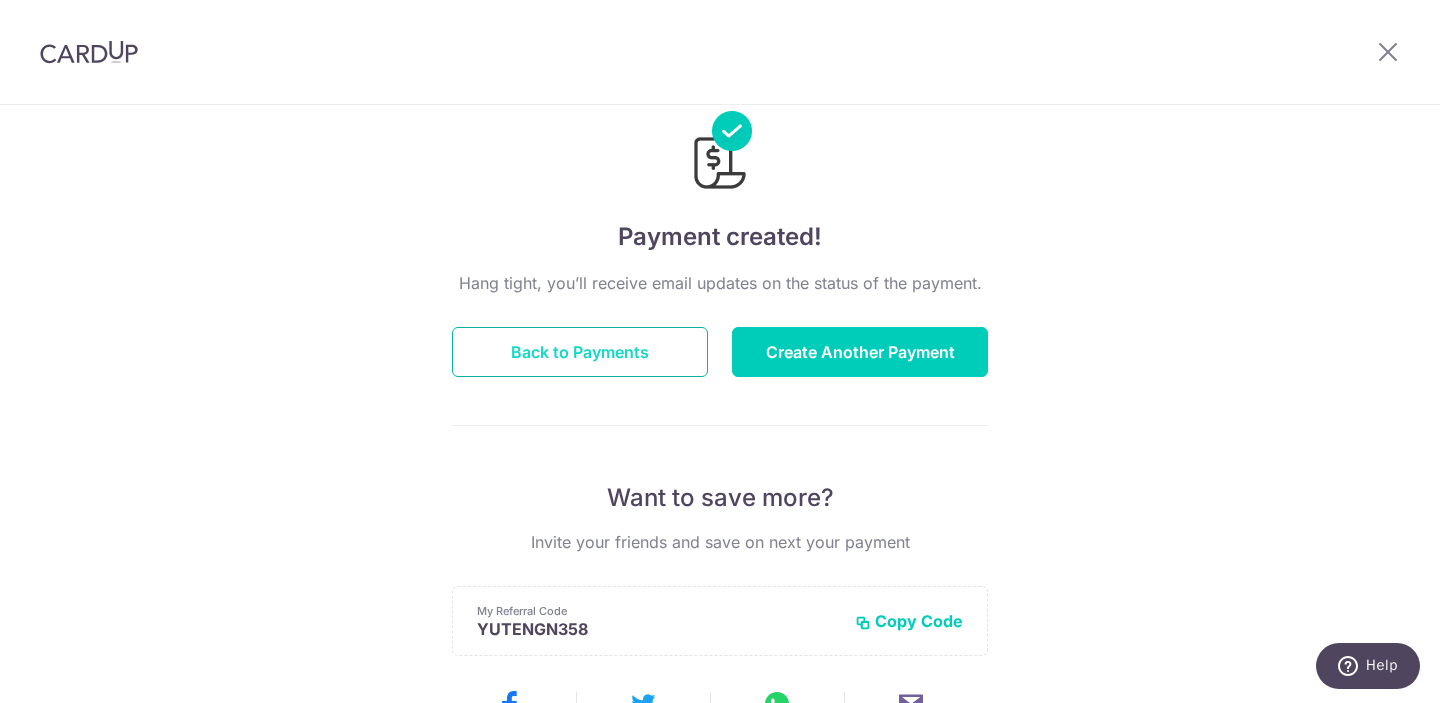 click on "Back to Payments" at bounding box center [580, 352] 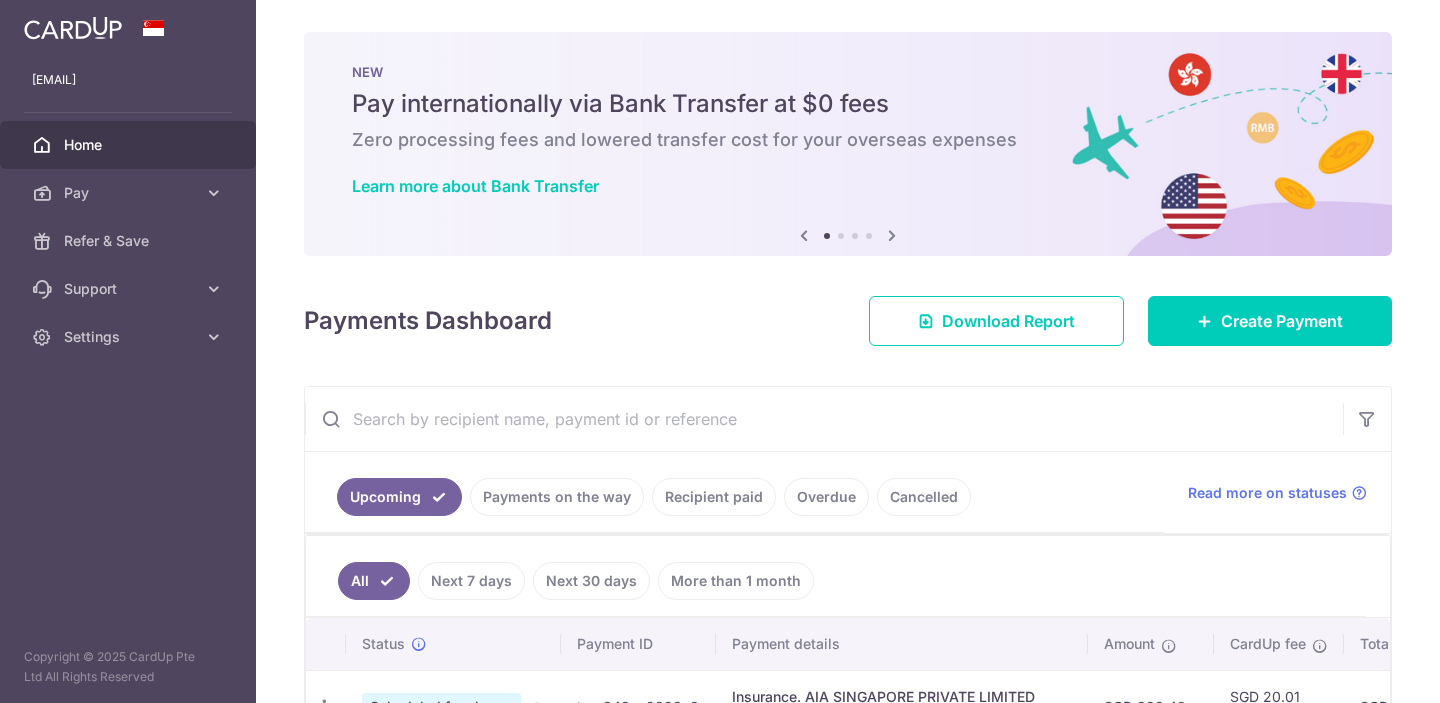 scroll, scrollTop: 0, scrollLeft: 0, axis: both 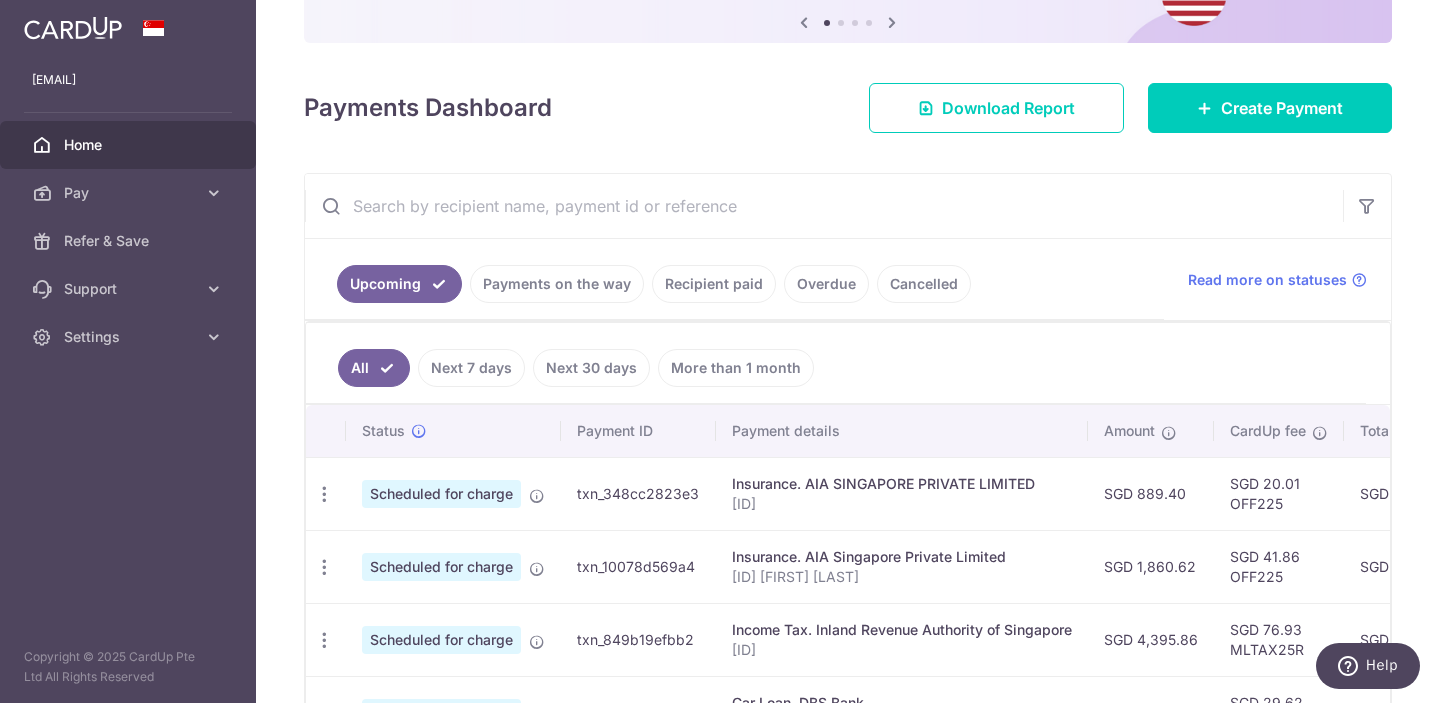 click on "Payments on the way" at bounding box center [557, 284] 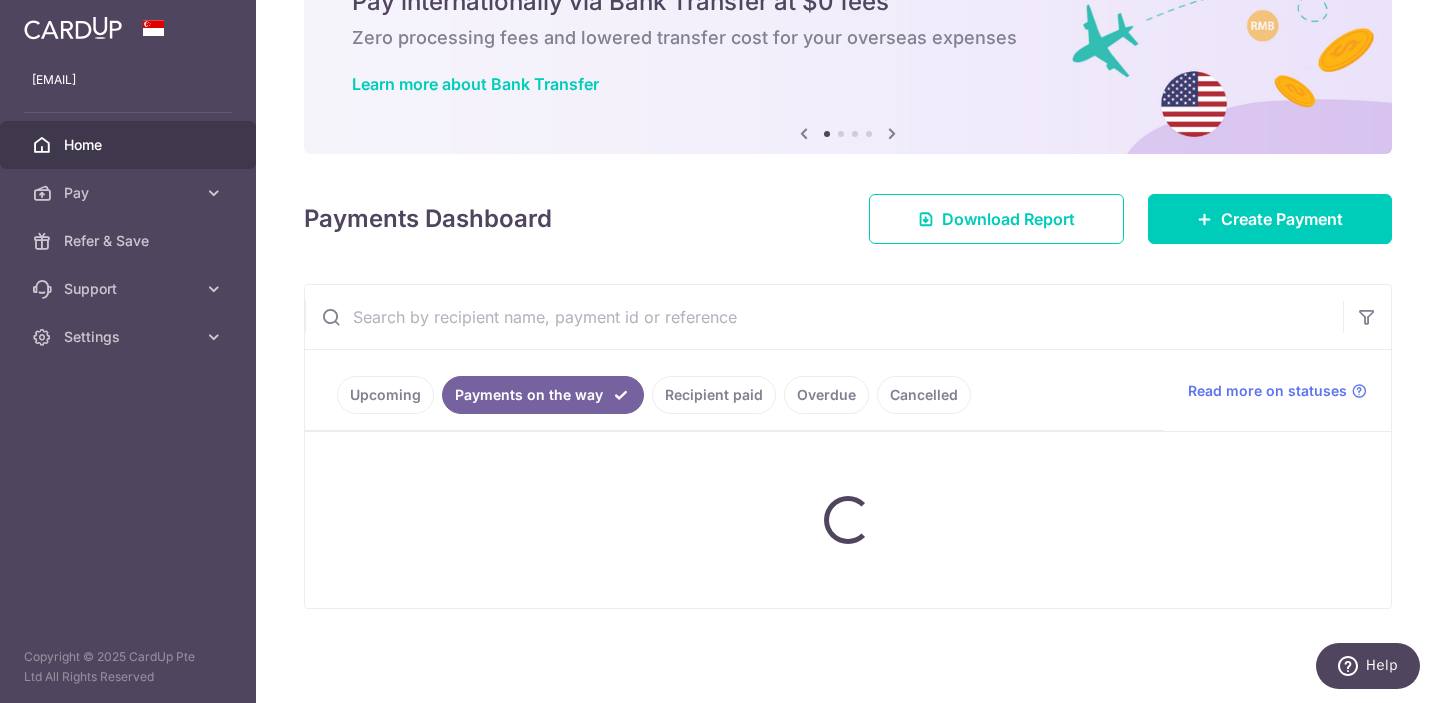 scroll, scrollTop: 199, scrollLeft: 0, axis: vertical 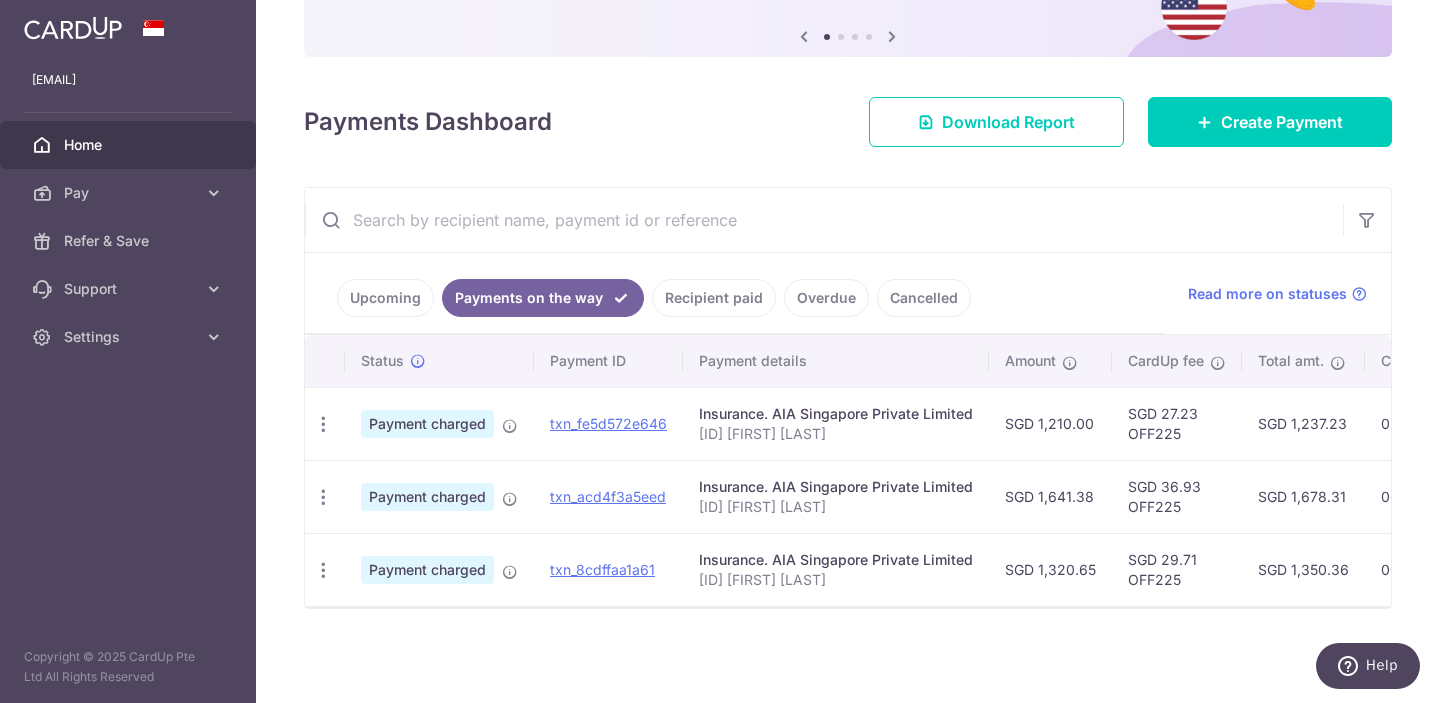 click on "Upcoming" at bounding box center [385, 298] 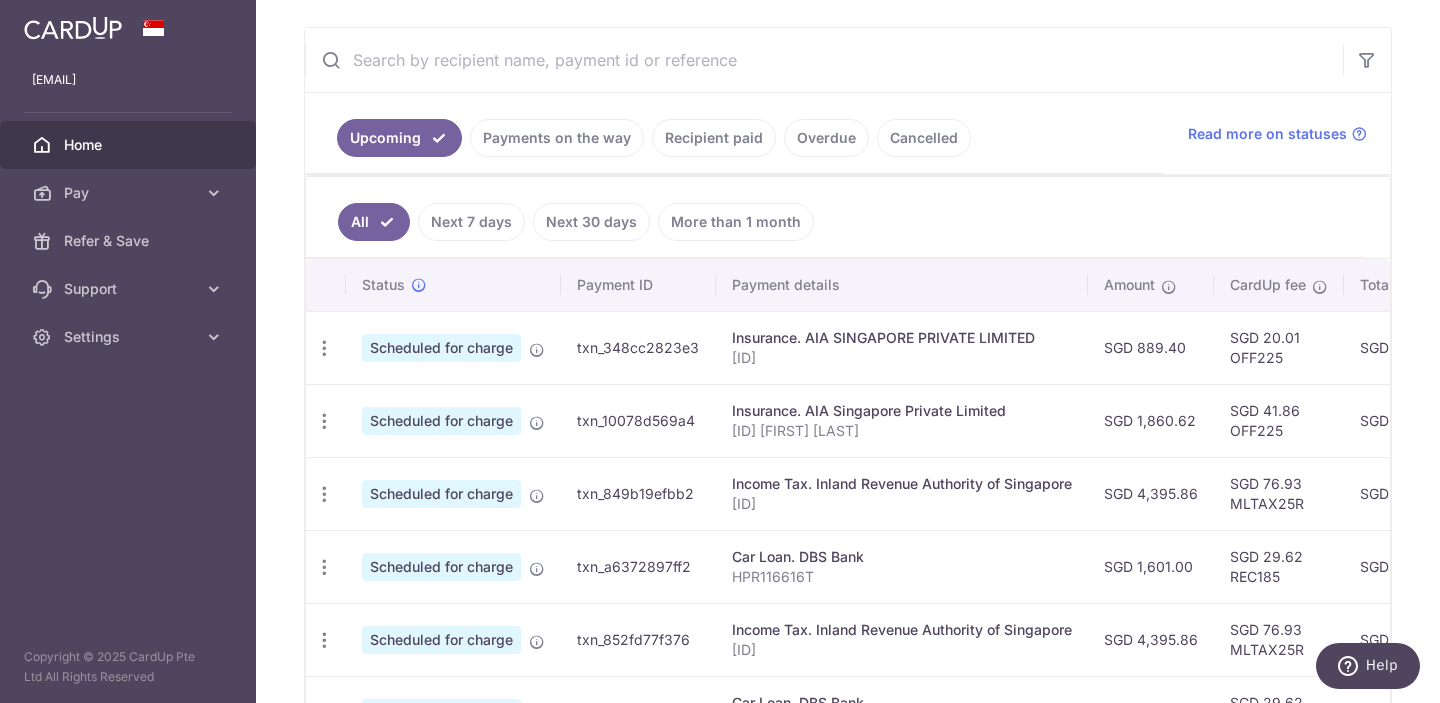scroll, scrollTop: 367, scrollLeft: 0, axis: vertical 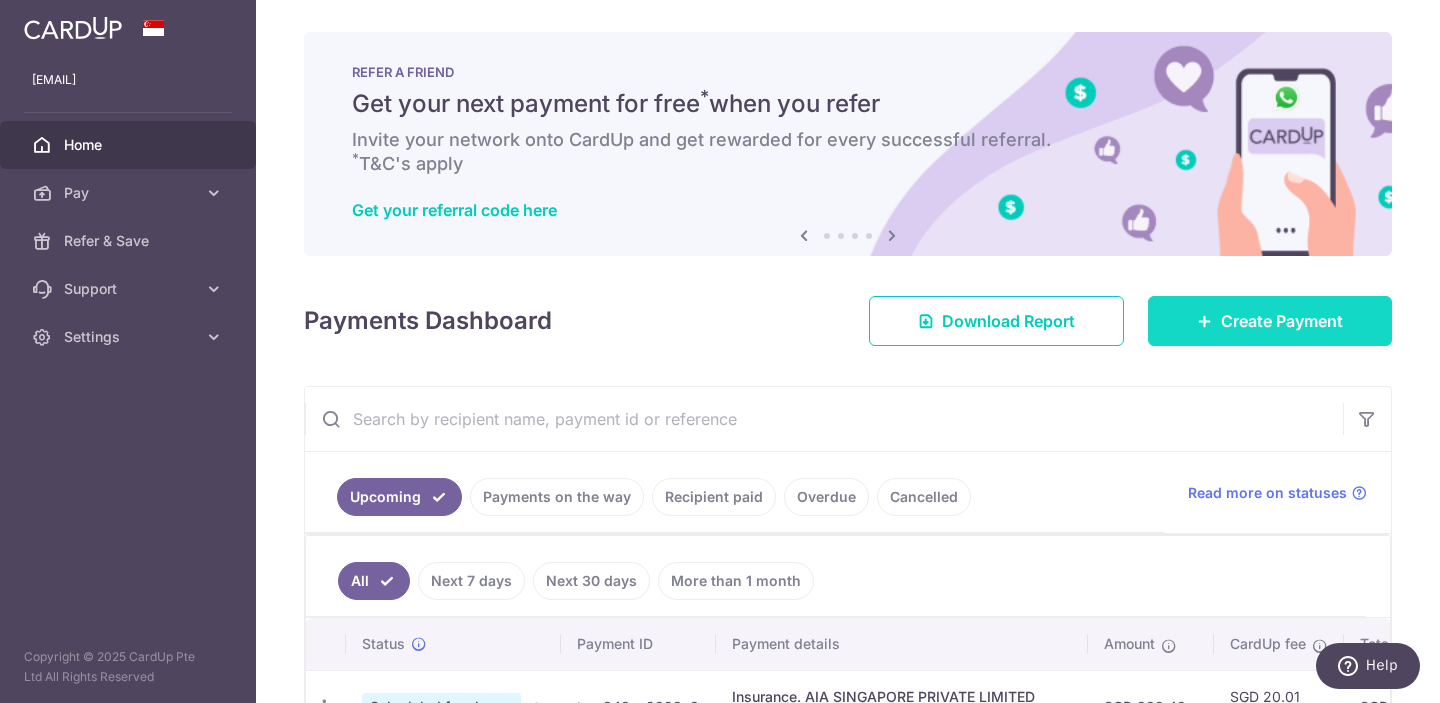 click on "Create Payment" at bounding box center [1270, 321] 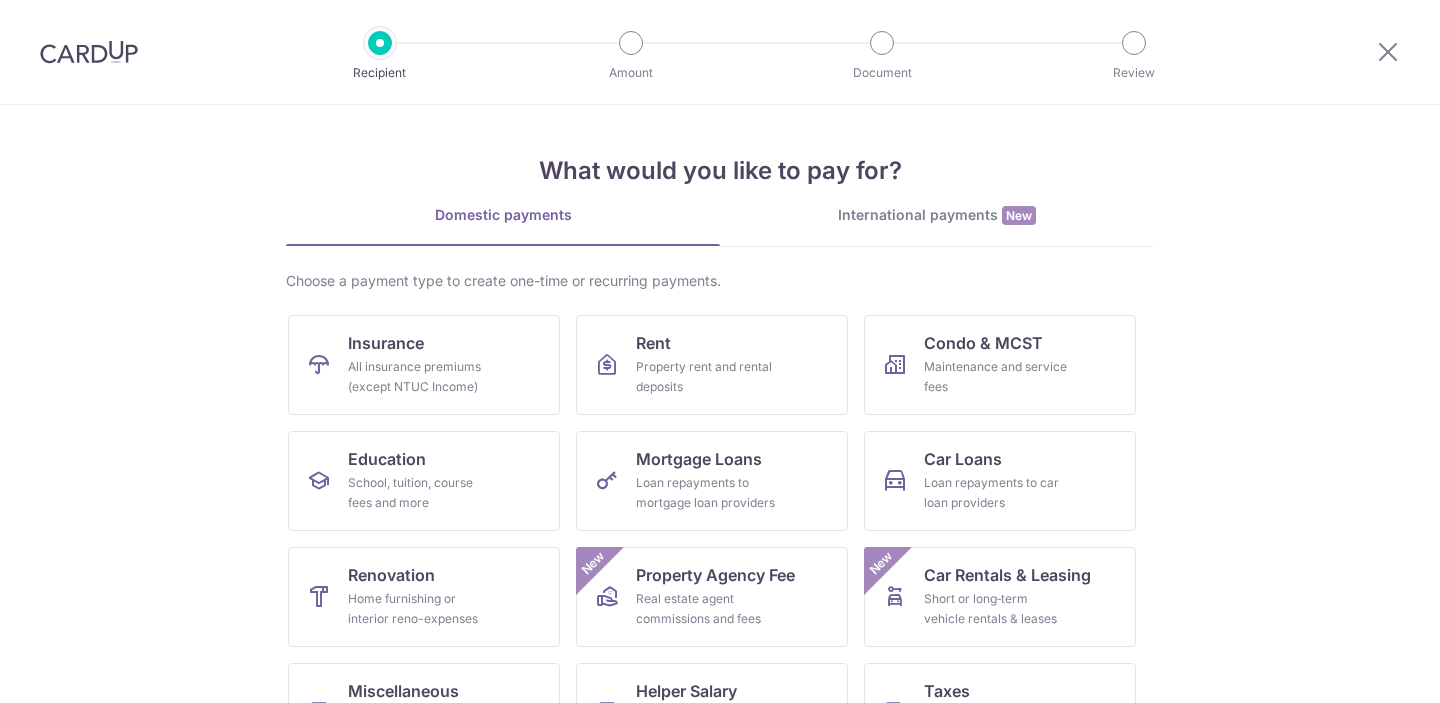 scroll, scrollTop: 0, scrollLeft: 0, axis: both 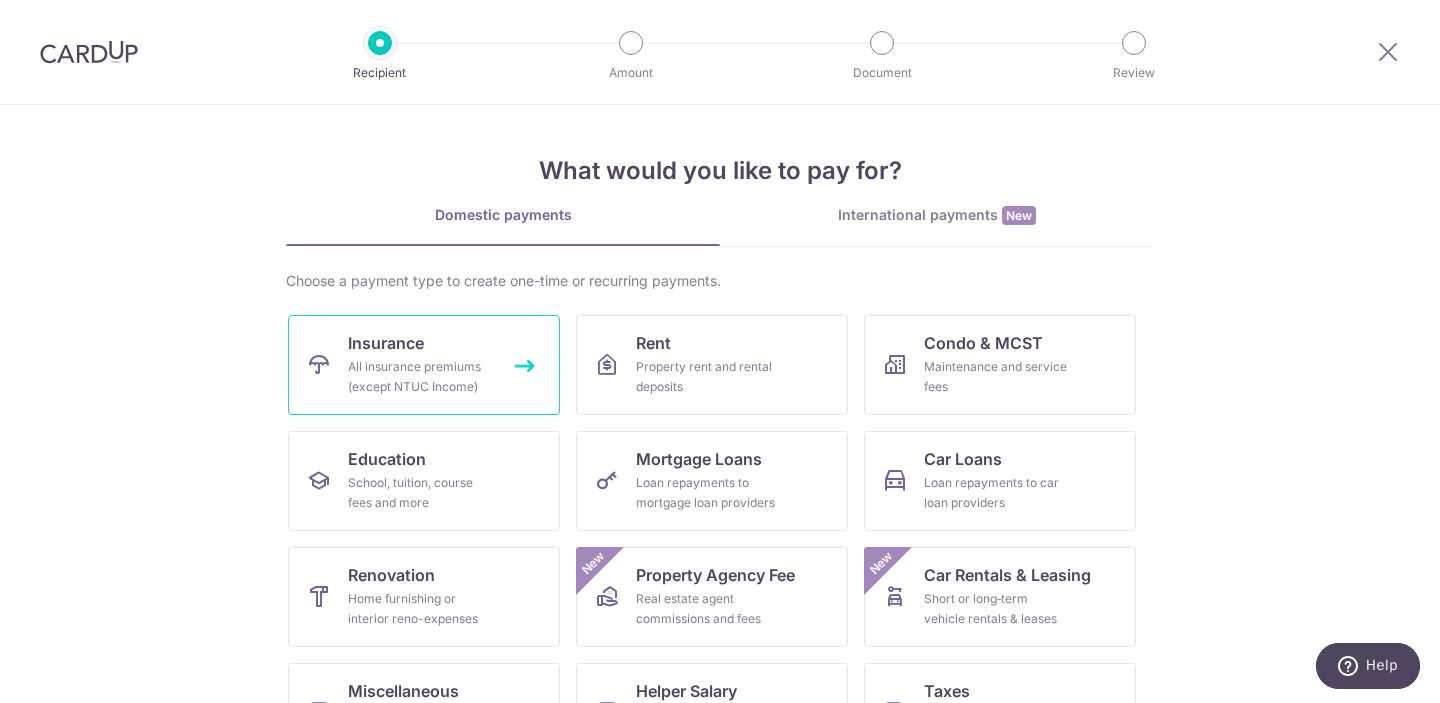 click on "Insurance All insurance premiums (except NTUC Income)" at bounding box center (424, 365) 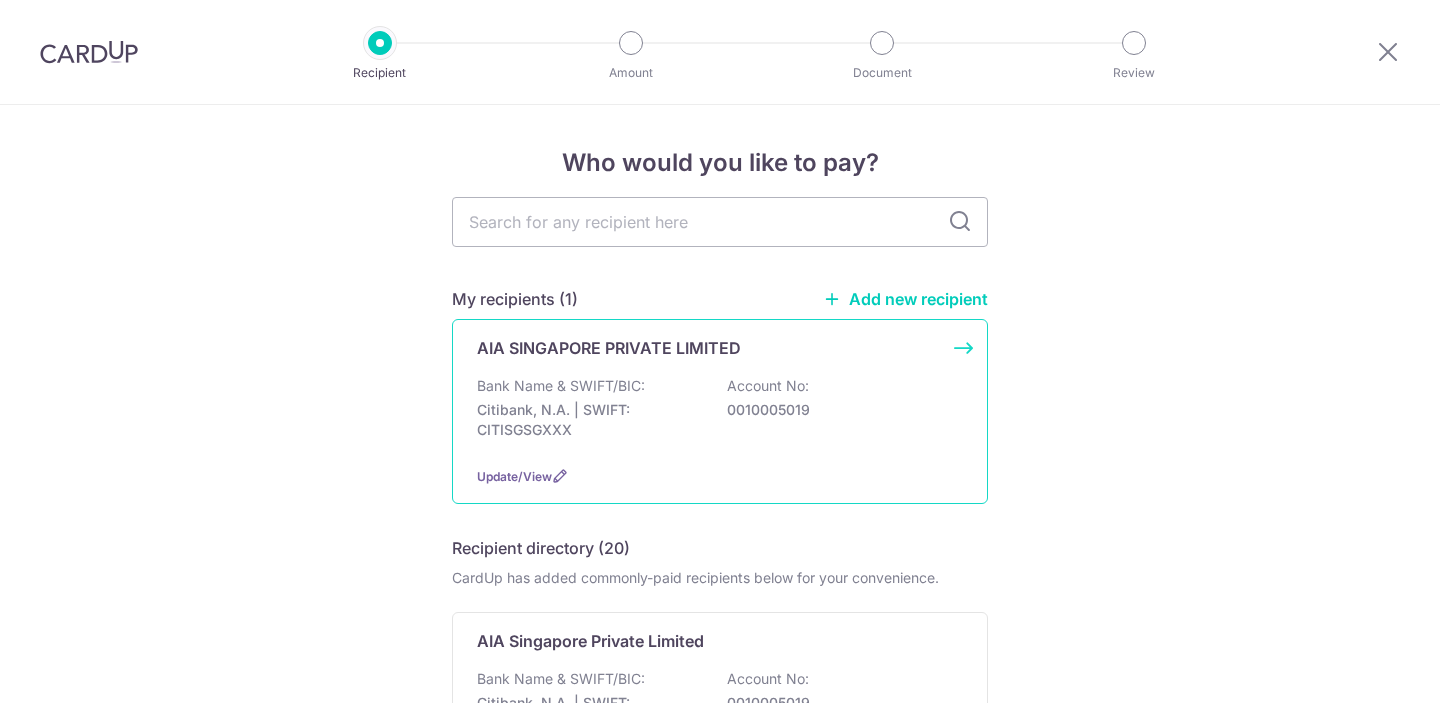 scroll, scrollTop: 0, scrollLeft: 0, axis: both 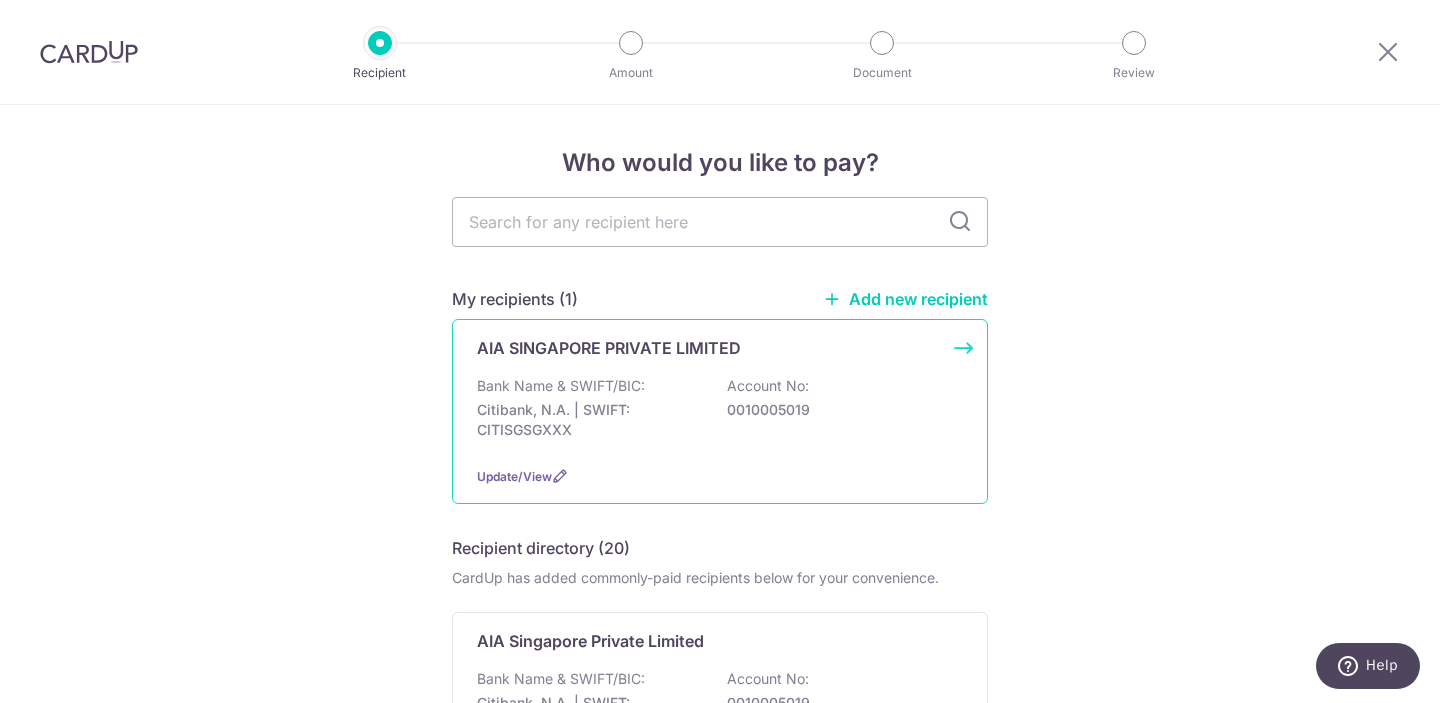 click on "Bank Name & SWIFT/BIC:
Citibank, N.A. | SWIFT: CITISGSGXXX
Account No:
0010005019" at bounding box center (720, 413) 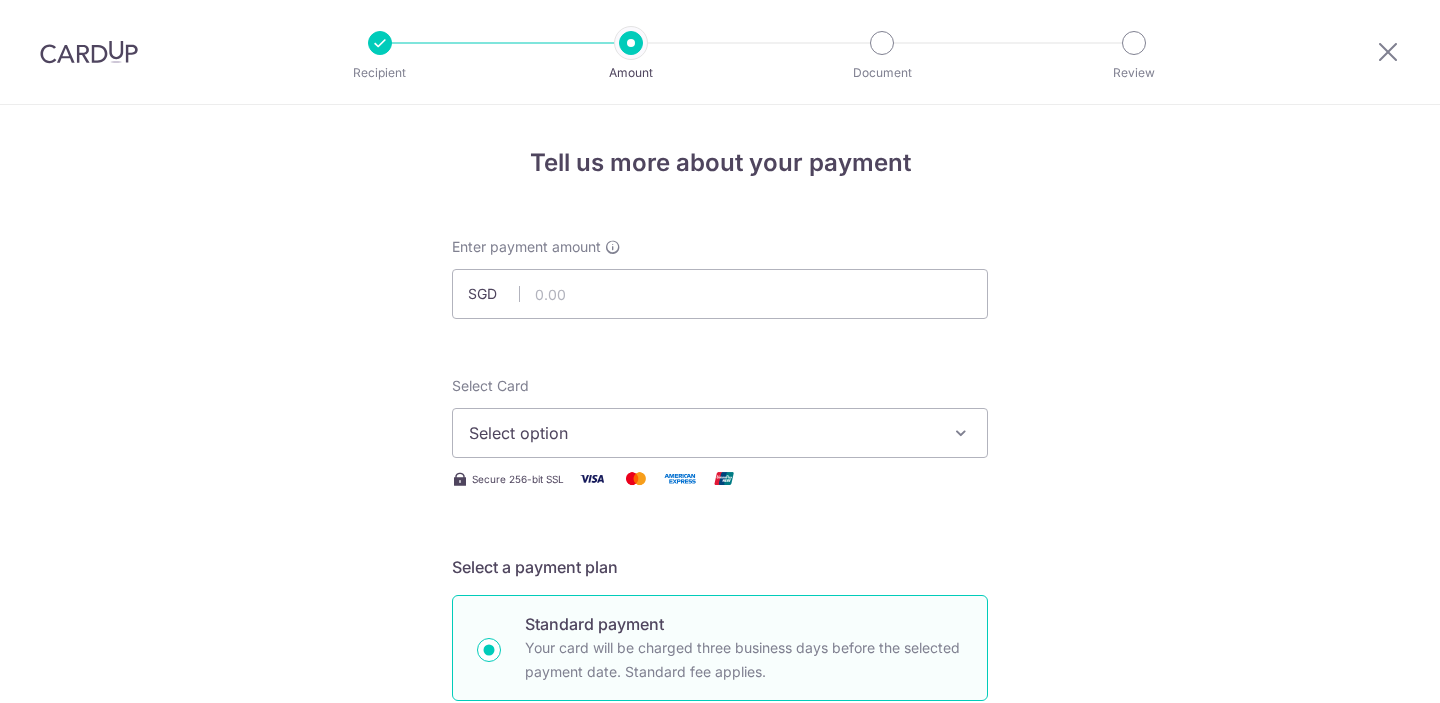 scroll, scrollTop: 0, scrollLeft: 0, axis: both 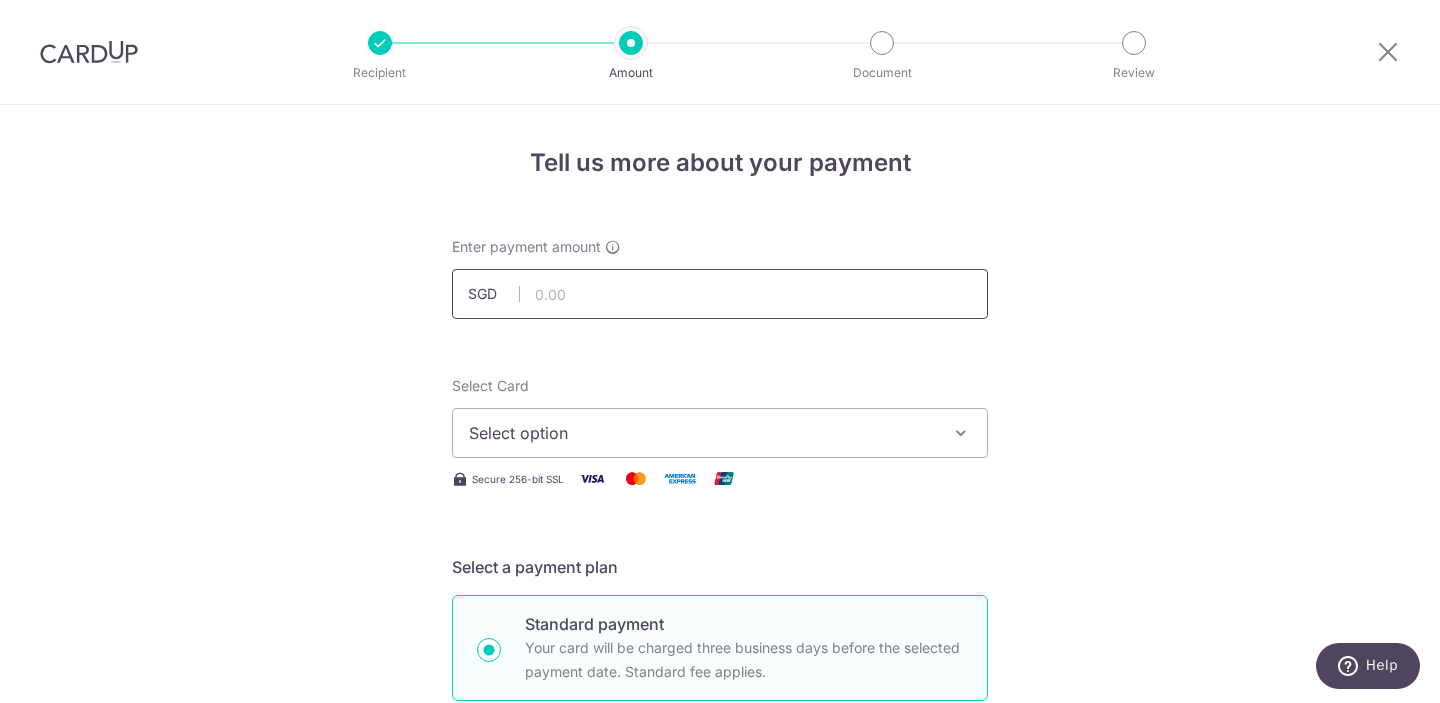 click at bounding box center (720, 294) 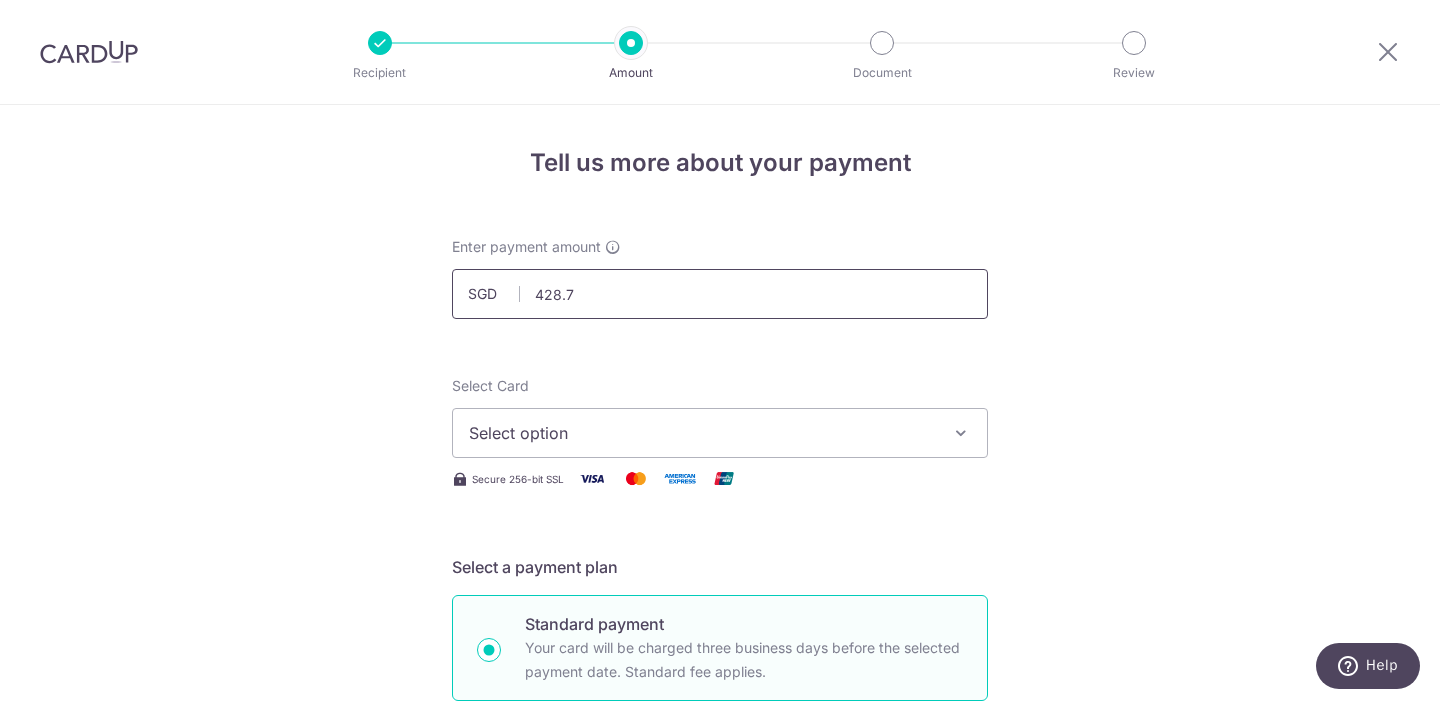 type on "428.71" 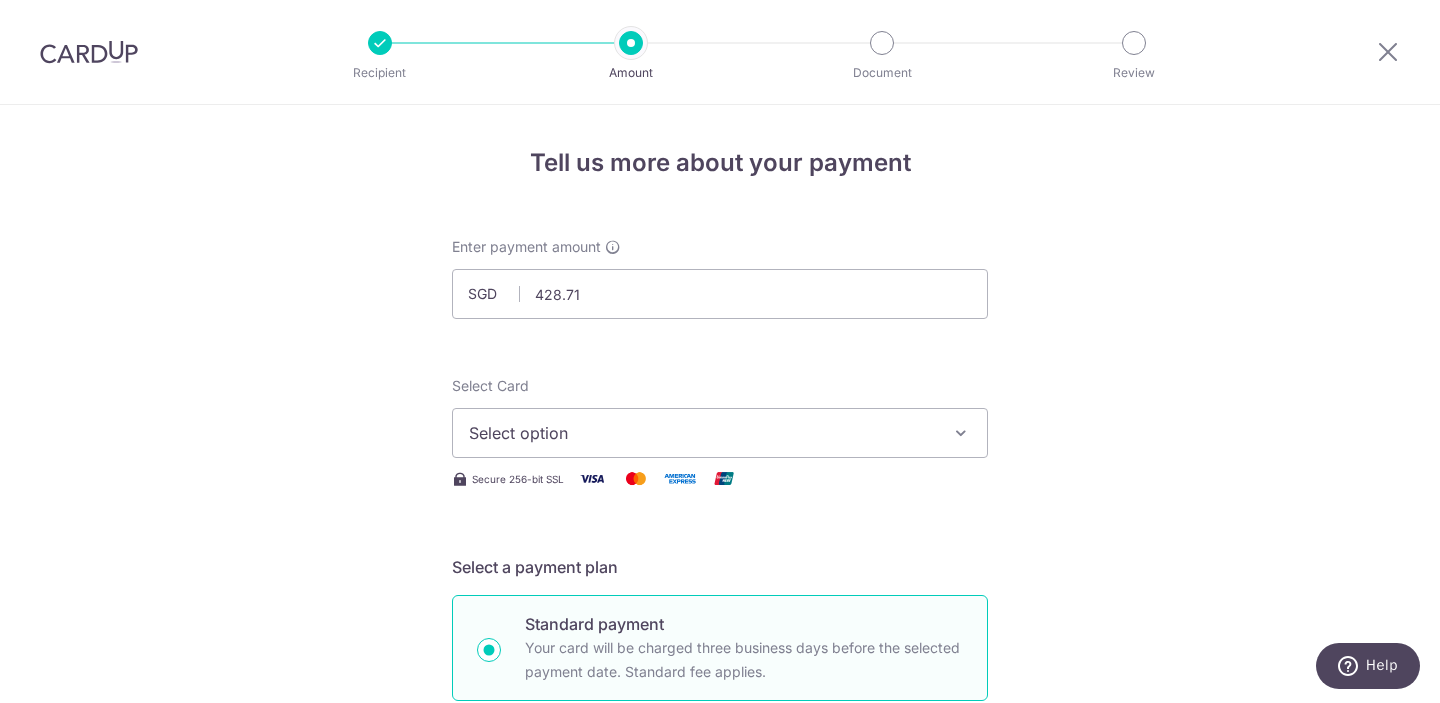 click on "Select option" at bounding box center [702, 433] 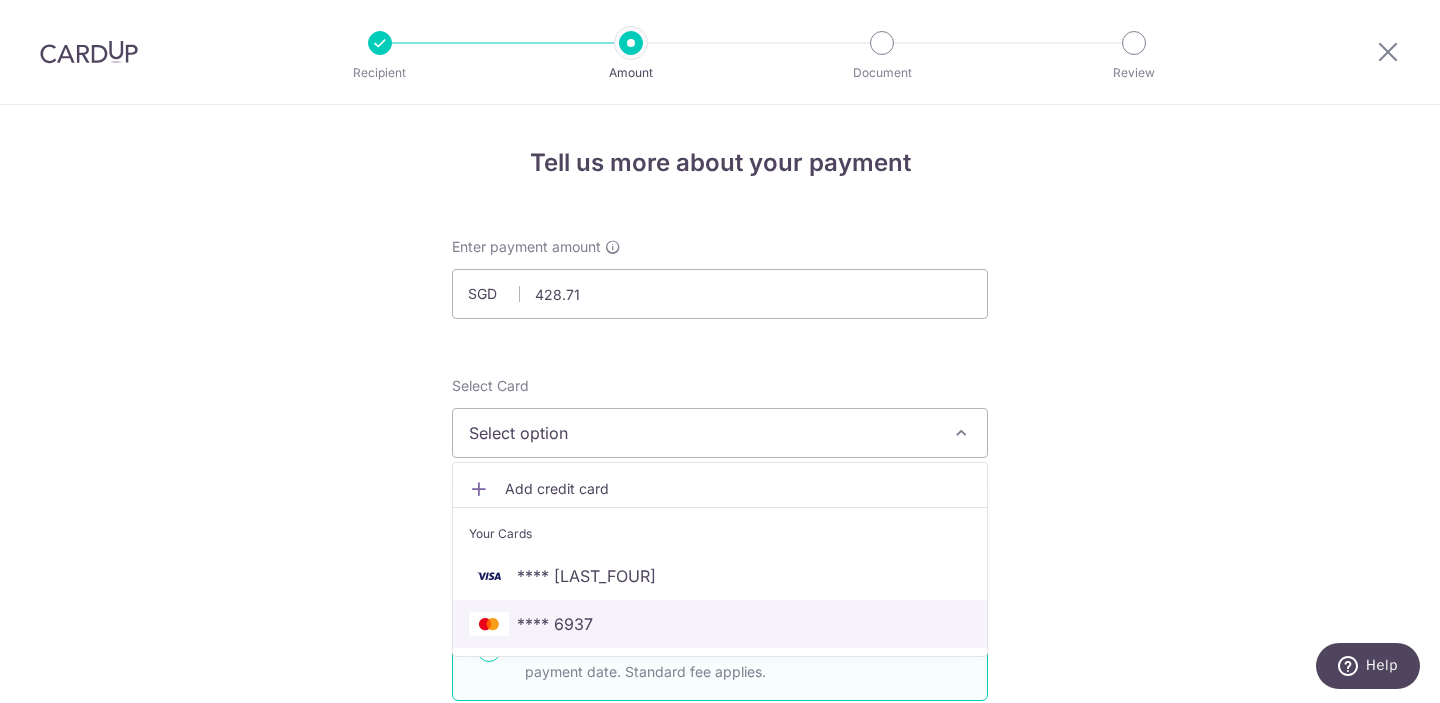 click on "**** 6937" at bounding box center [555, 624] 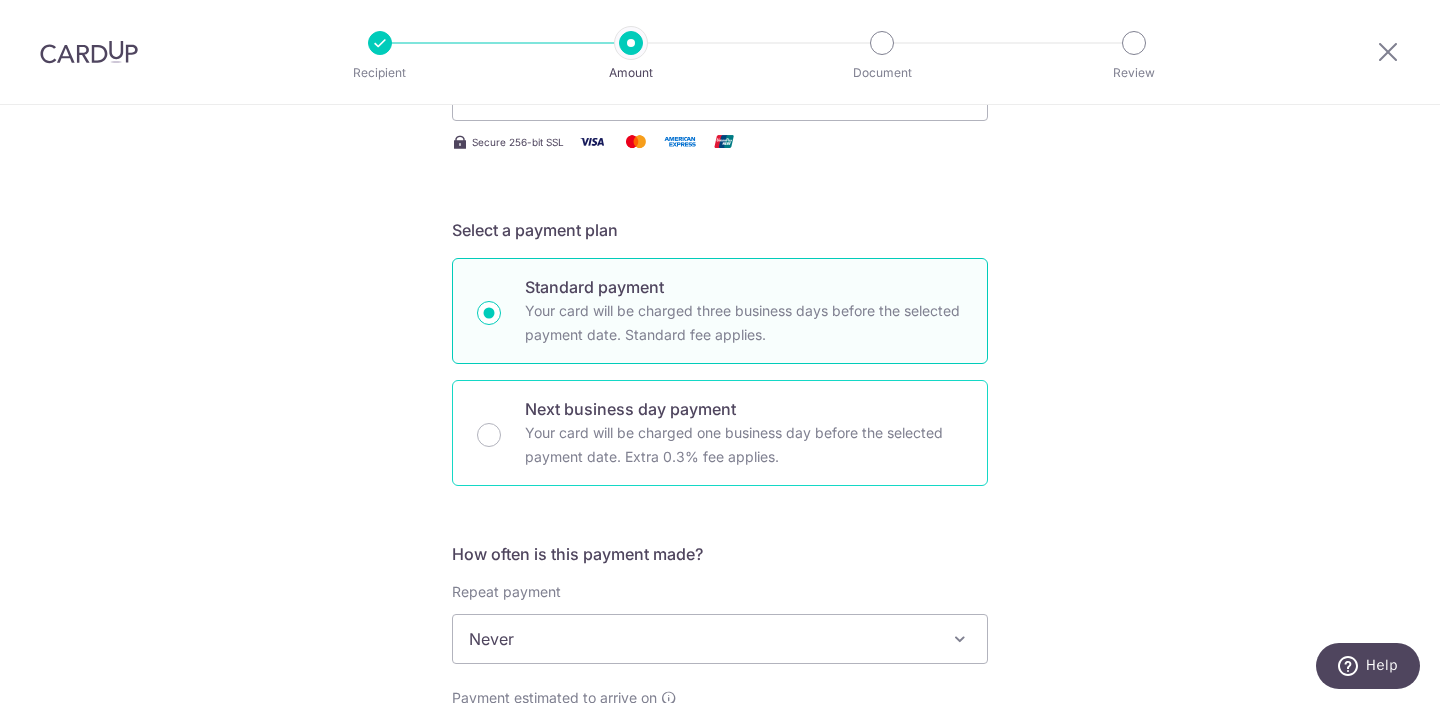scroll, scrollTop: 530, scrollLeft: 0, axis: vertical 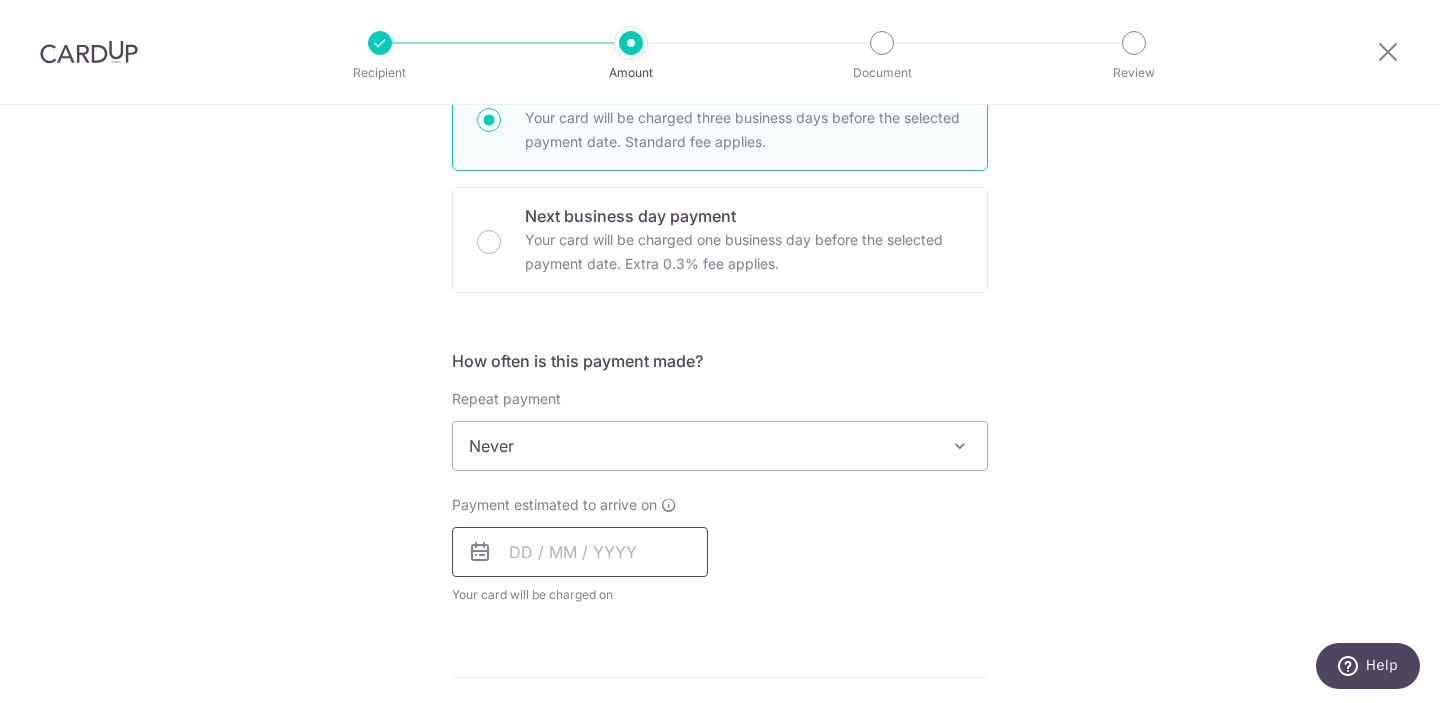 click at bounding box center (580, 552) 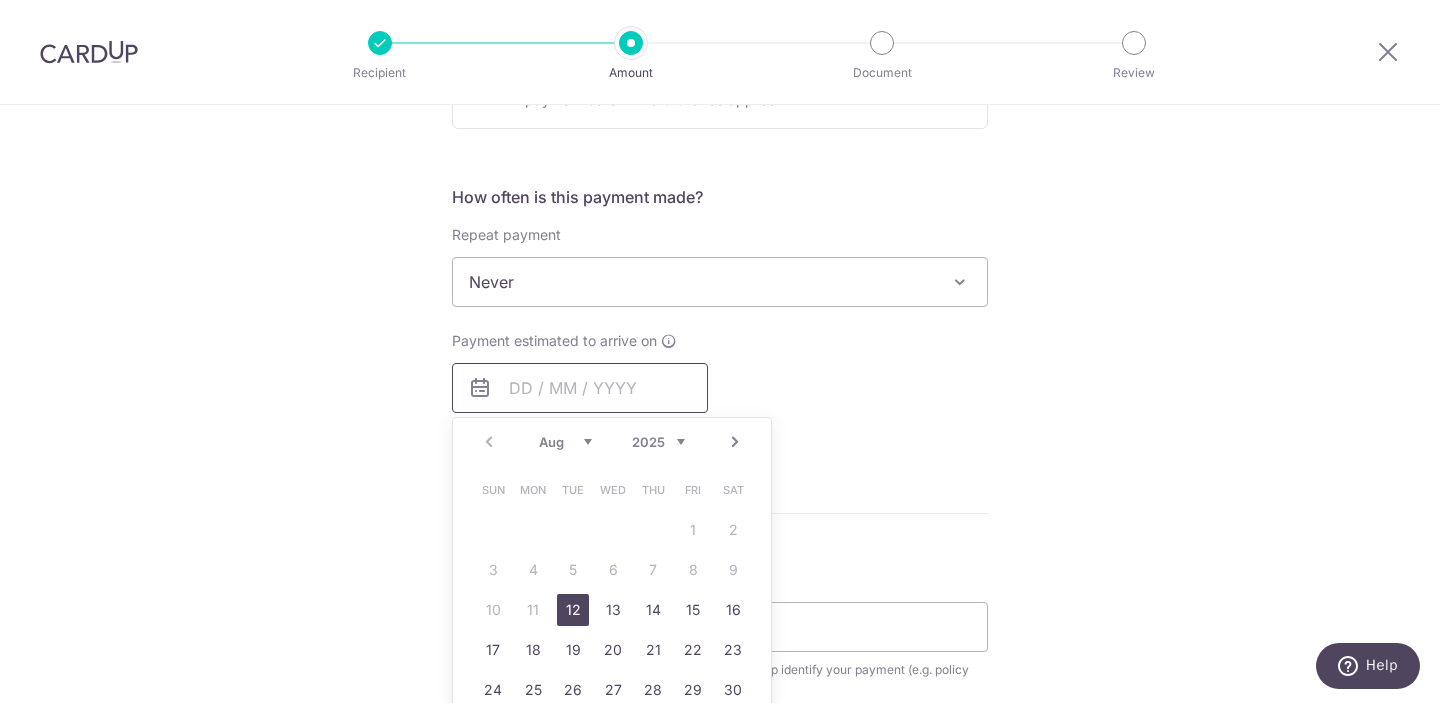 scroll, scrollTop: 795, scrollLeft: 0, axis: vertical 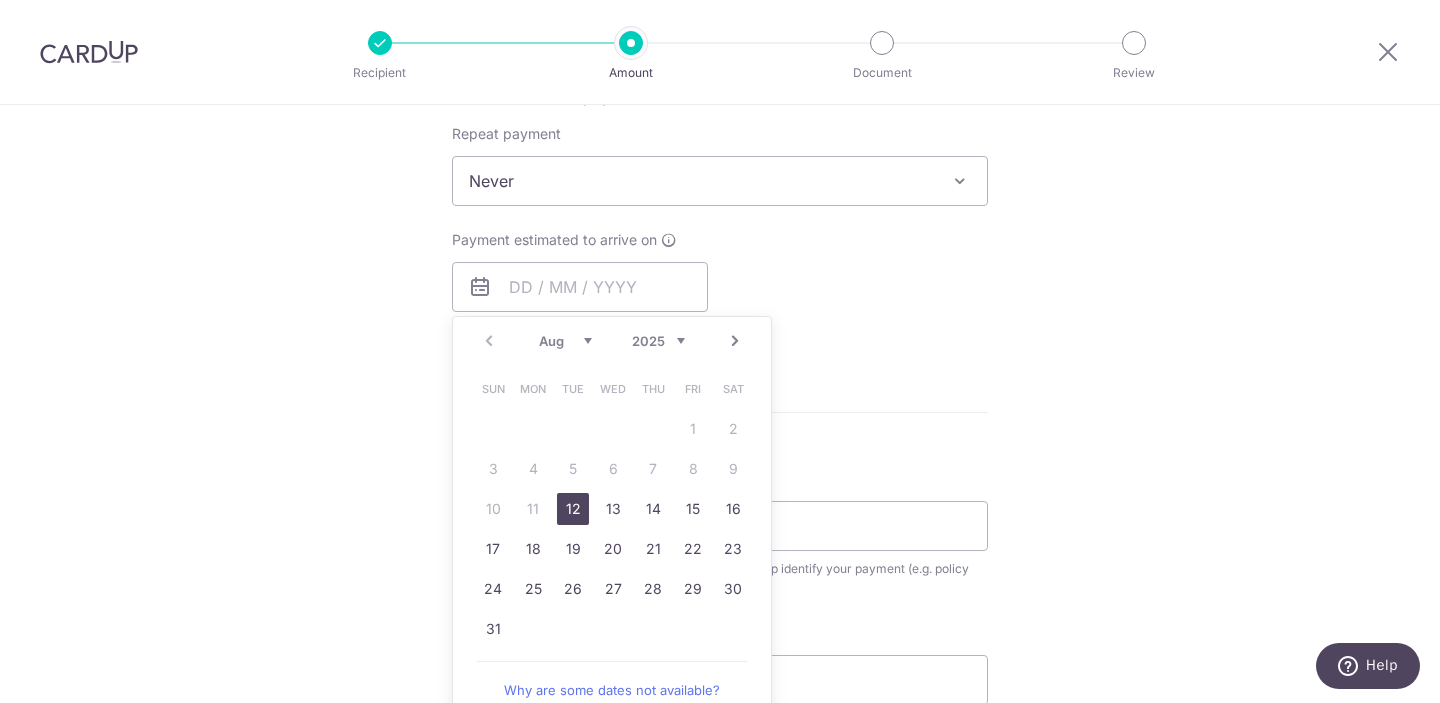 click on "Next" at bounding box center [735, 341] 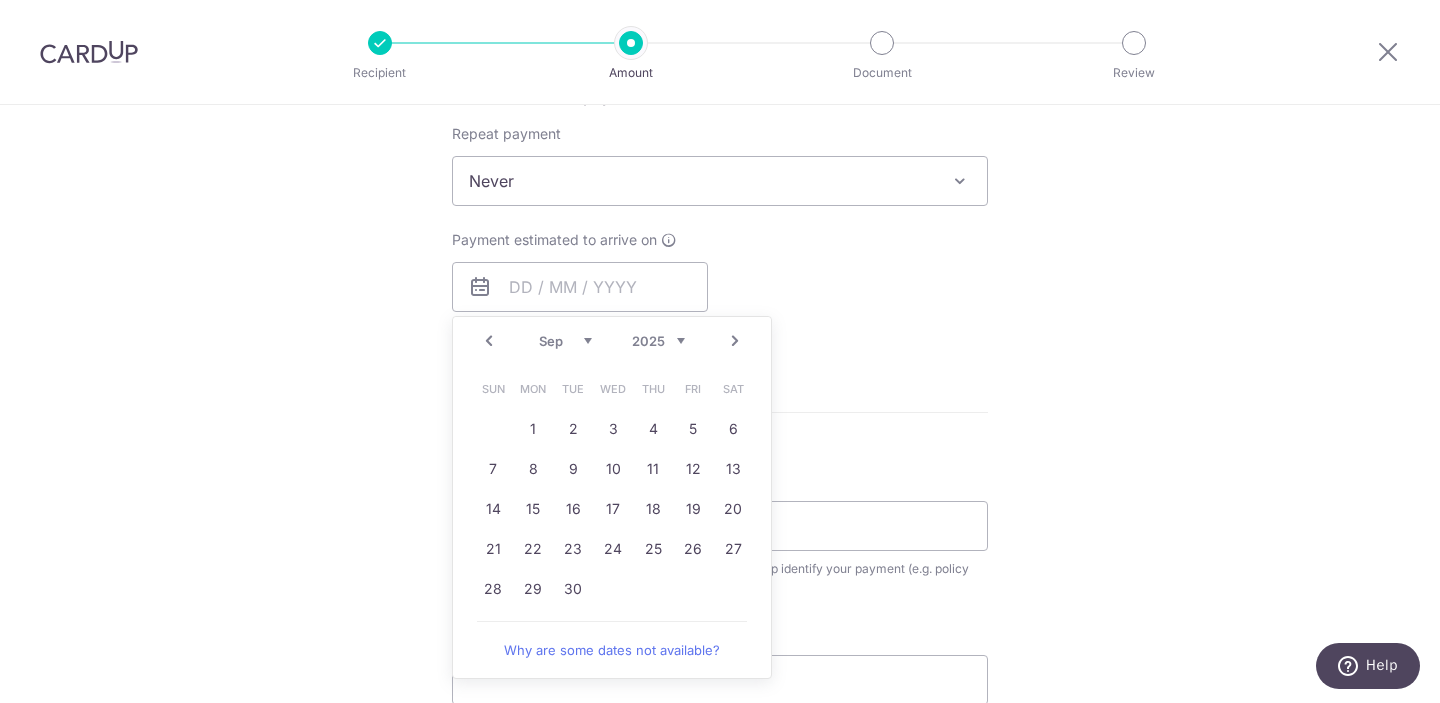 click on "Next" at bounding box center [735, 341] 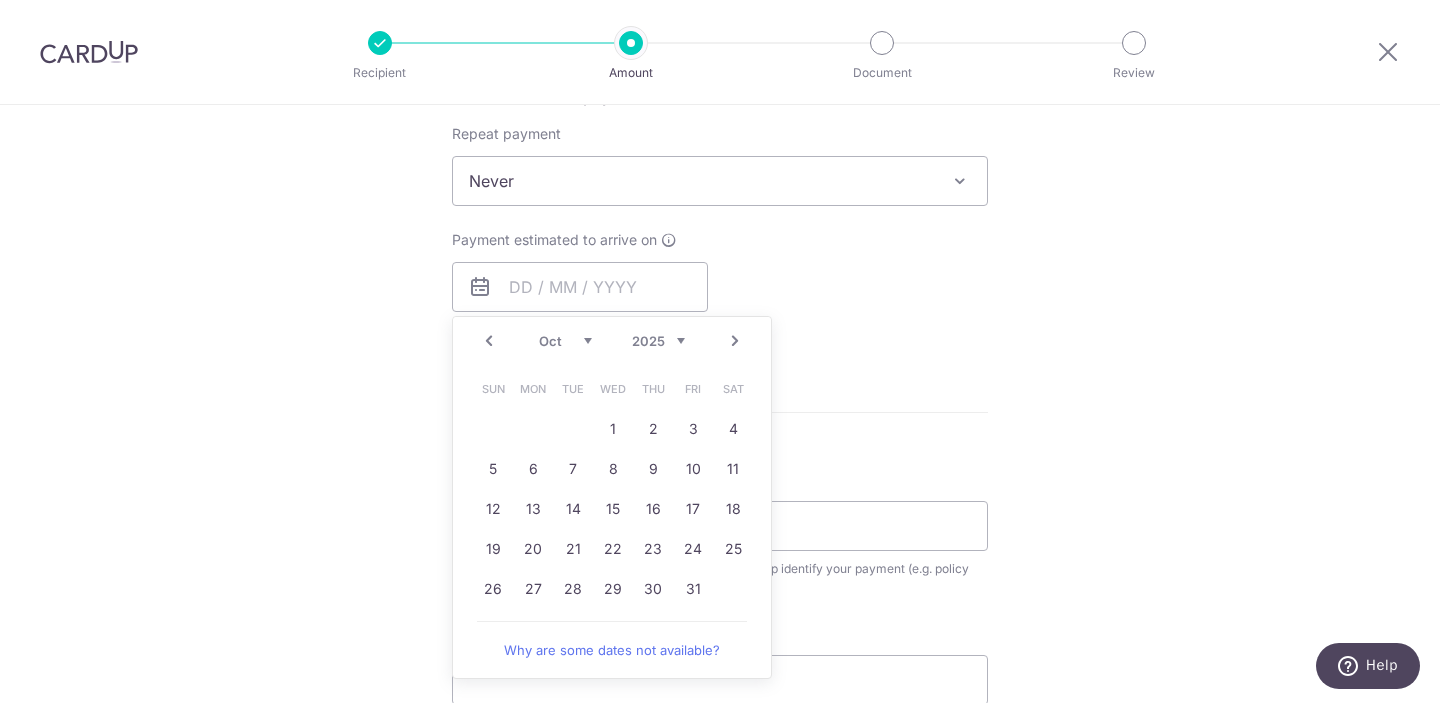 click on "Next" at bounding box center (735, 341) 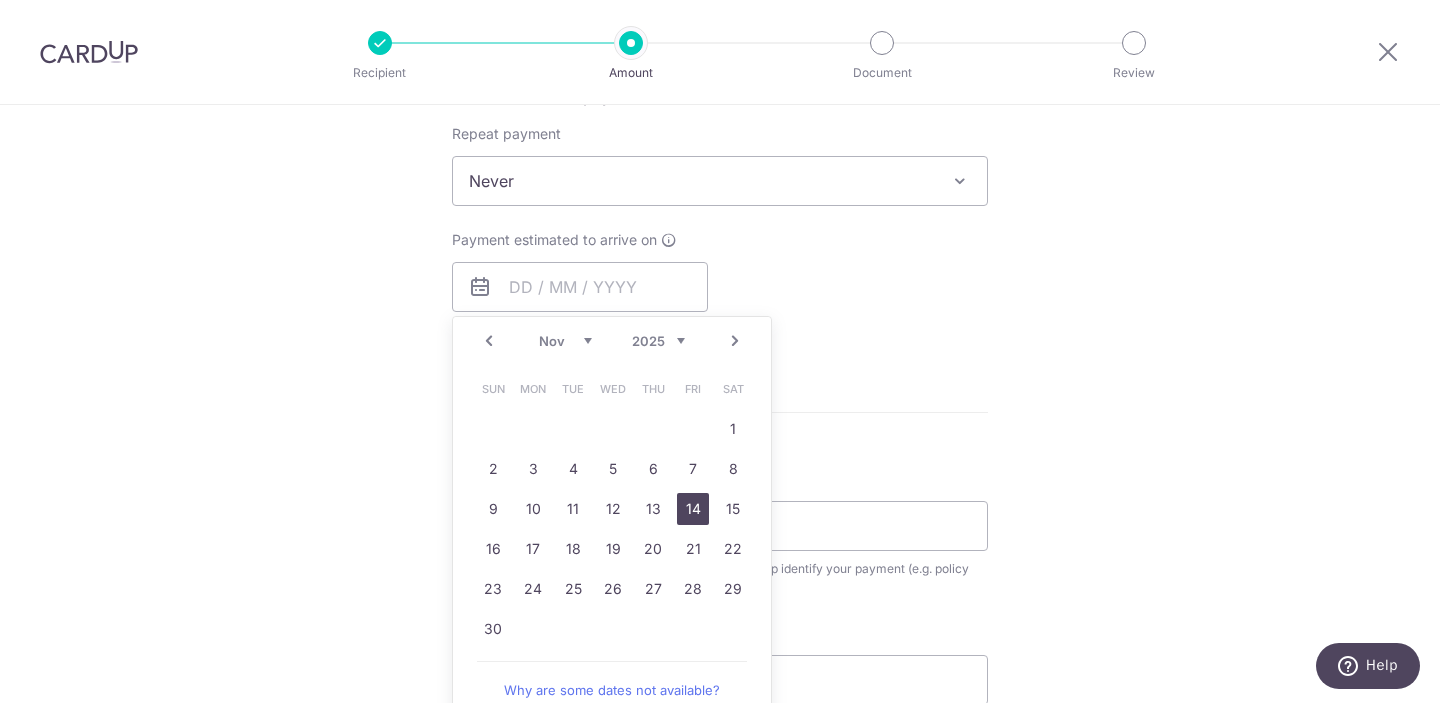 click on "14" at bounding box center (693, 509) 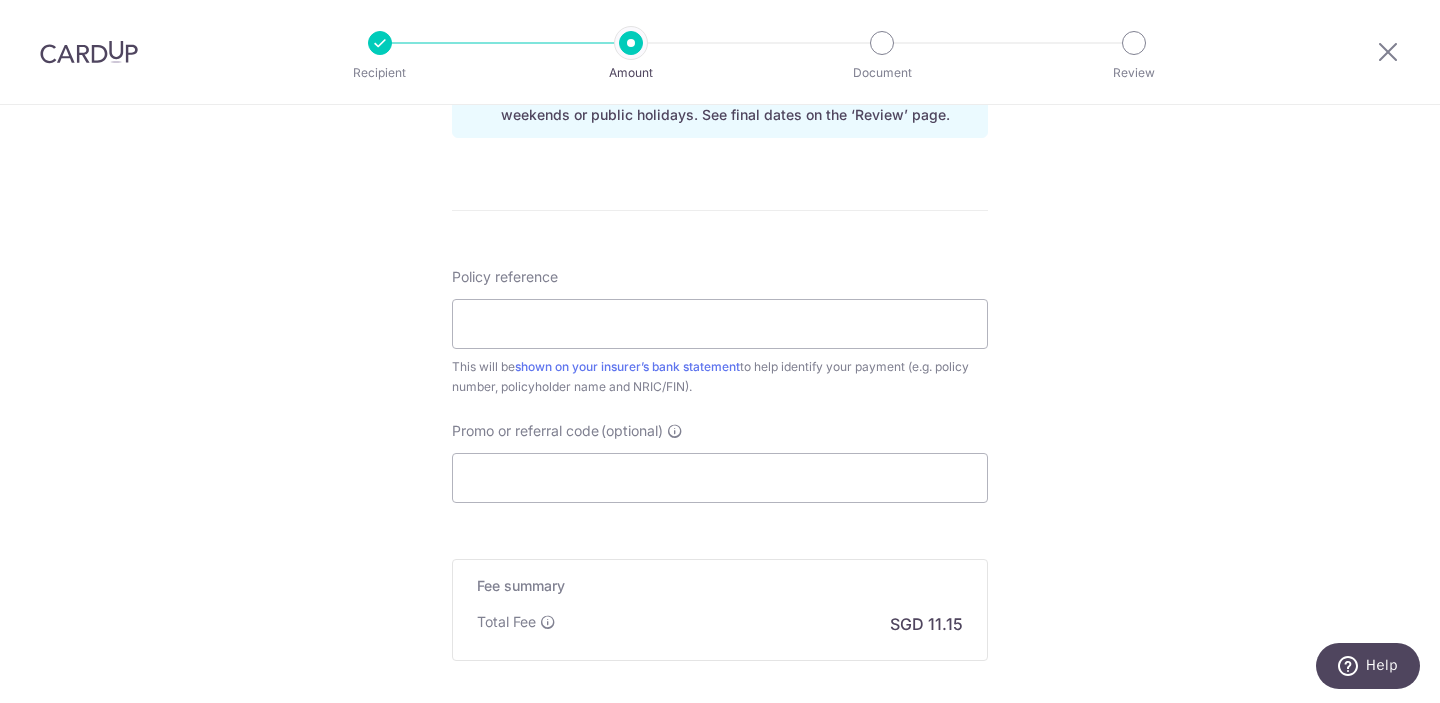 scroll, scrollTop: 1103, scrollLeft: 0, axis: vertical 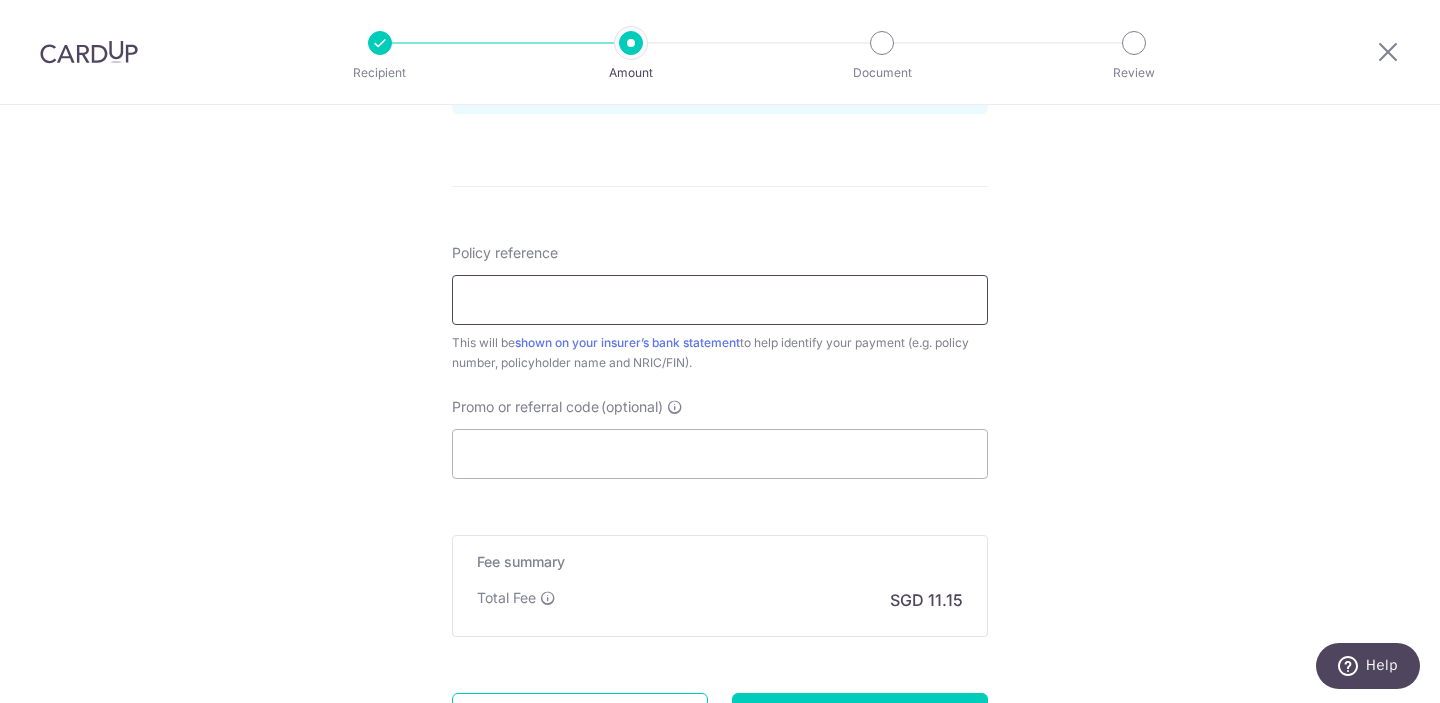 click on "Policy reference" at bounding box center [720, 300] 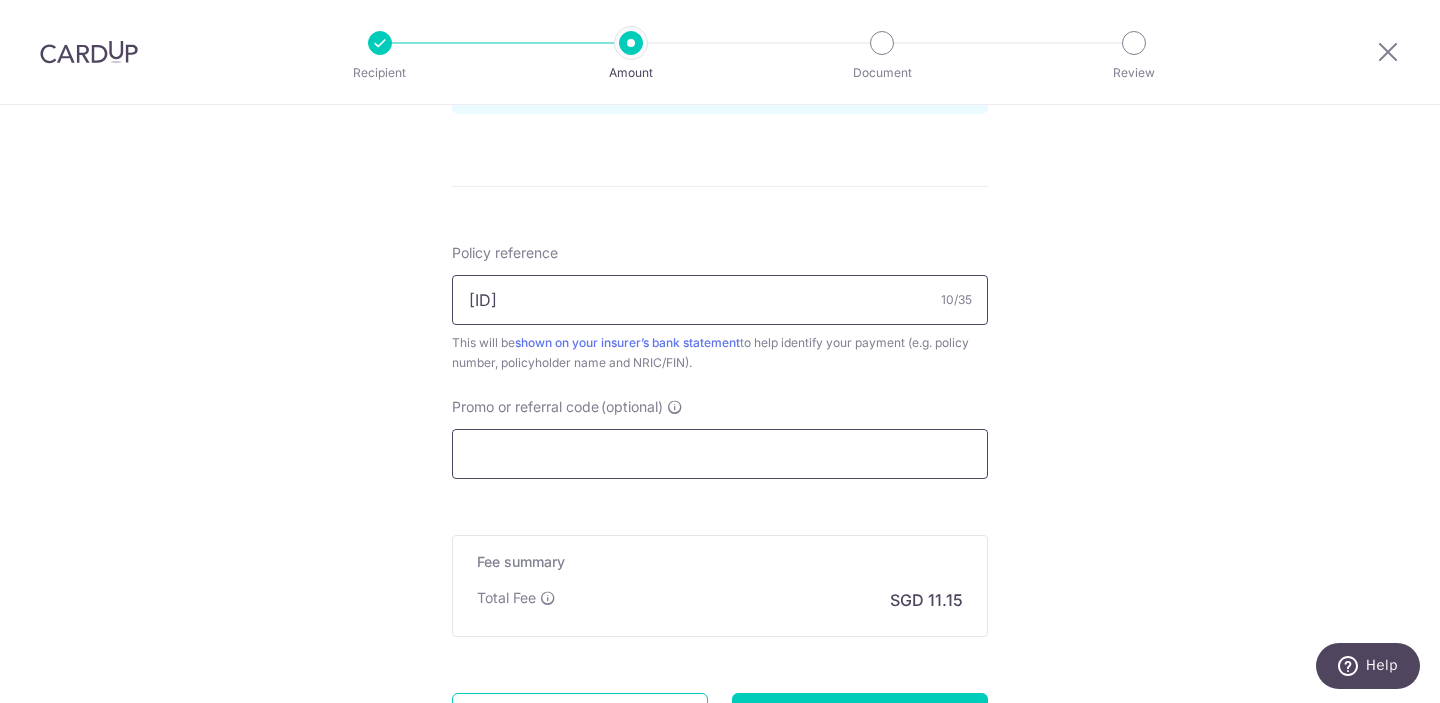 type on "H240427702" 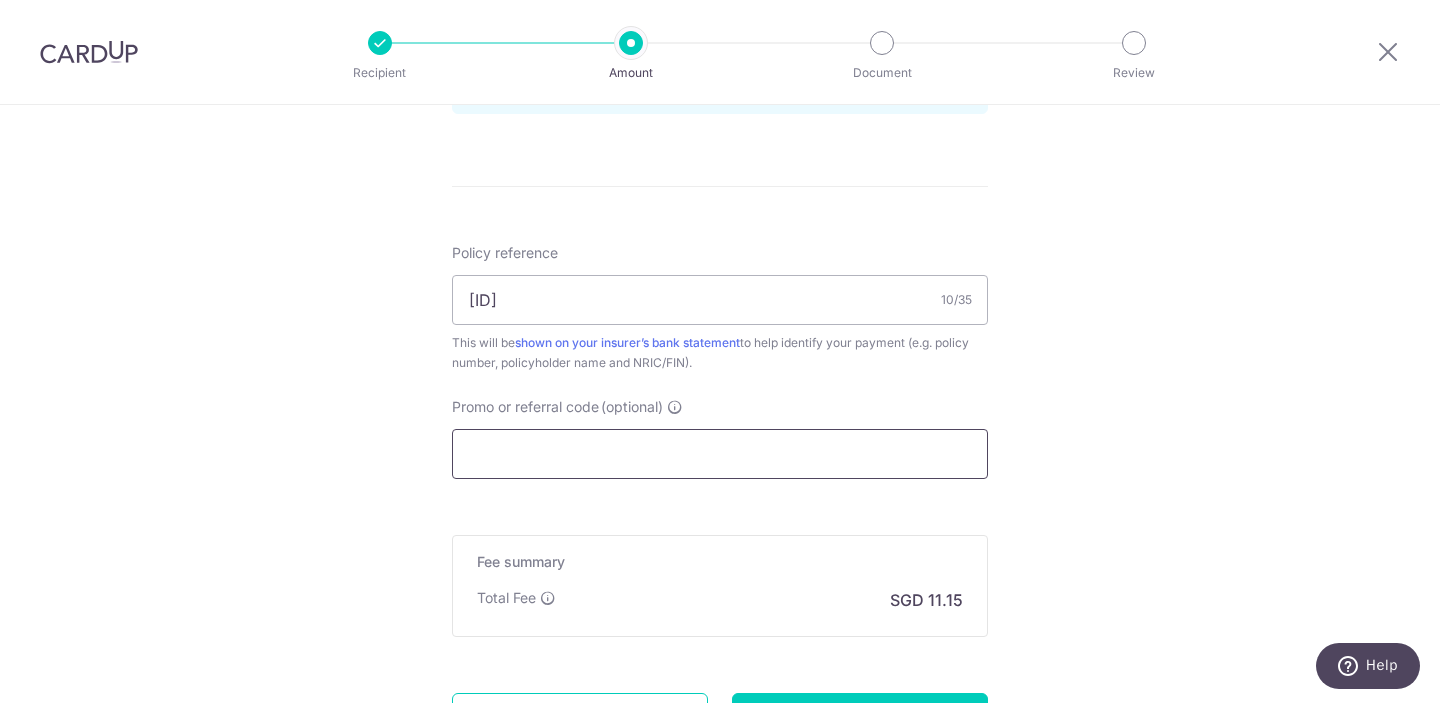 click on "Promo or referral code
(optional)" at bounding box center [720, 454] 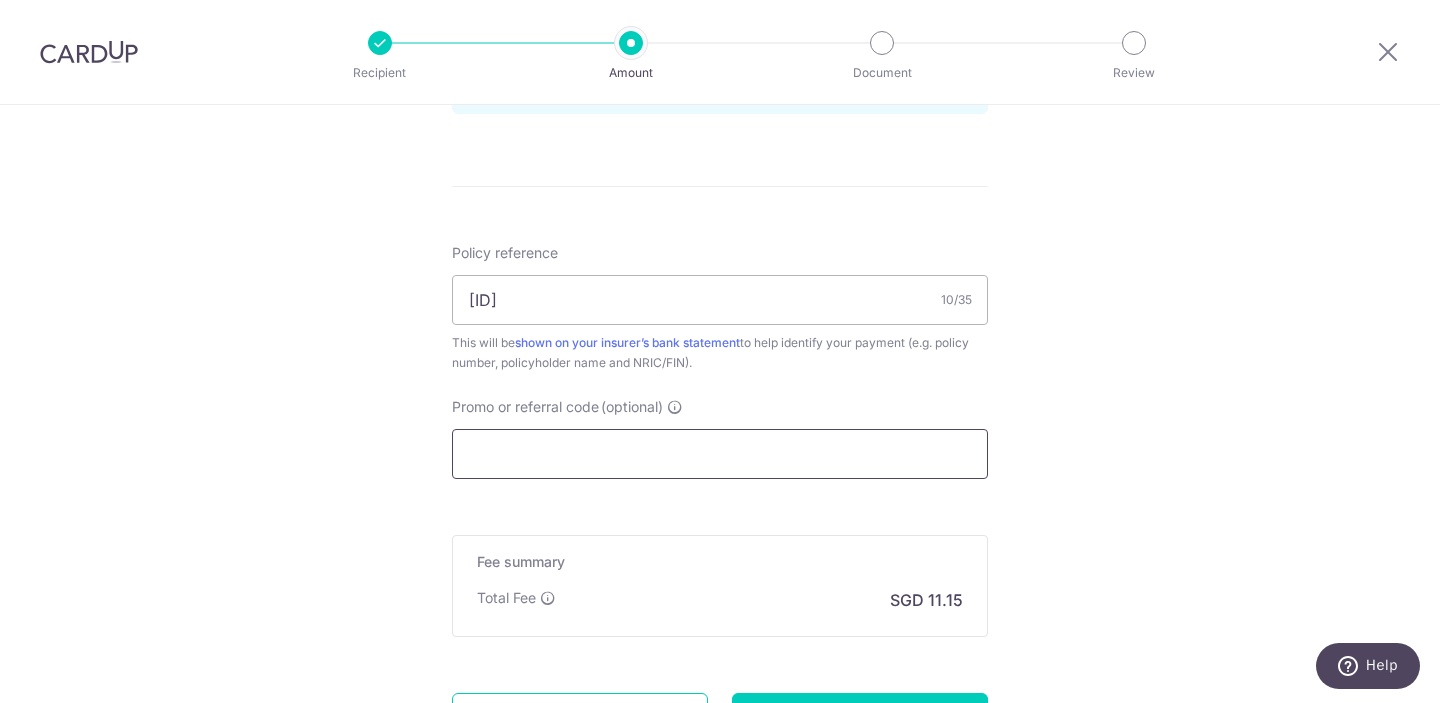 paste on "OFF225" 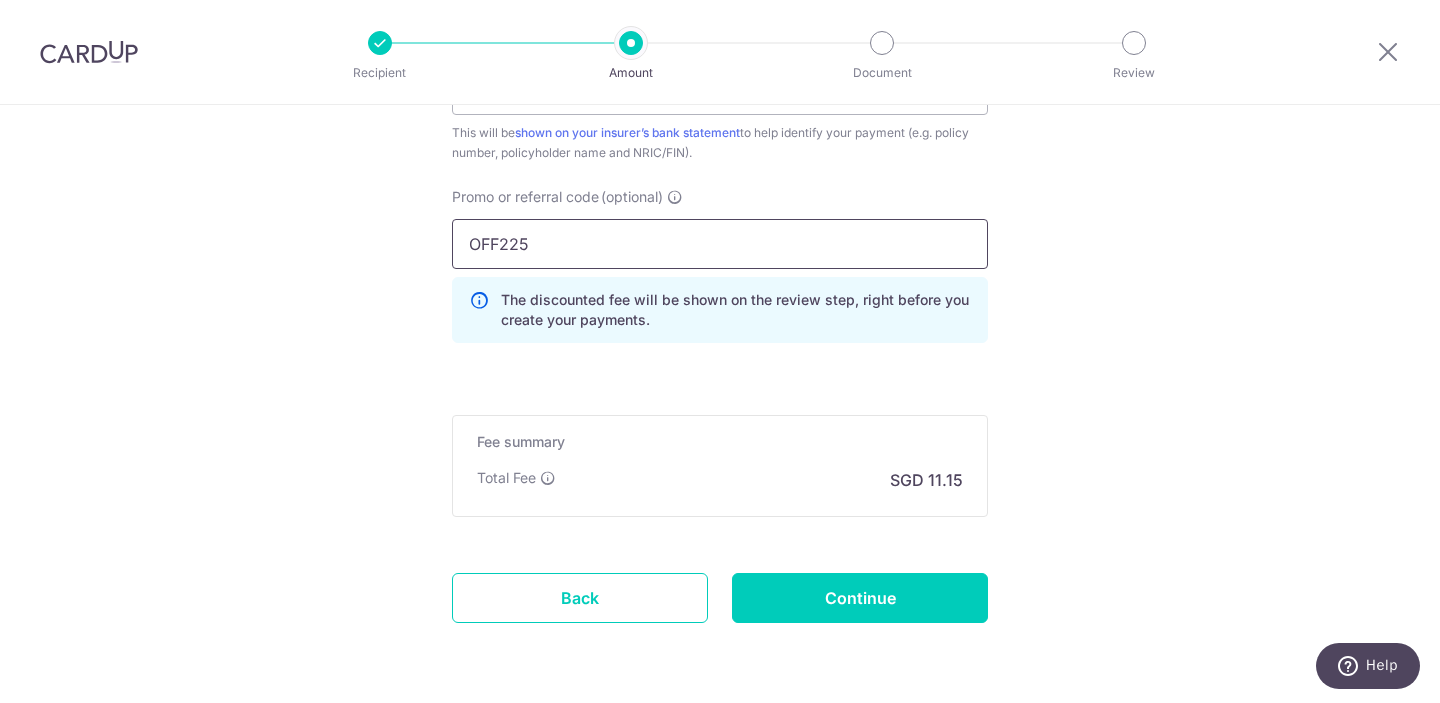 scroll, scrollTop: 1350, scrollLeft: 0, axis: vertical 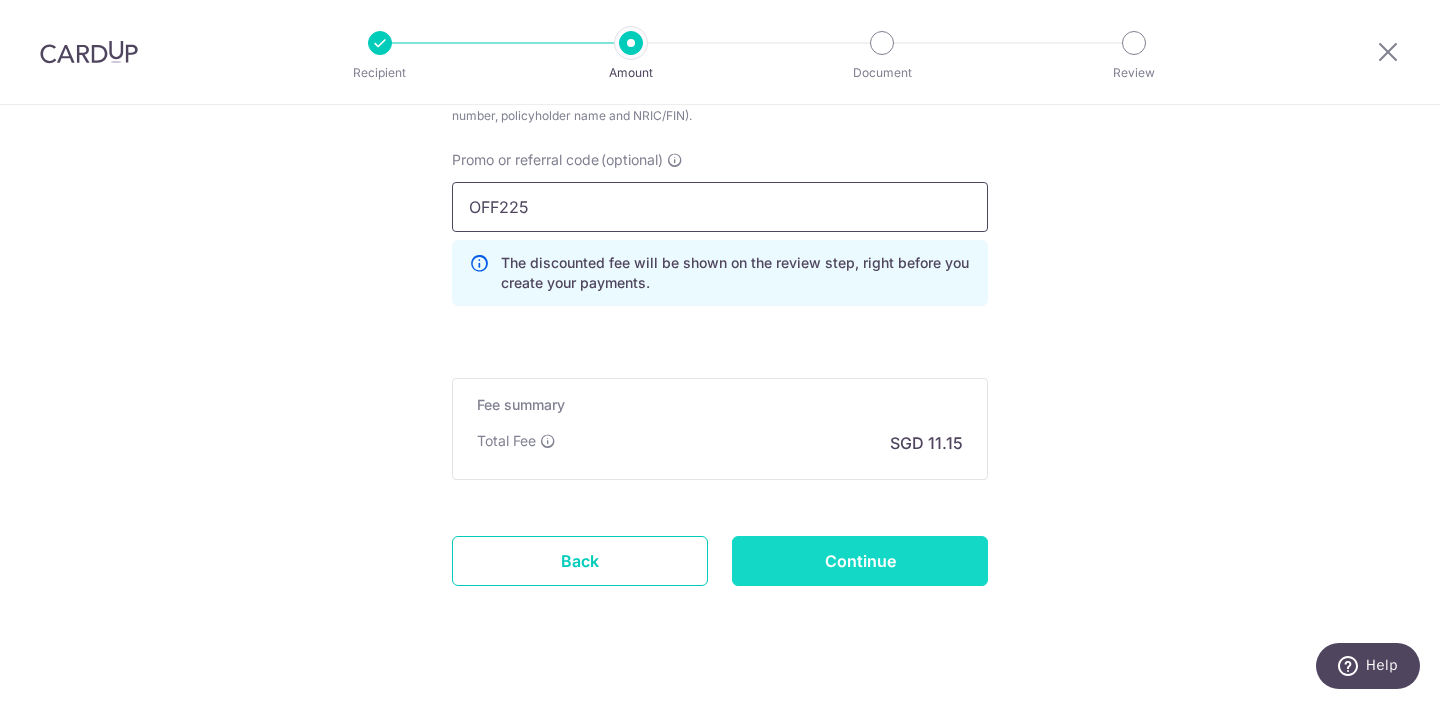 type on "OFF225" 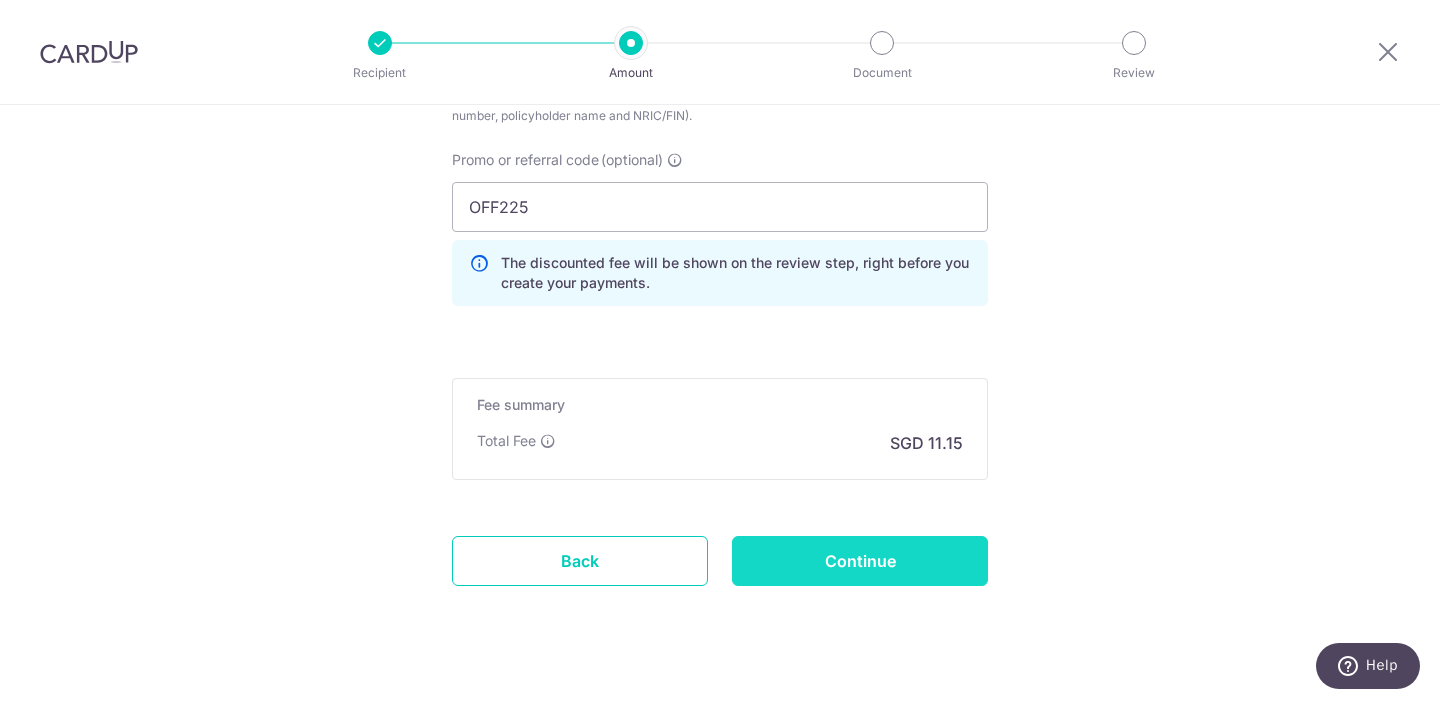 click on "Continue" at bounding box center [860, 561] 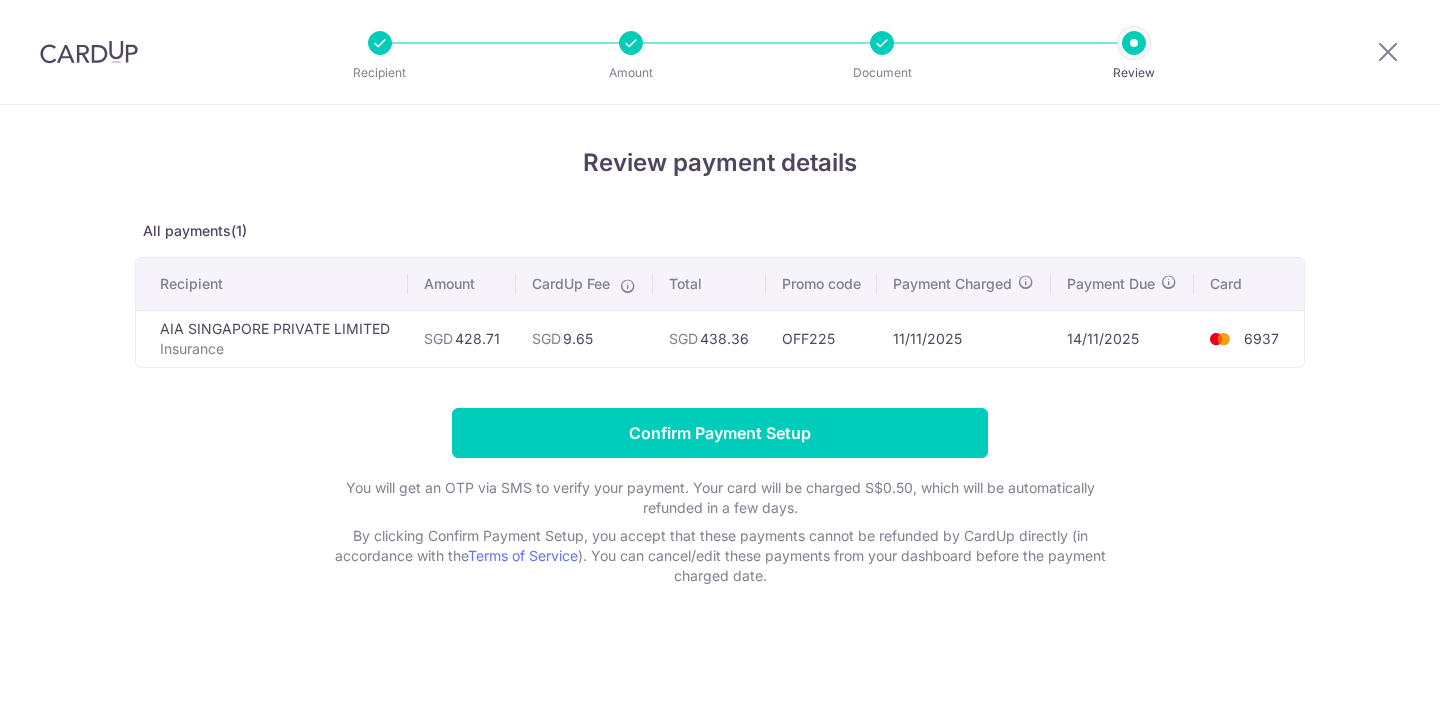 scroll, scrollTop: 0, scrollLeft: 0, axis: both 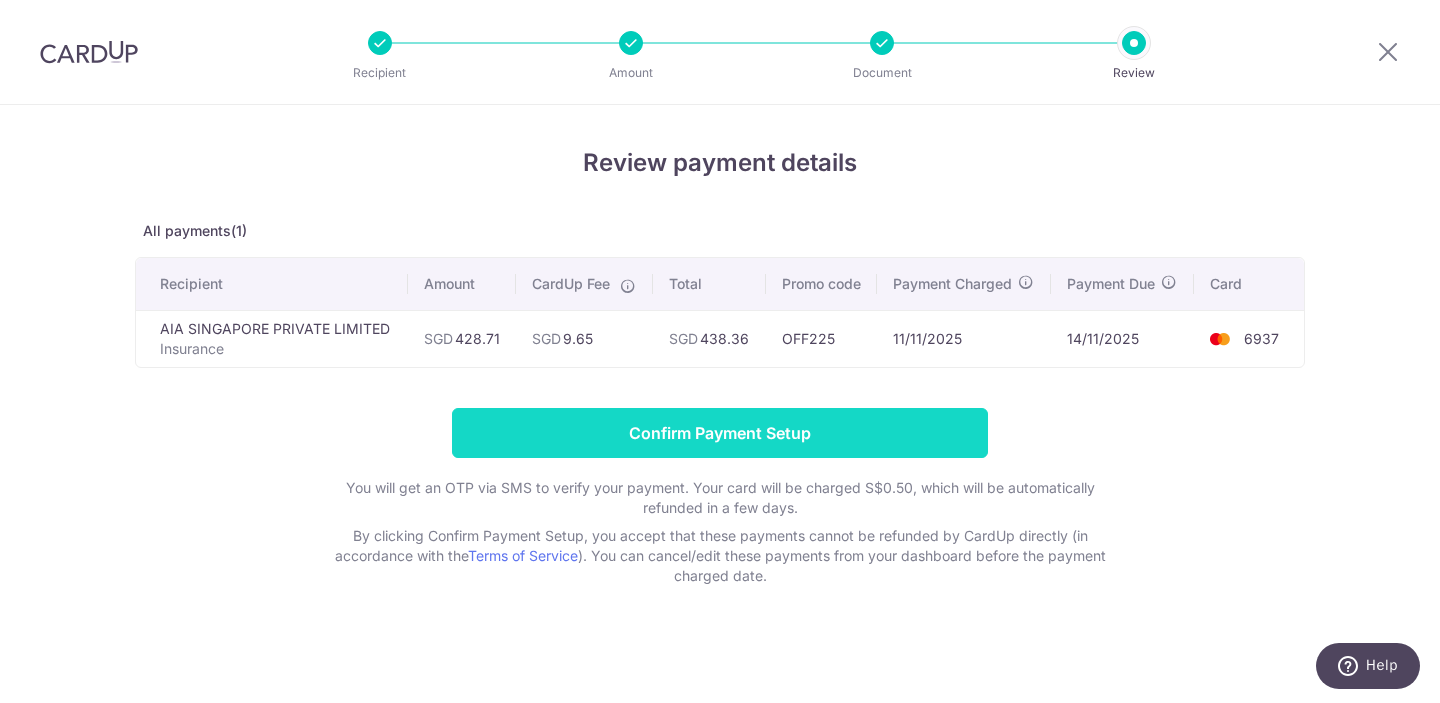 click on "Confirm Payment Setup" at bounding box center (720, 433) 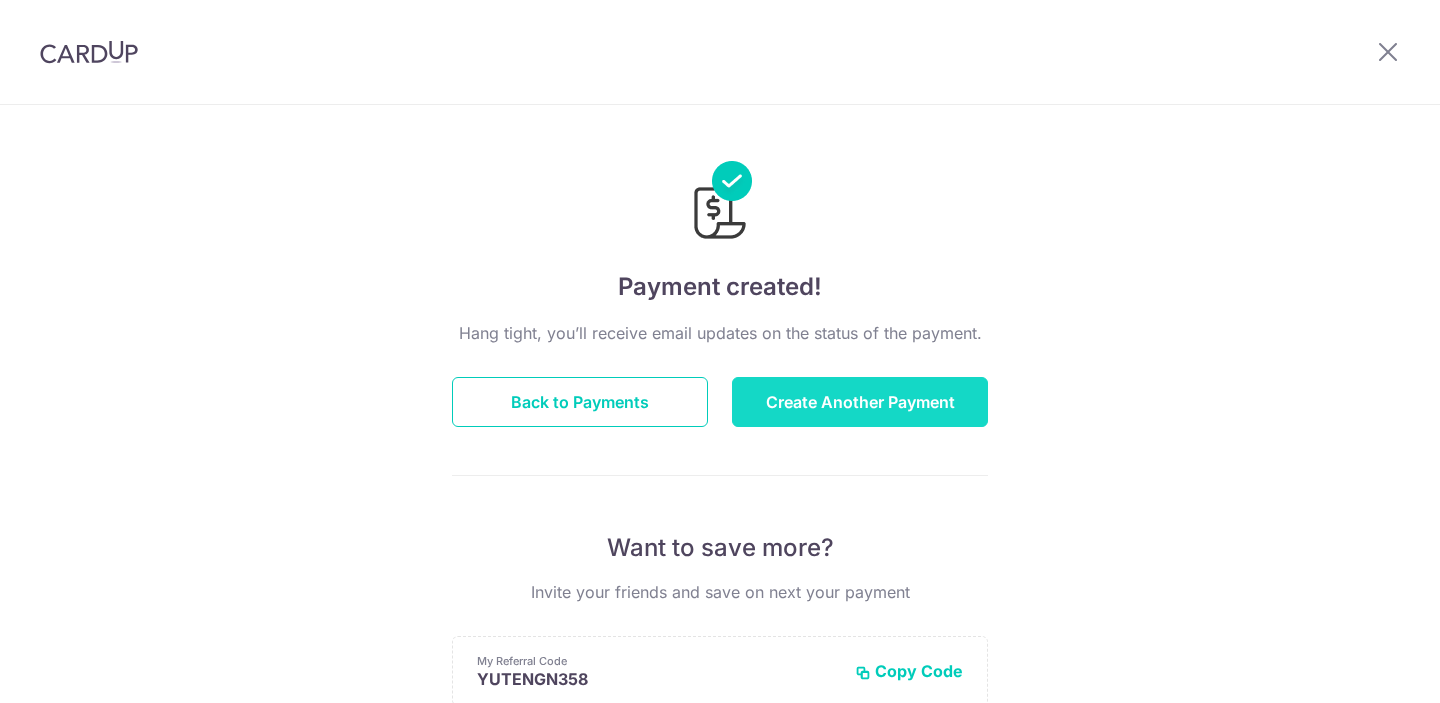 scroll, scrollTop: 0, scrollLeft: 0, axis: both 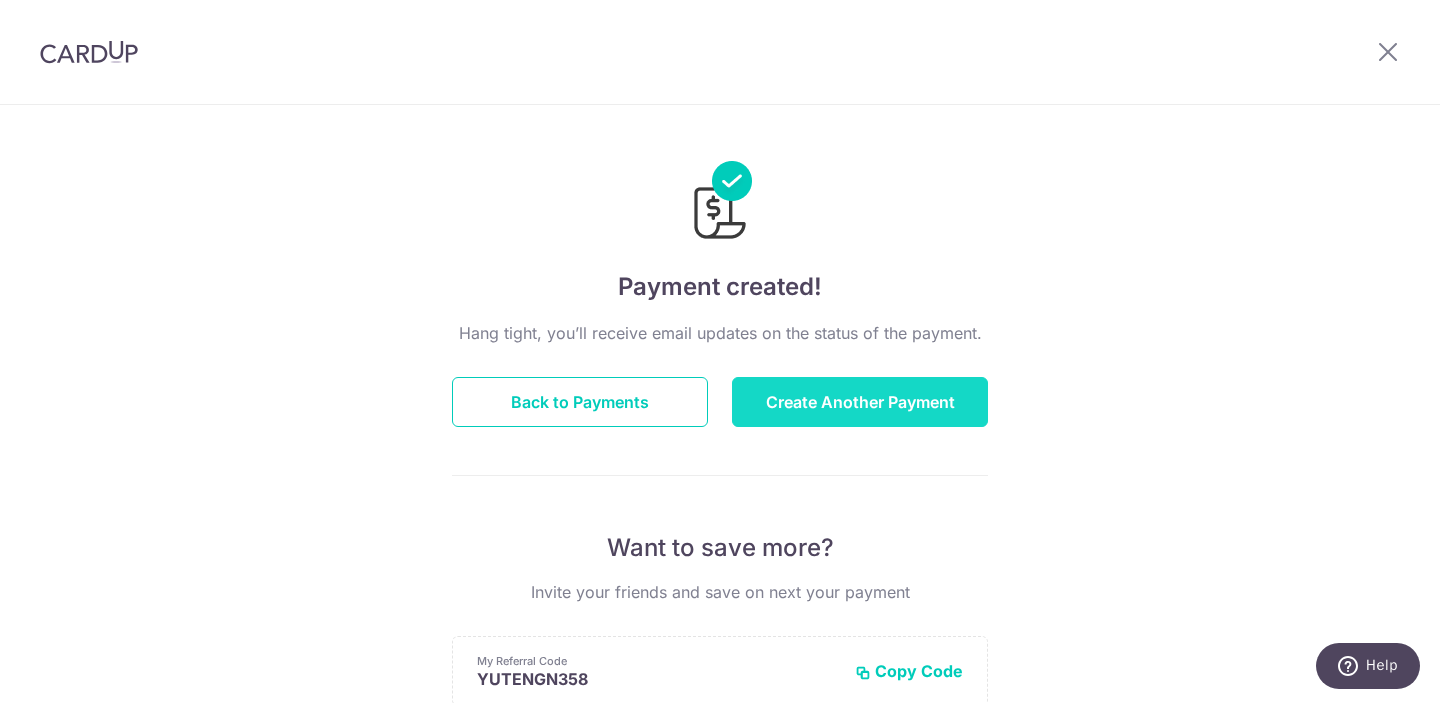 click on "Create Another Payment" at bounding box center (860, 402) 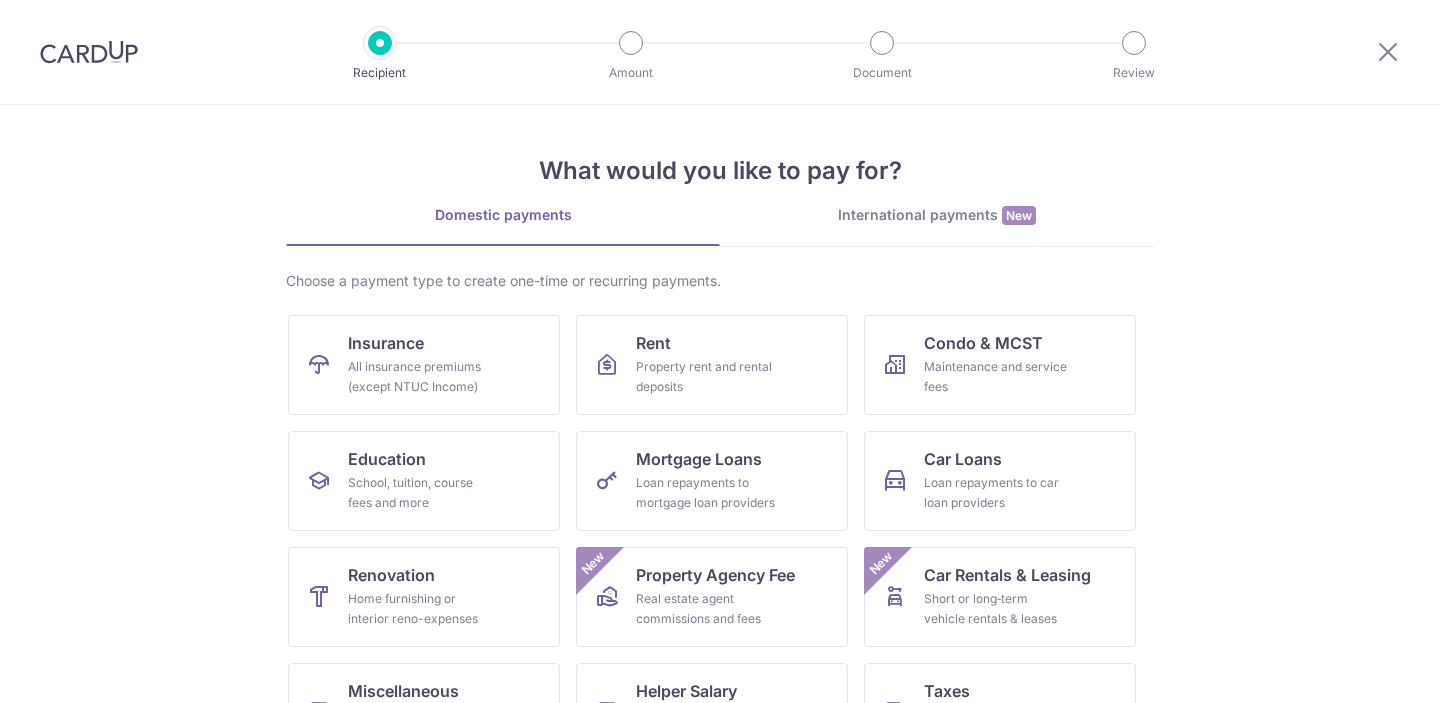 scroll, scrollTop: 0, scrollLeft: 0, axis: both 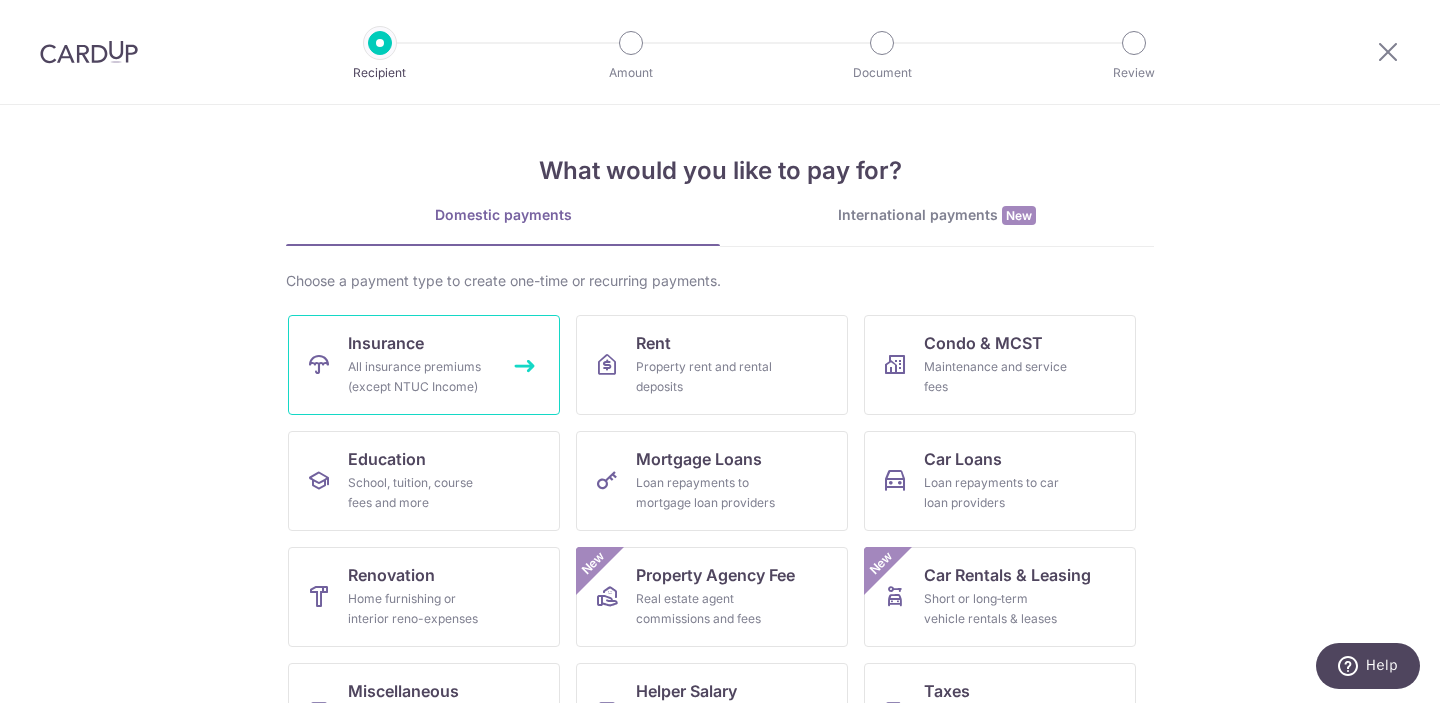 click on "All insurance premiums (except NTUC Income)" at bounding box center [420, 377] 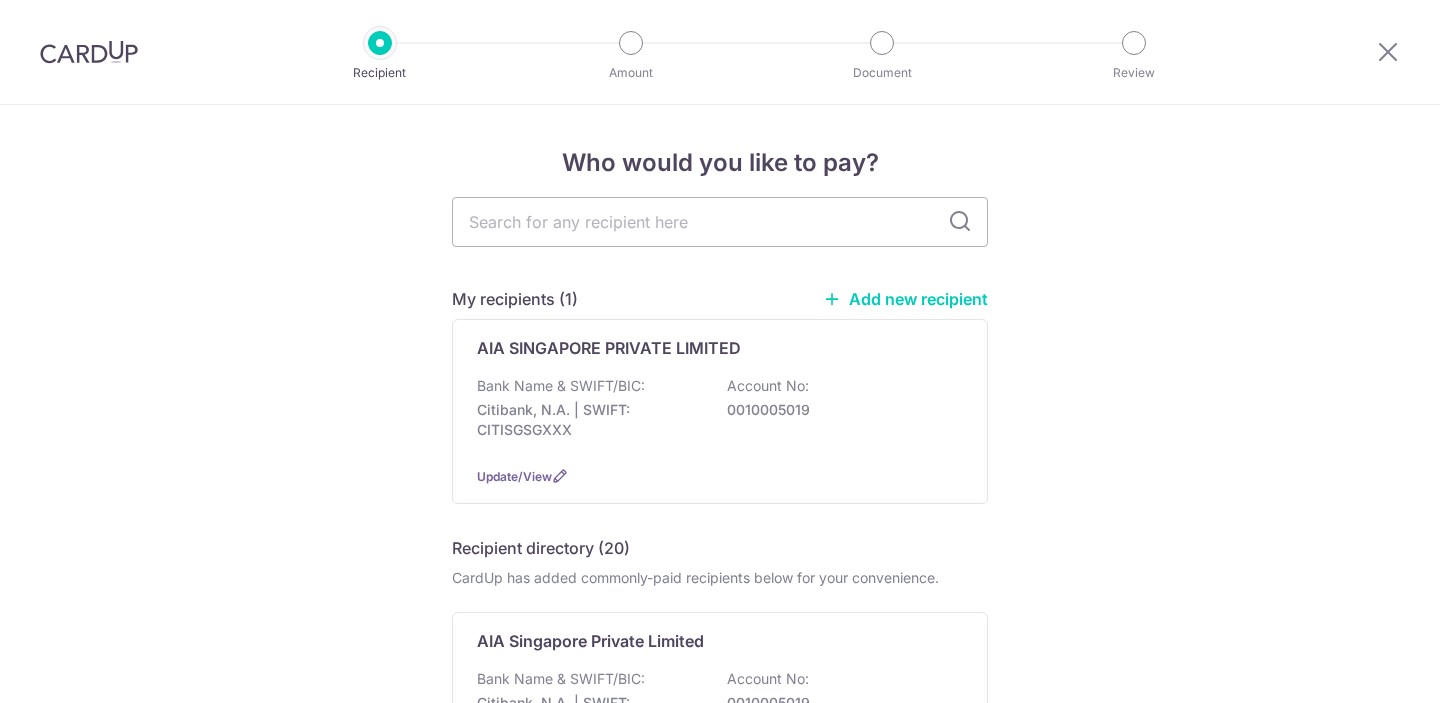 scroll, scrollTop: 0, scrollLeft: 0, axis: both 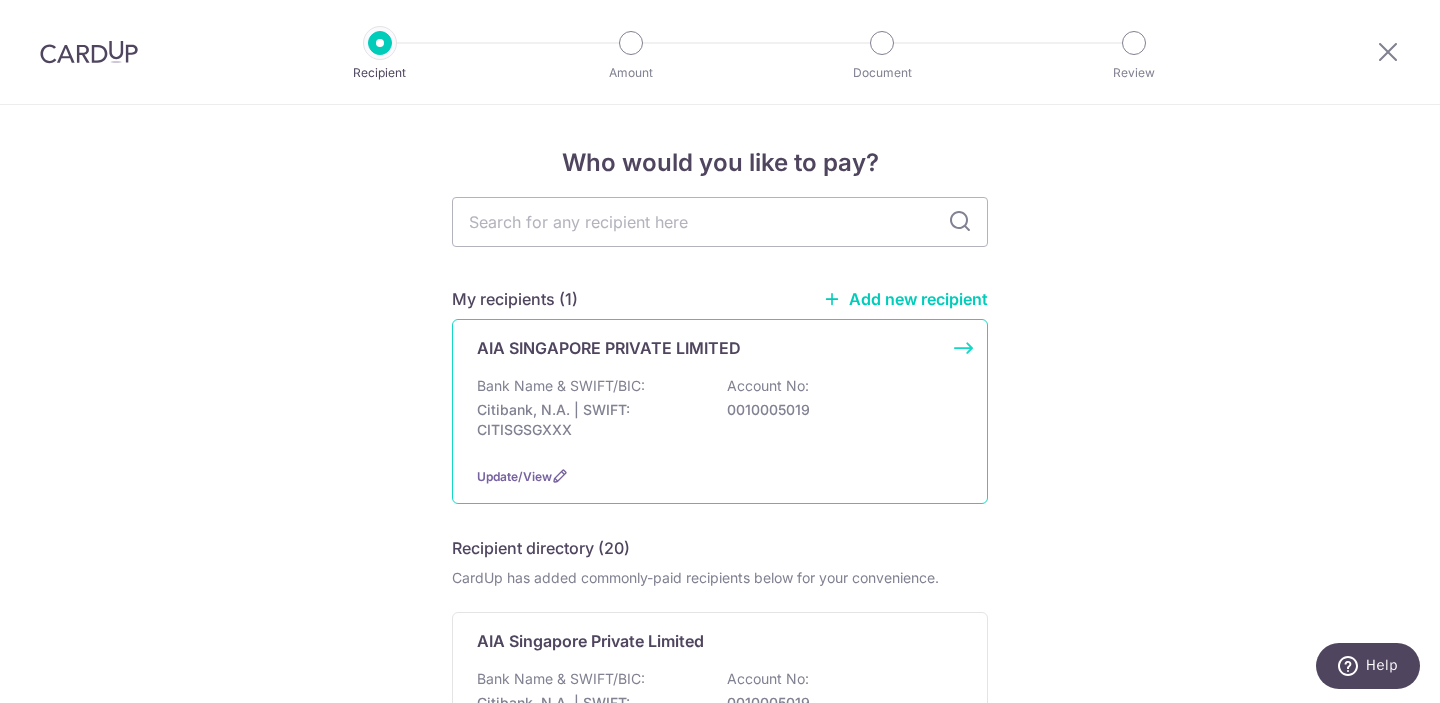 click on "Bank Name & SWIFT/BIC:
Citibank, N.A. | SWIFT: CITISGSGXXX
Account No:
0010005019" at bounding box center [720, 413] 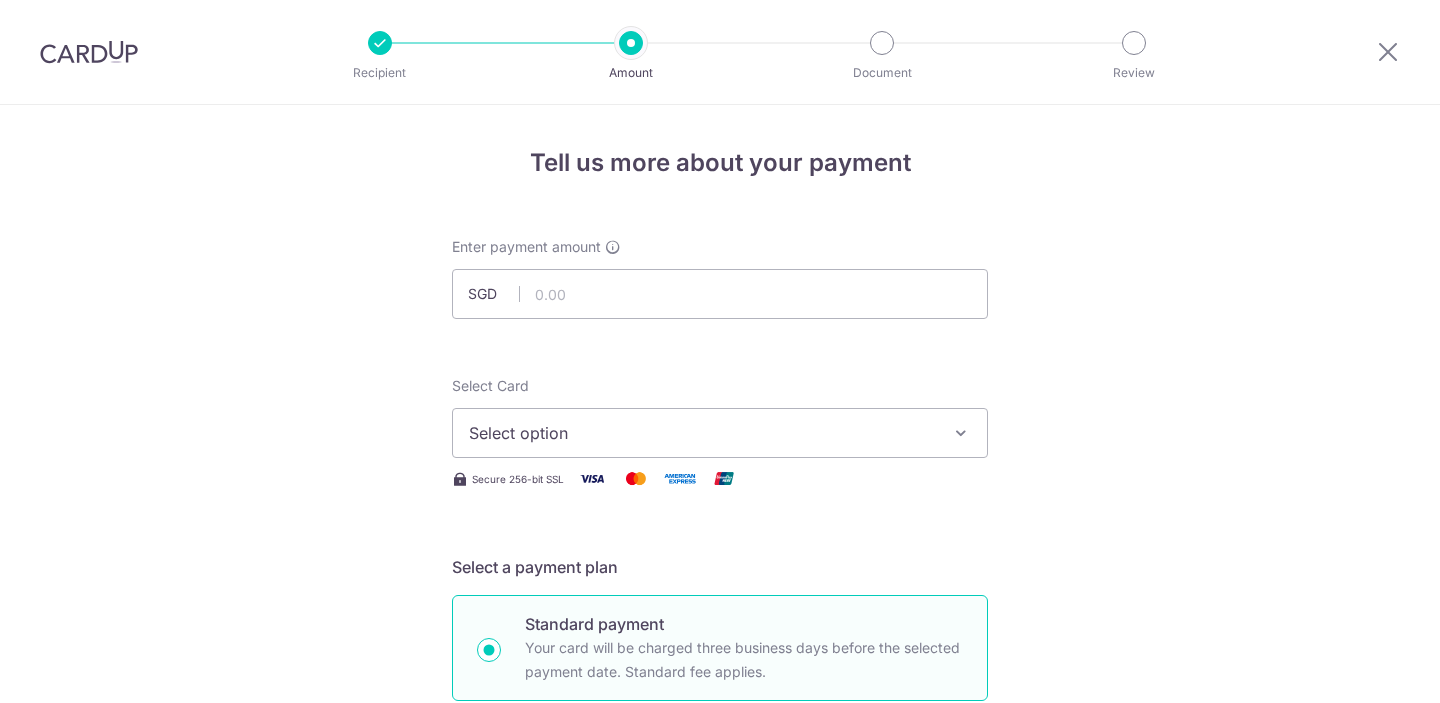 scroll, scrollTop: 0, scrollLeft: 0, axis: both 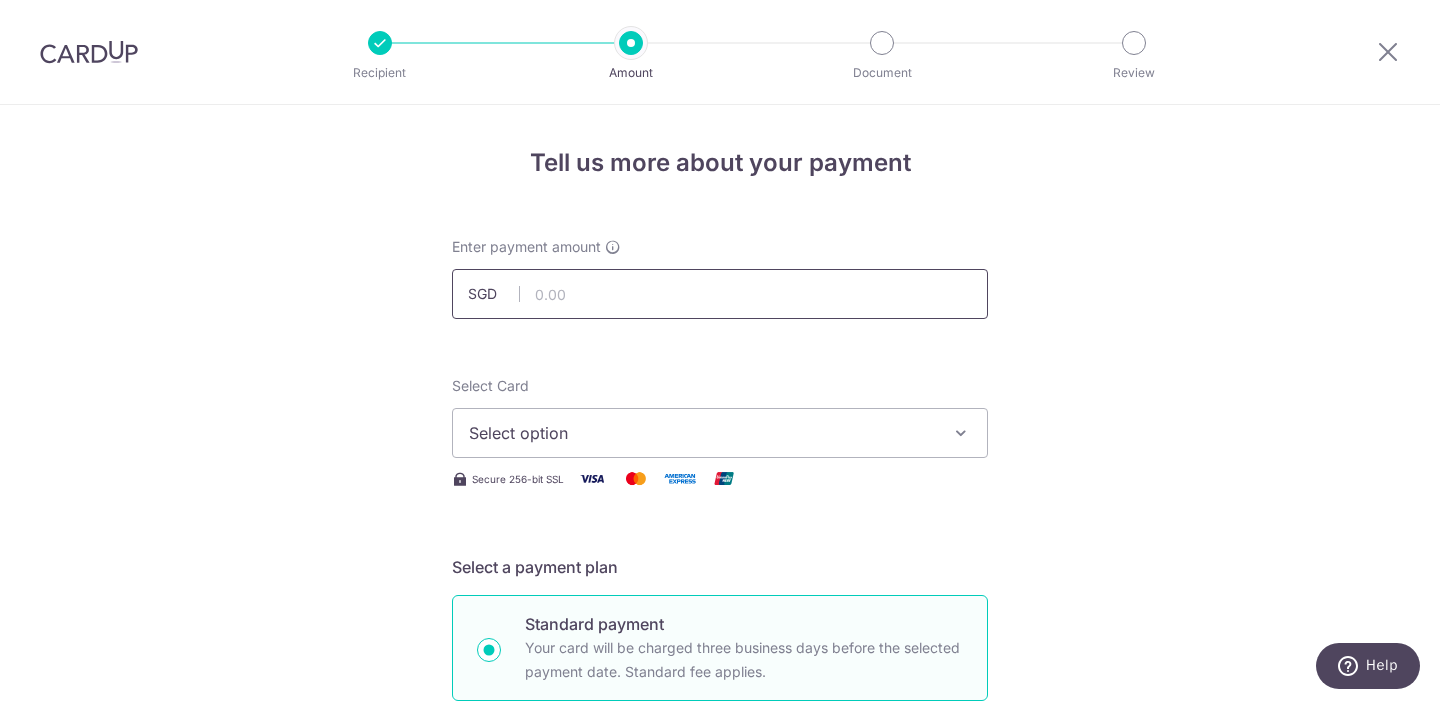 click at bounding box center [720, 294] 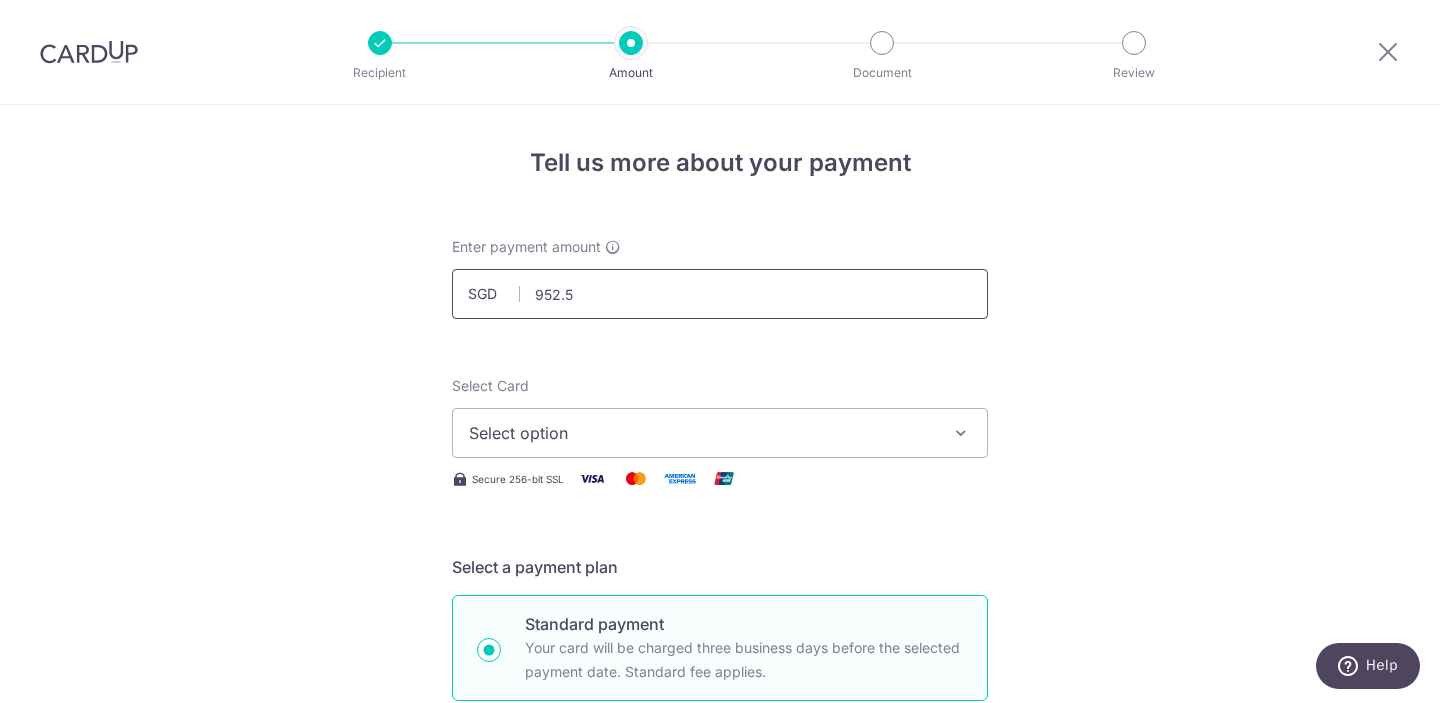 type on "952.54" 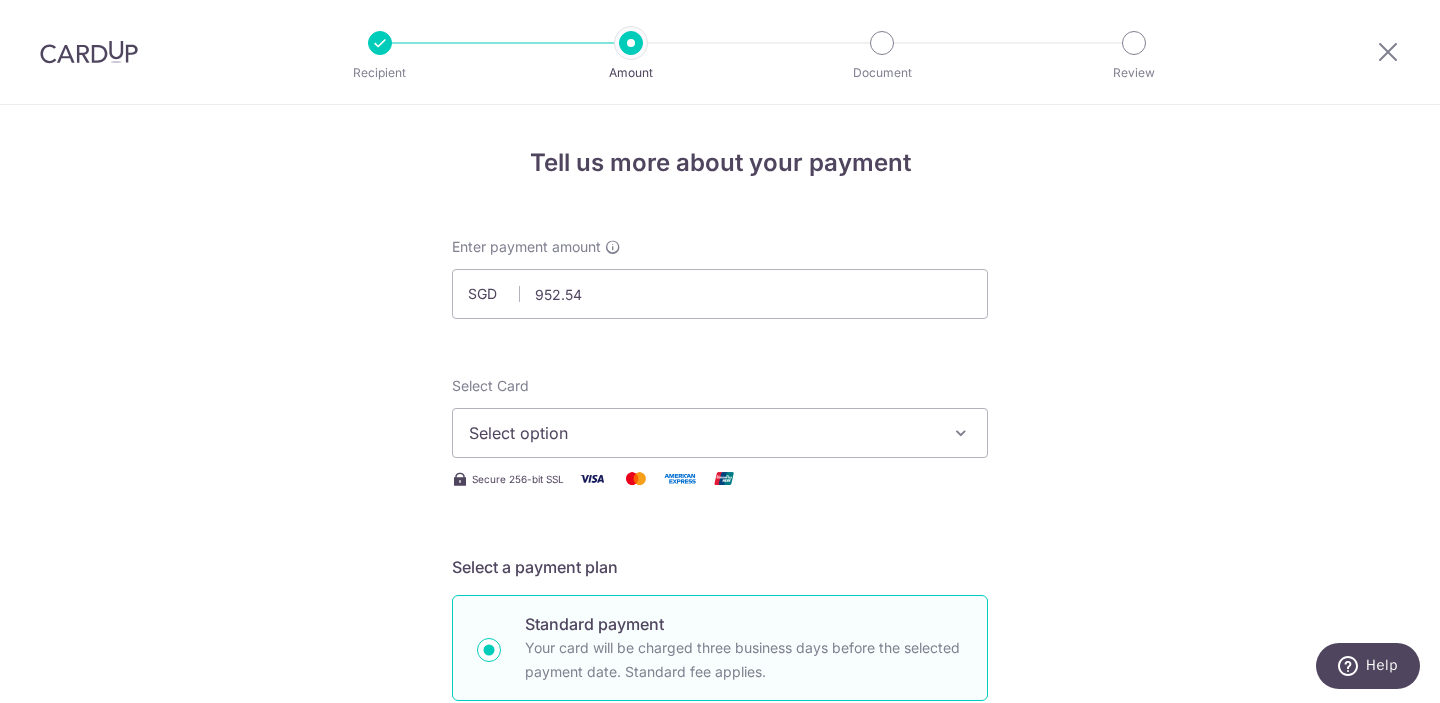 click on "Select option" at bounding box center [702, 433] 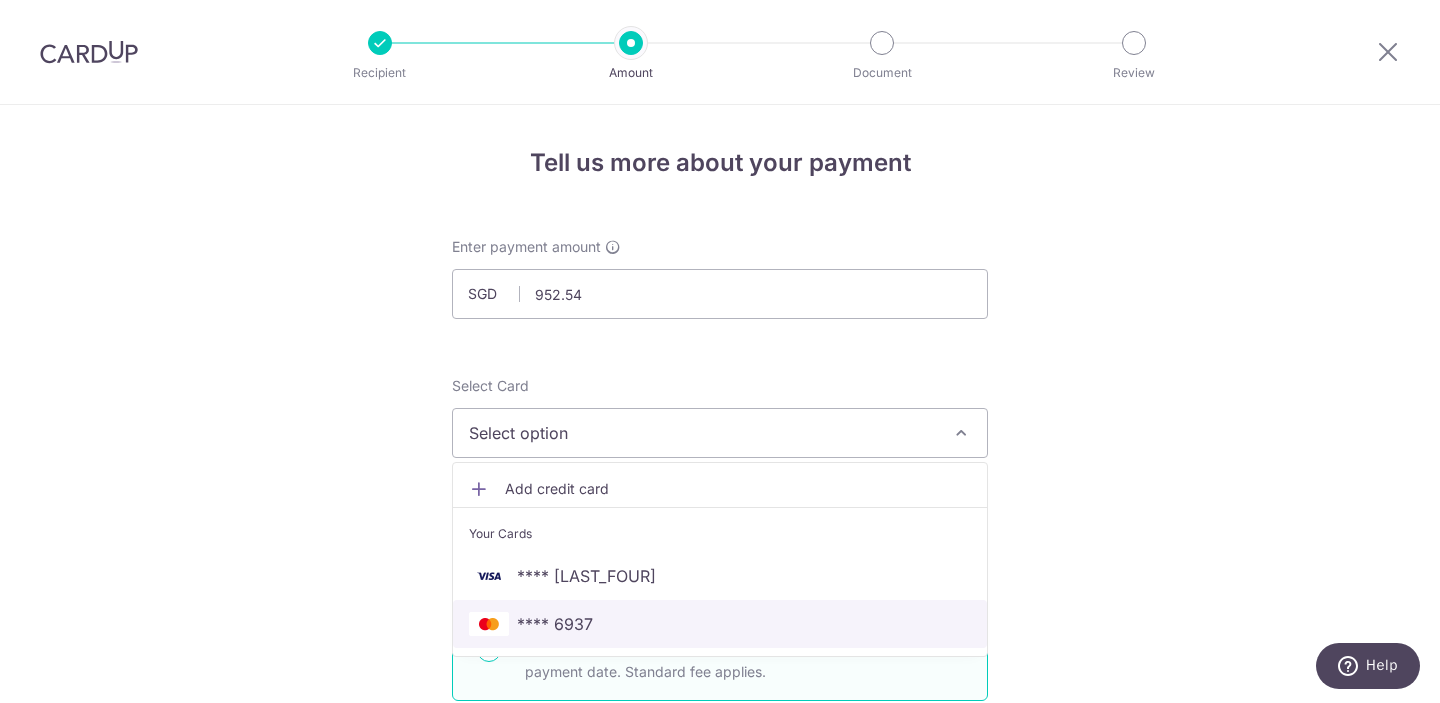 click on "**** 6937" at bounding box center (720, 624) 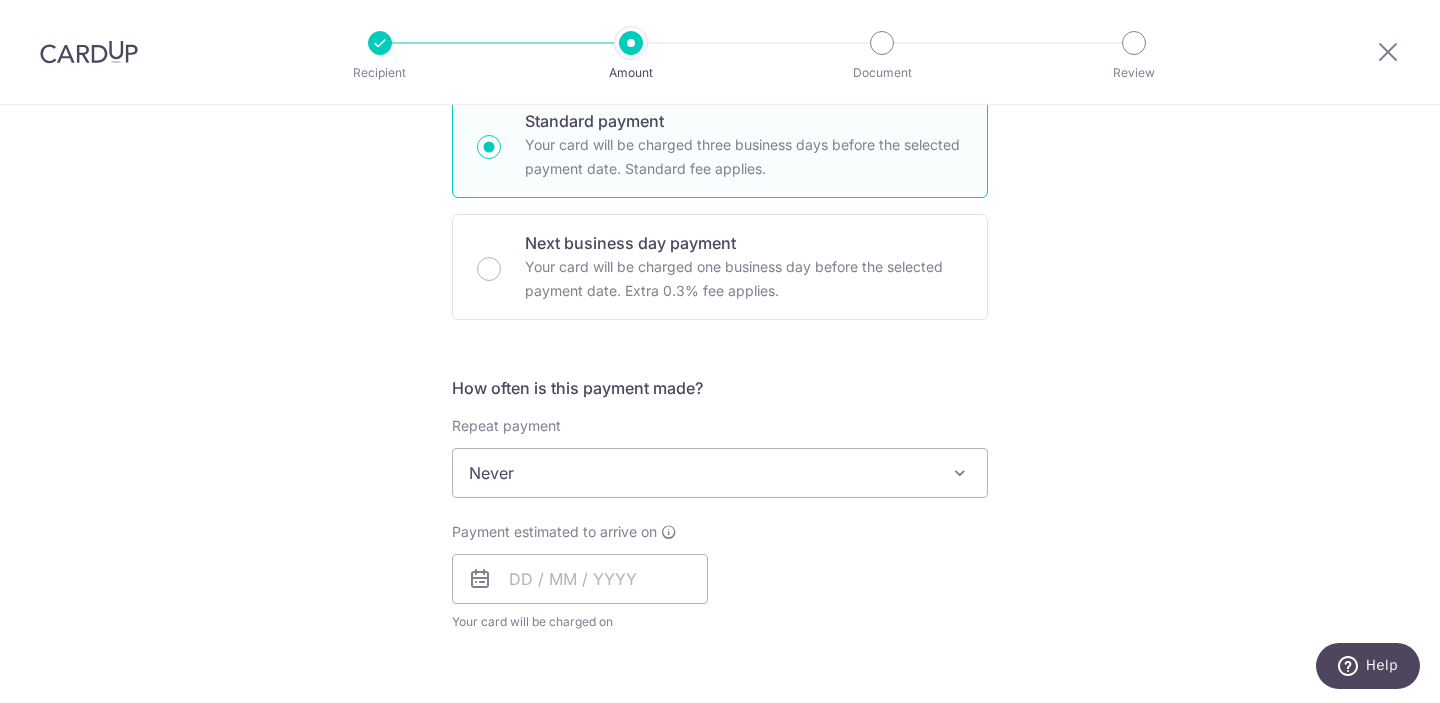 scroll, scrollTop: 531, scrollLeft: 0, axis: vertical 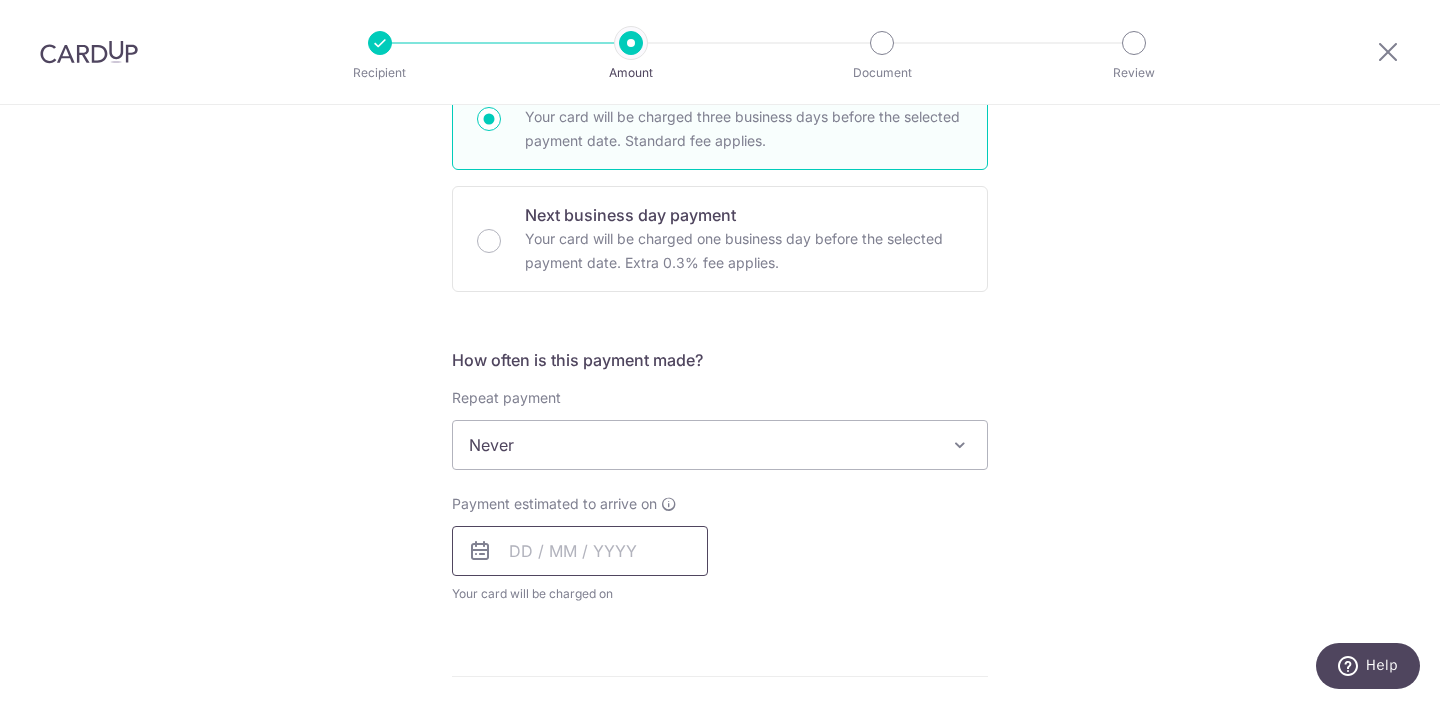 click at bounding box center (580, 551) 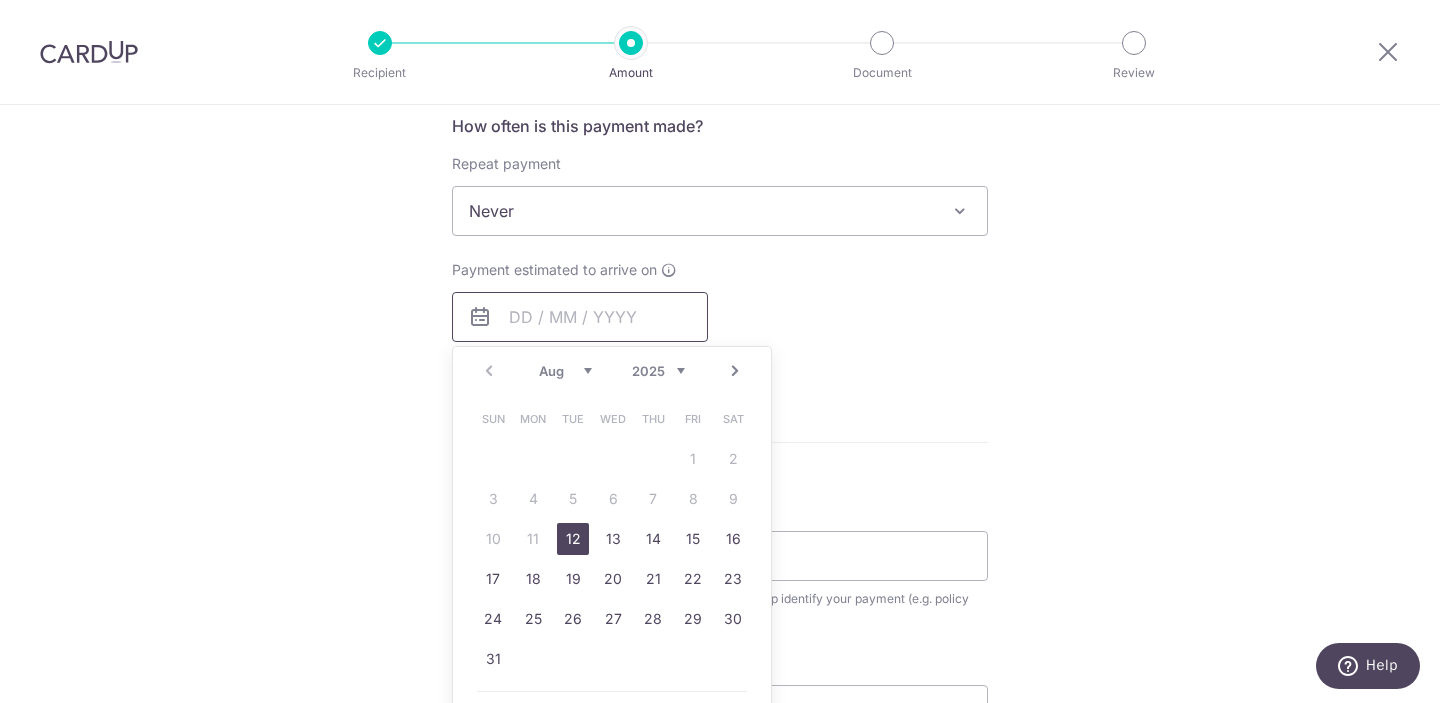 scroll, scrollTop: 767, scrollLeft: 0, axis: vertical 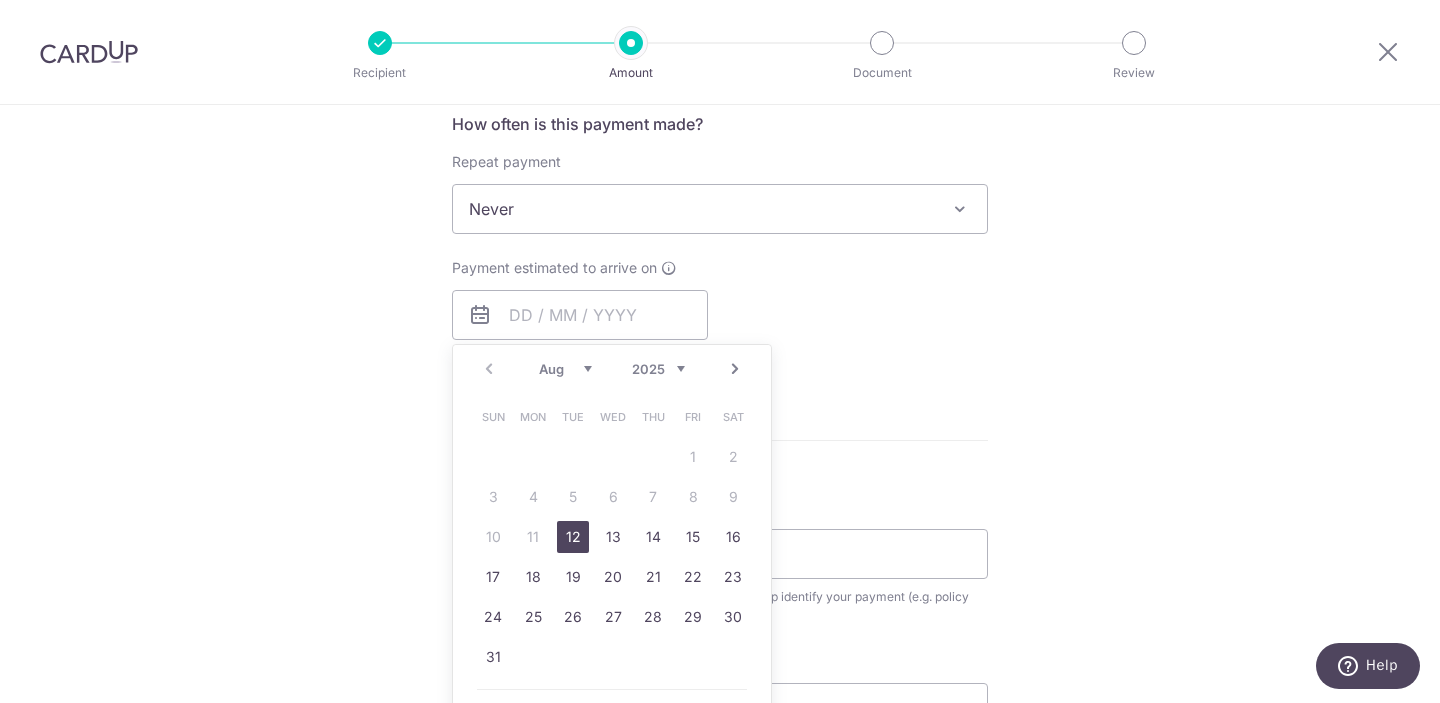 click on "Next" at bounding box center (735, 369) 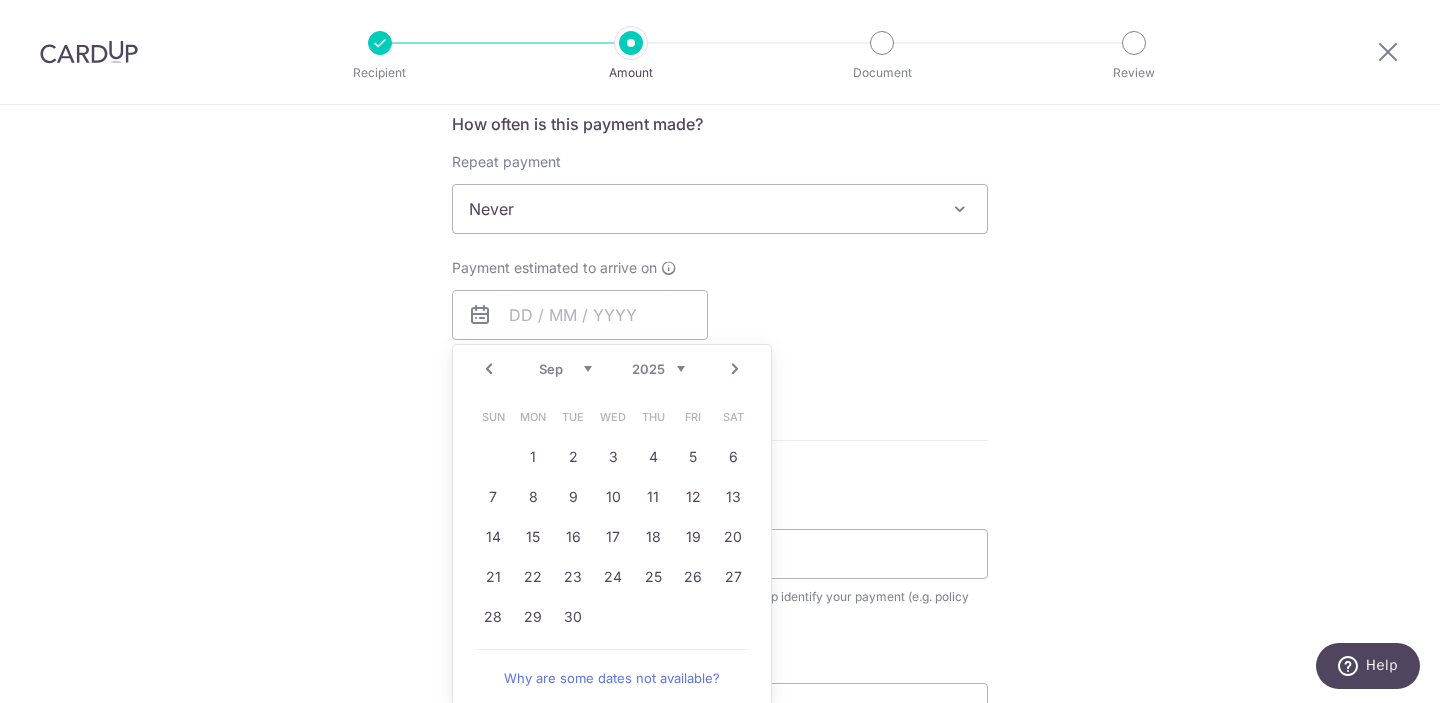 click on "Next" at bounding box center [735, 369] 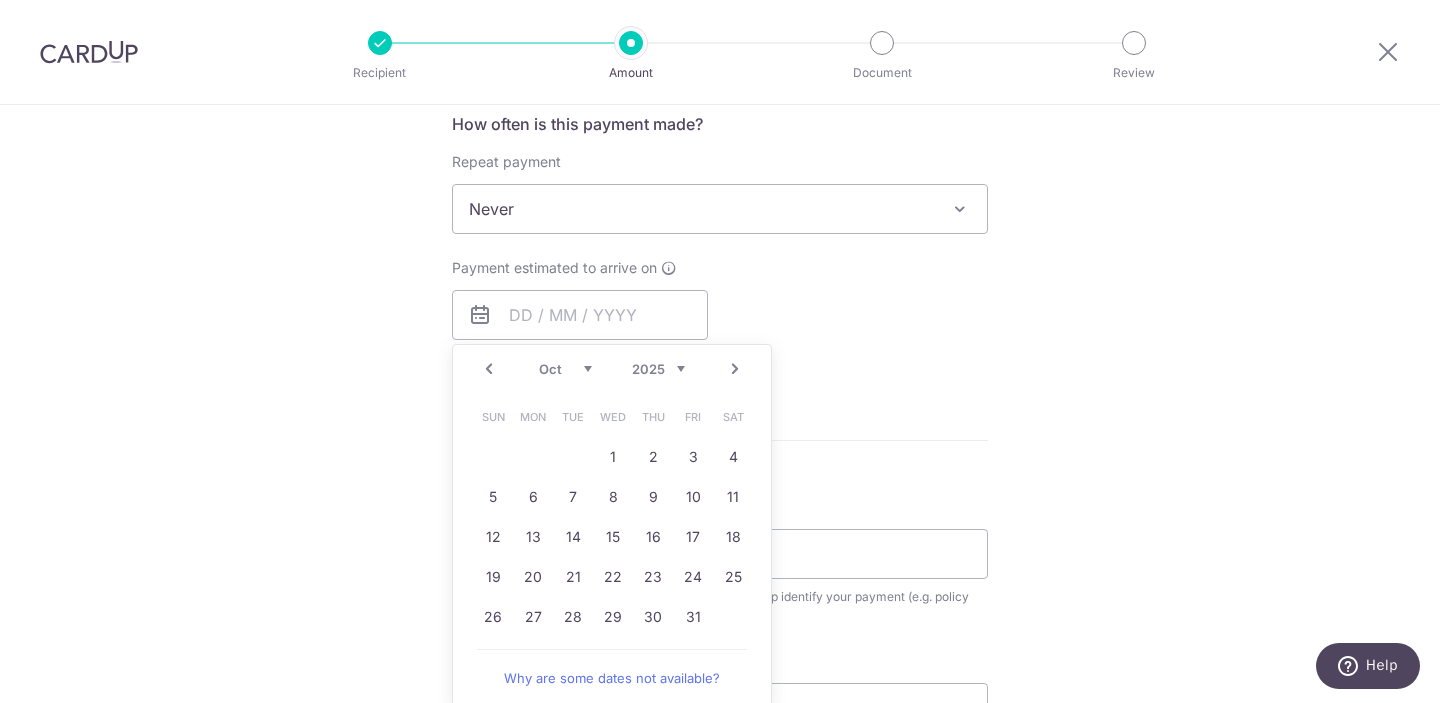 click on "Next" at bounding box center [735, 369] 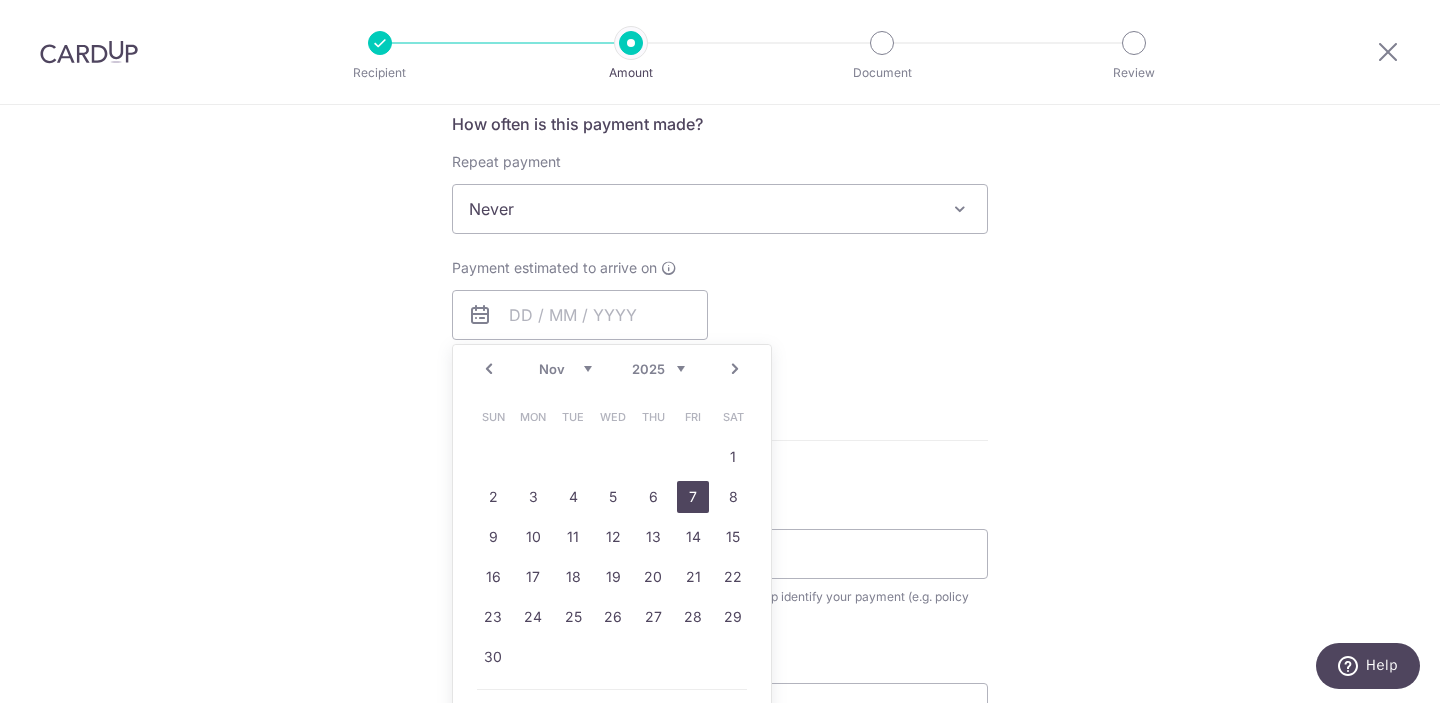 click on "7" at bounding box center [693, 497] 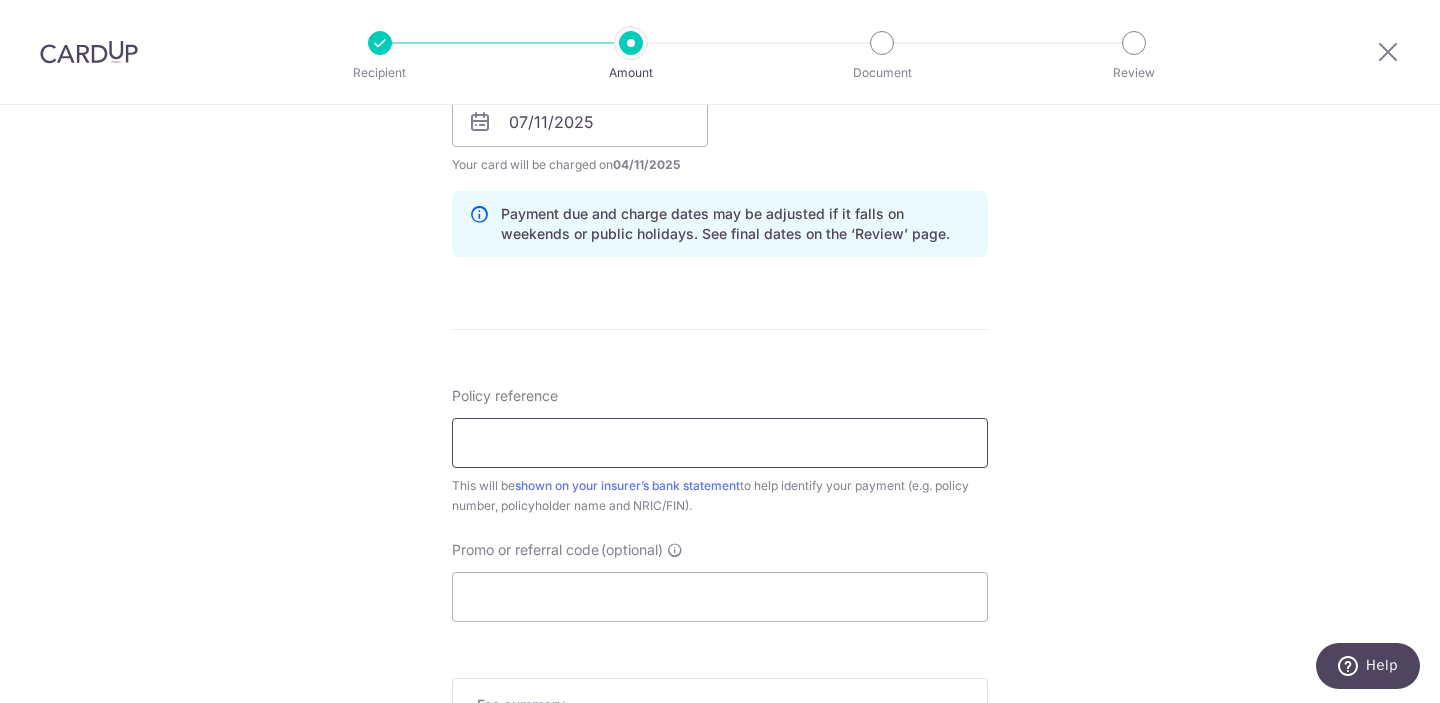 scroll, scrollTop: 970, scrollLeft: 0, axis: vertical 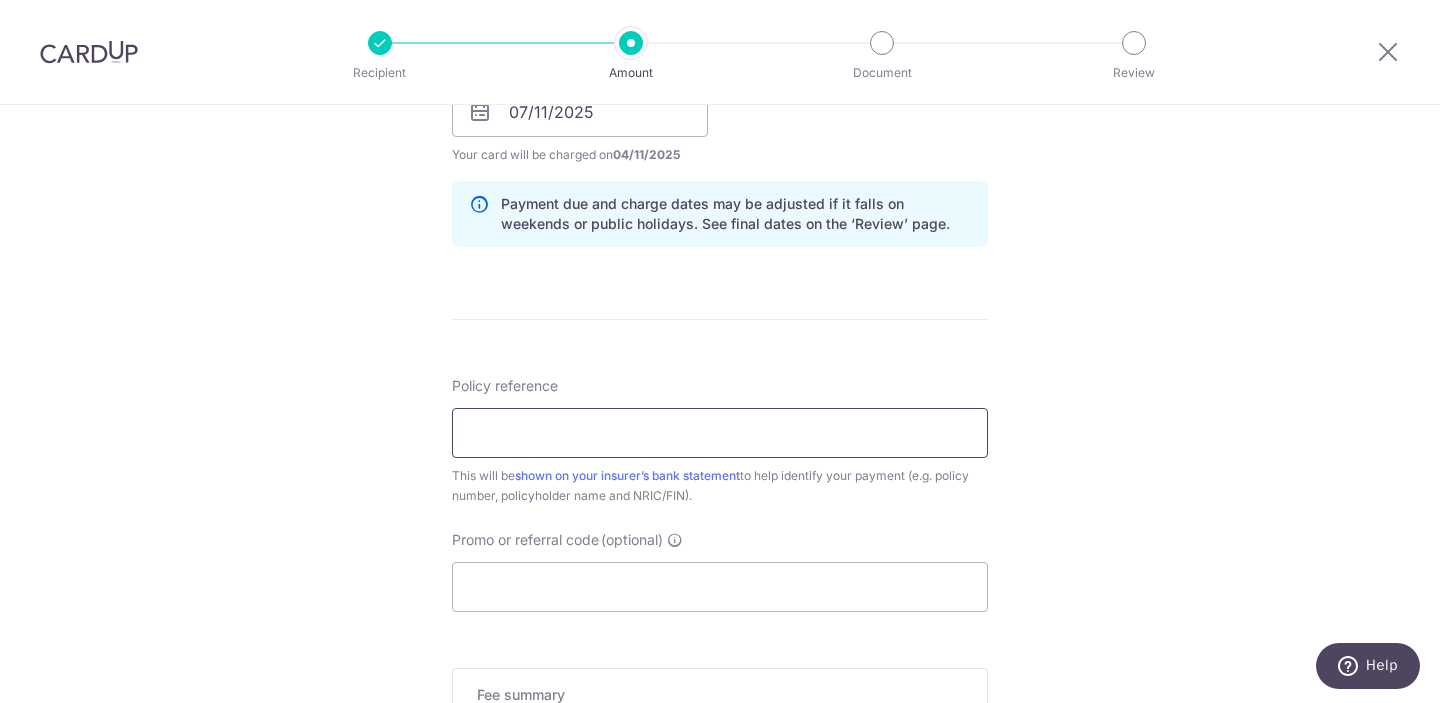 click on "Policy reference" at bounding box center (720, 433) 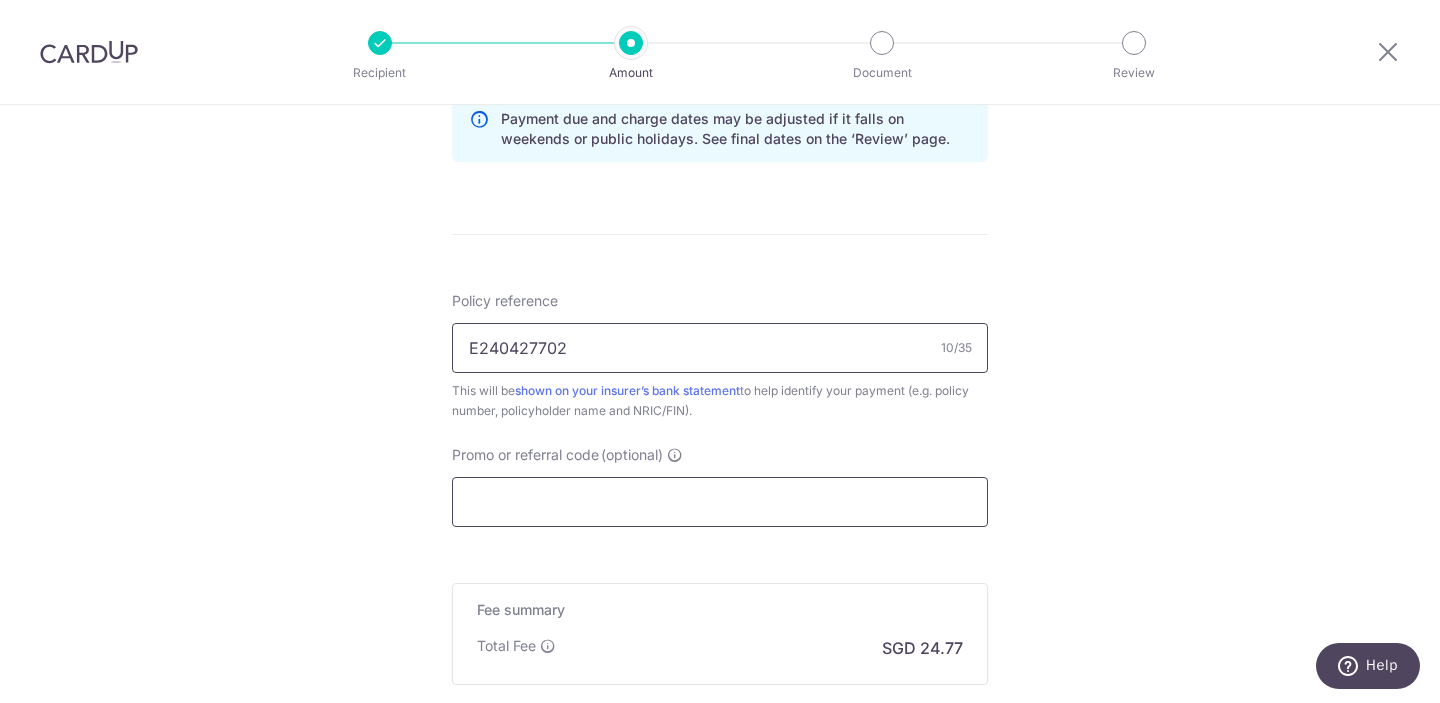 scroll, scrollTop: 1070, scrollLeft: 0, axis: vertical 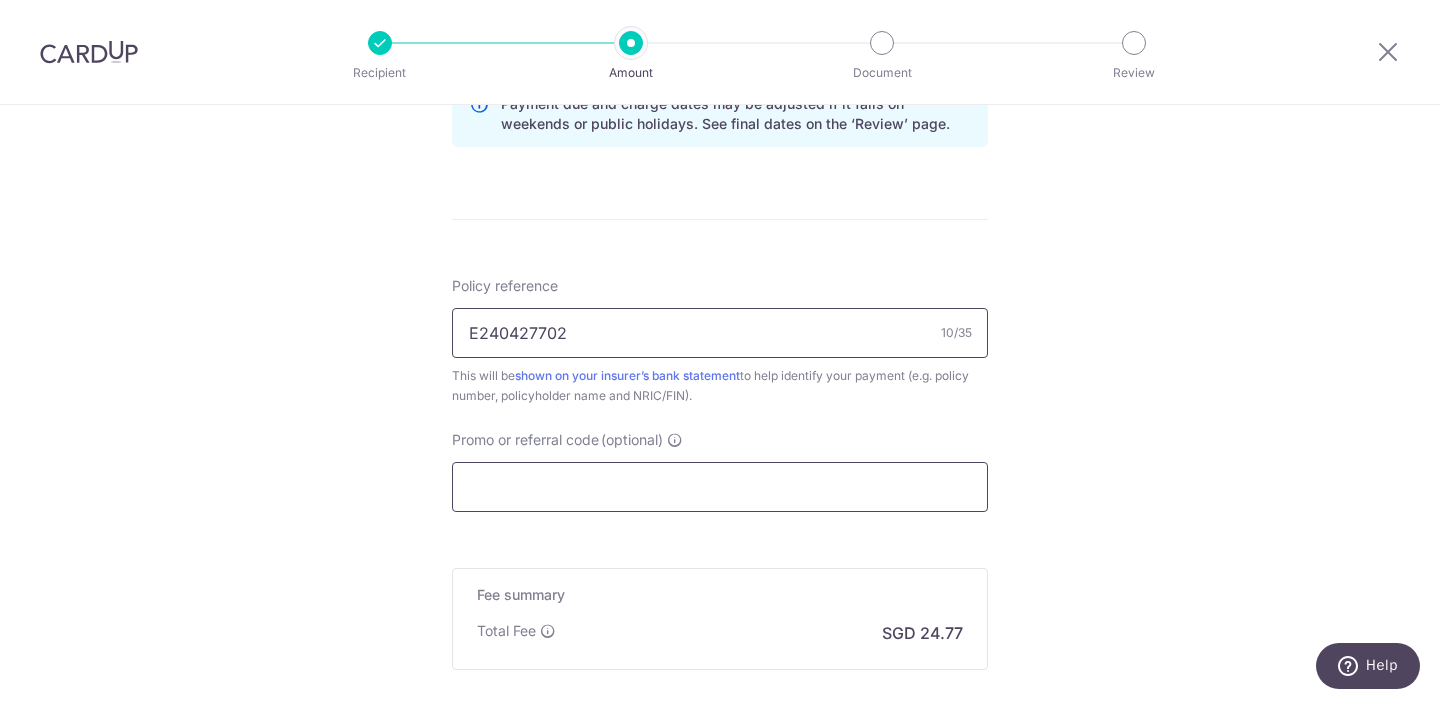 type on "E240427702" 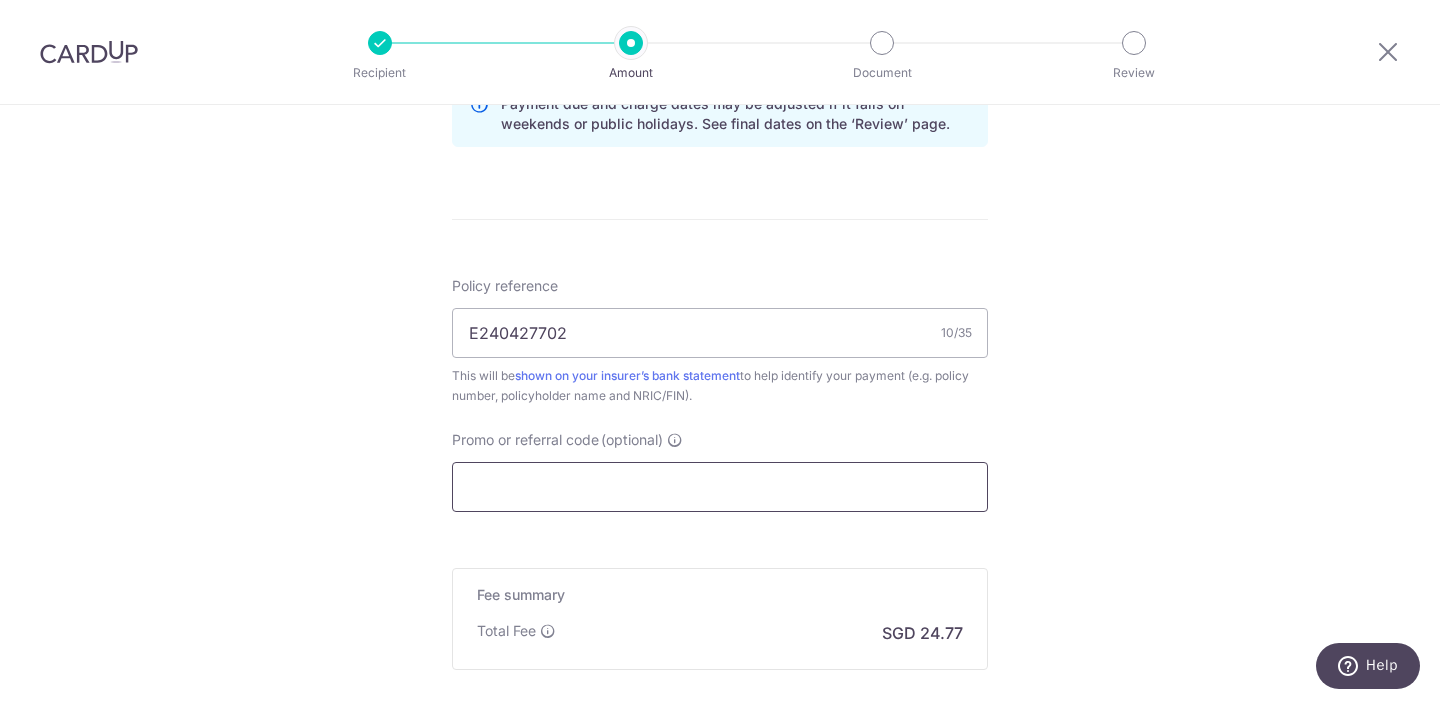 click on "Promo or referral code
(optional)" at bounding box center (720, 487) 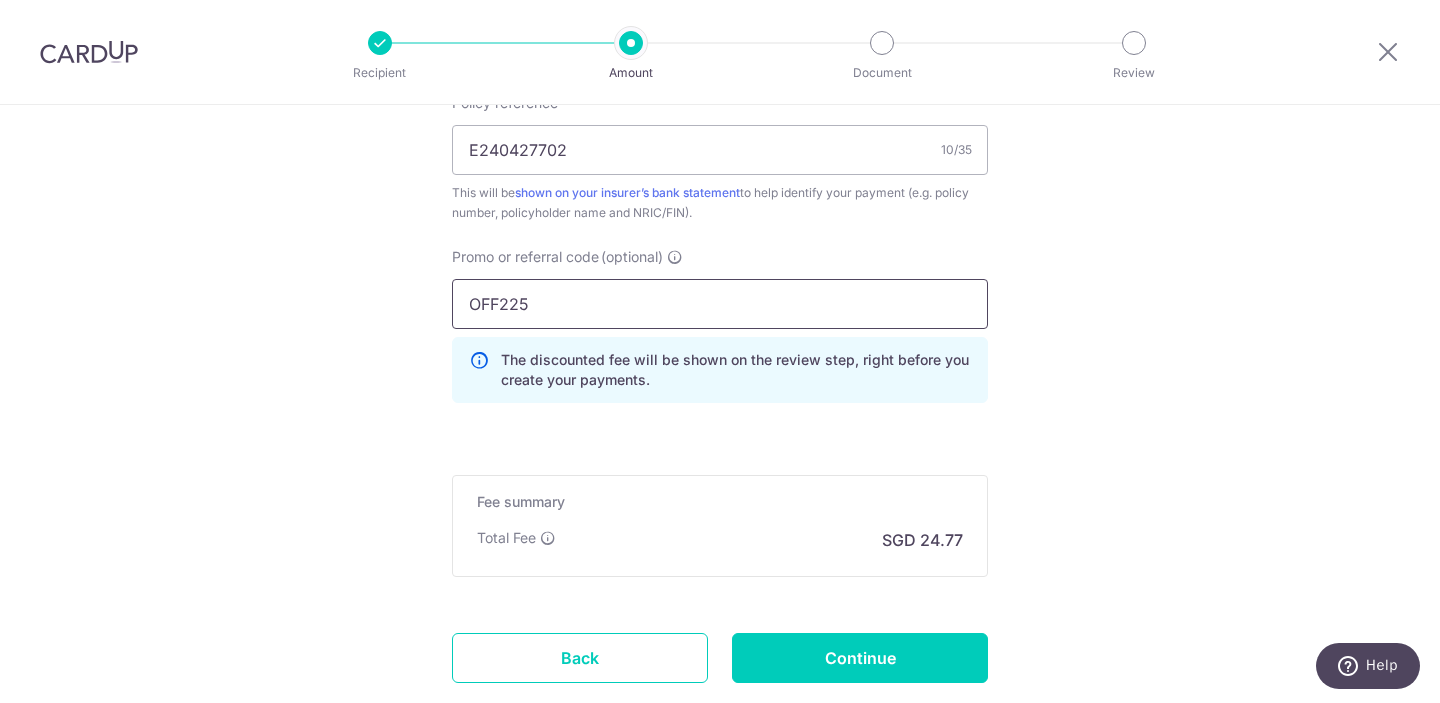 scroll, scrollTop: 1319, scrollLeft: 0, axis: vertical 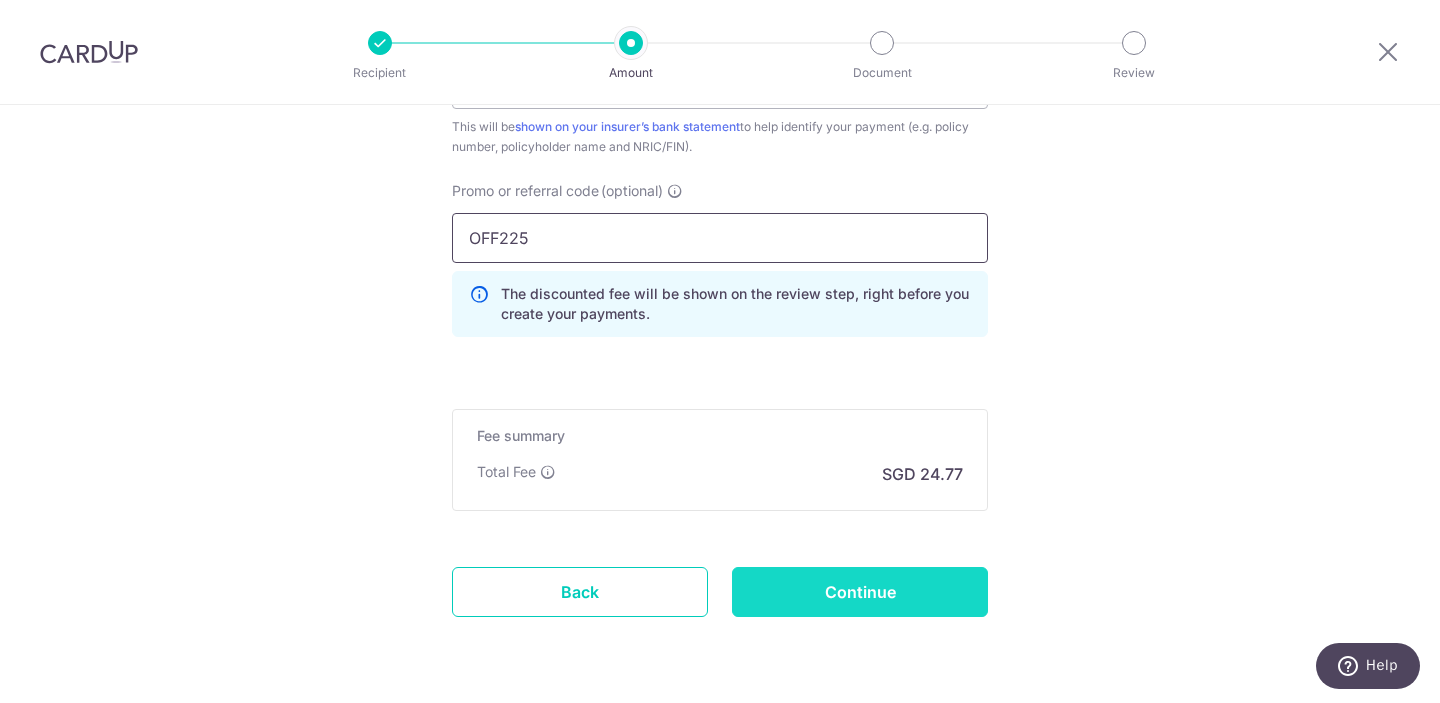 type on "OFF225" 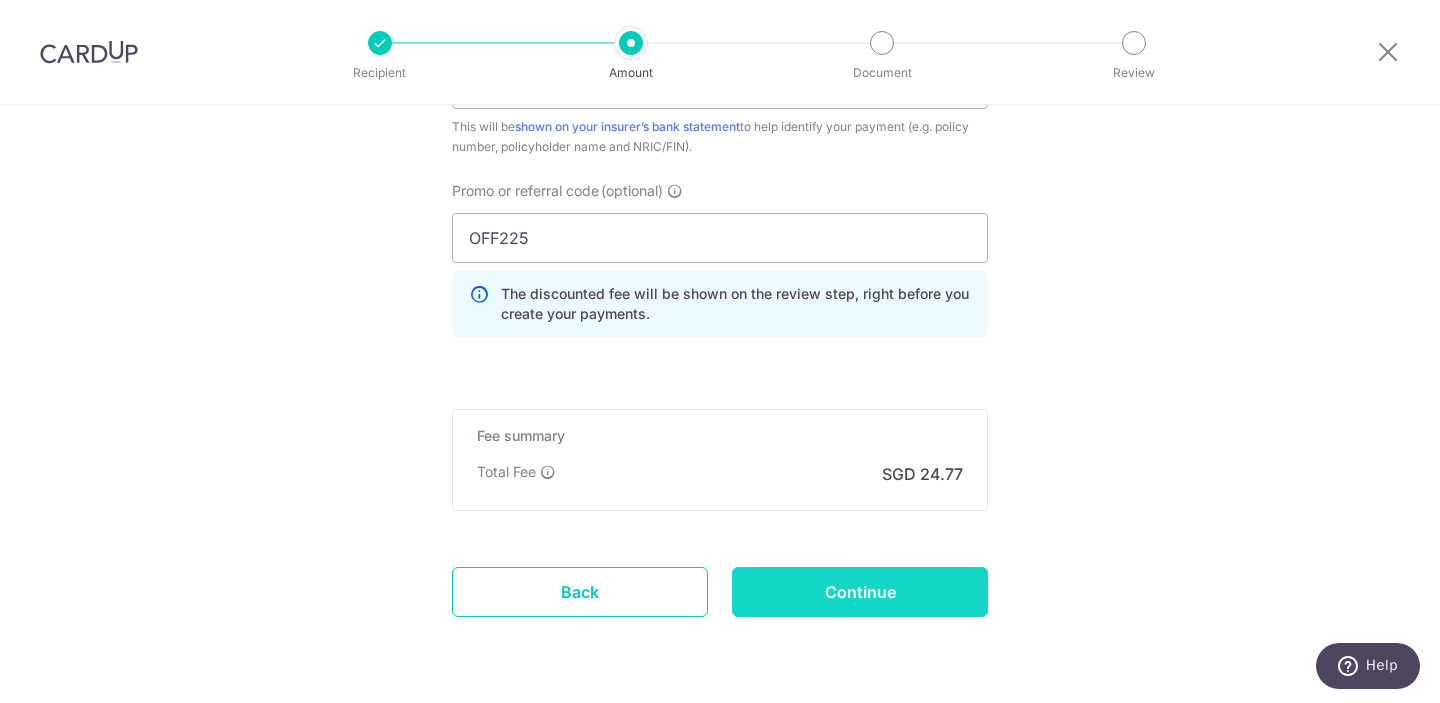 click on "Continue" at bounding box center (860, 592) 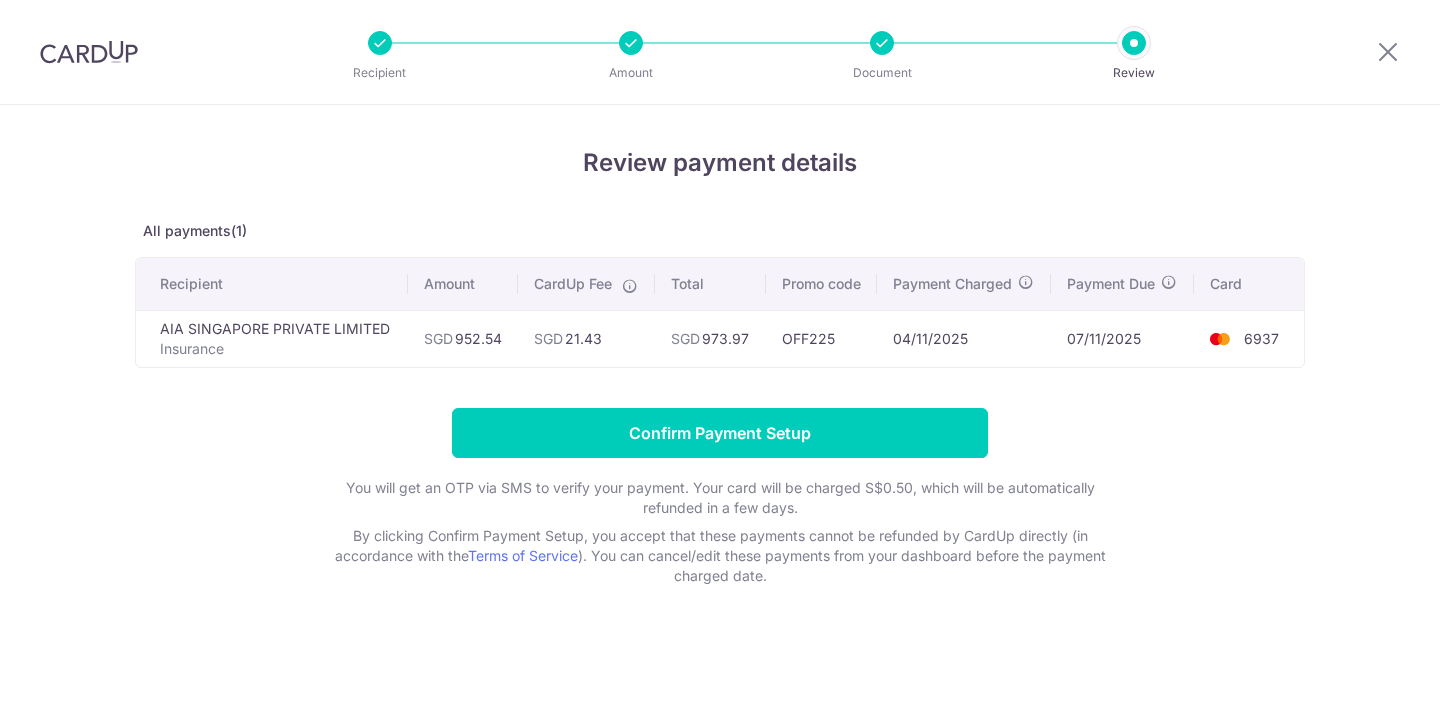 scroll, scrollTop: 0, scrollLeft: 0, axis: both 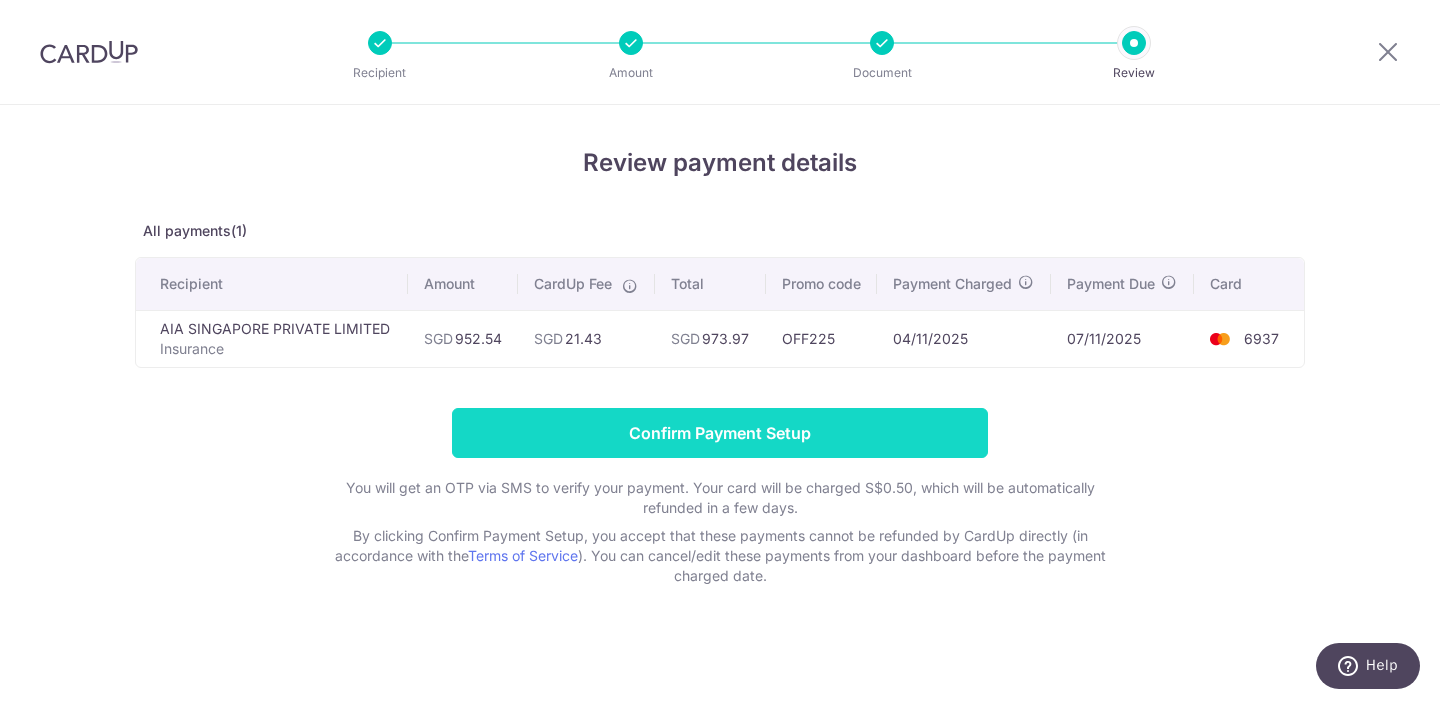 click on "Confirm Payment Setup" at bounding box center [720, 433] 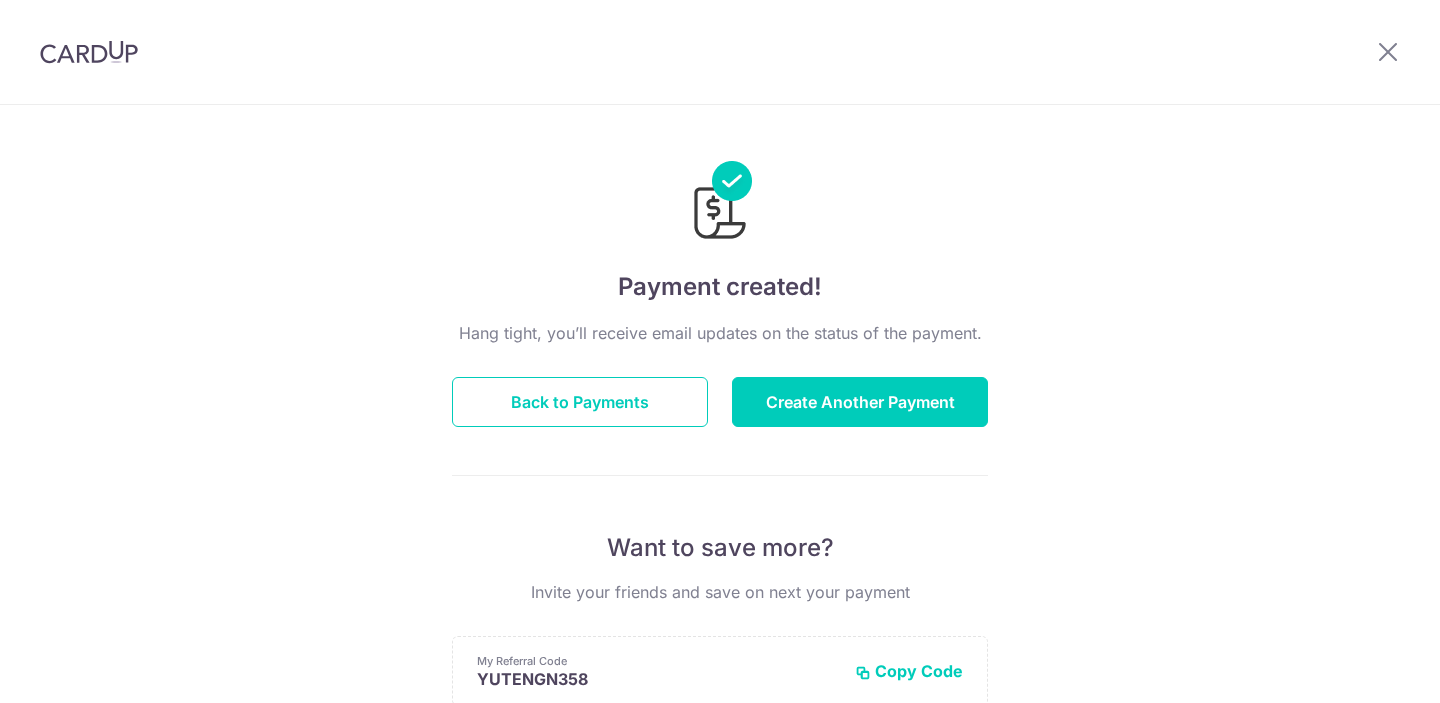 scroll, scrollTop: 0, scrollLeft: 0, axis: both 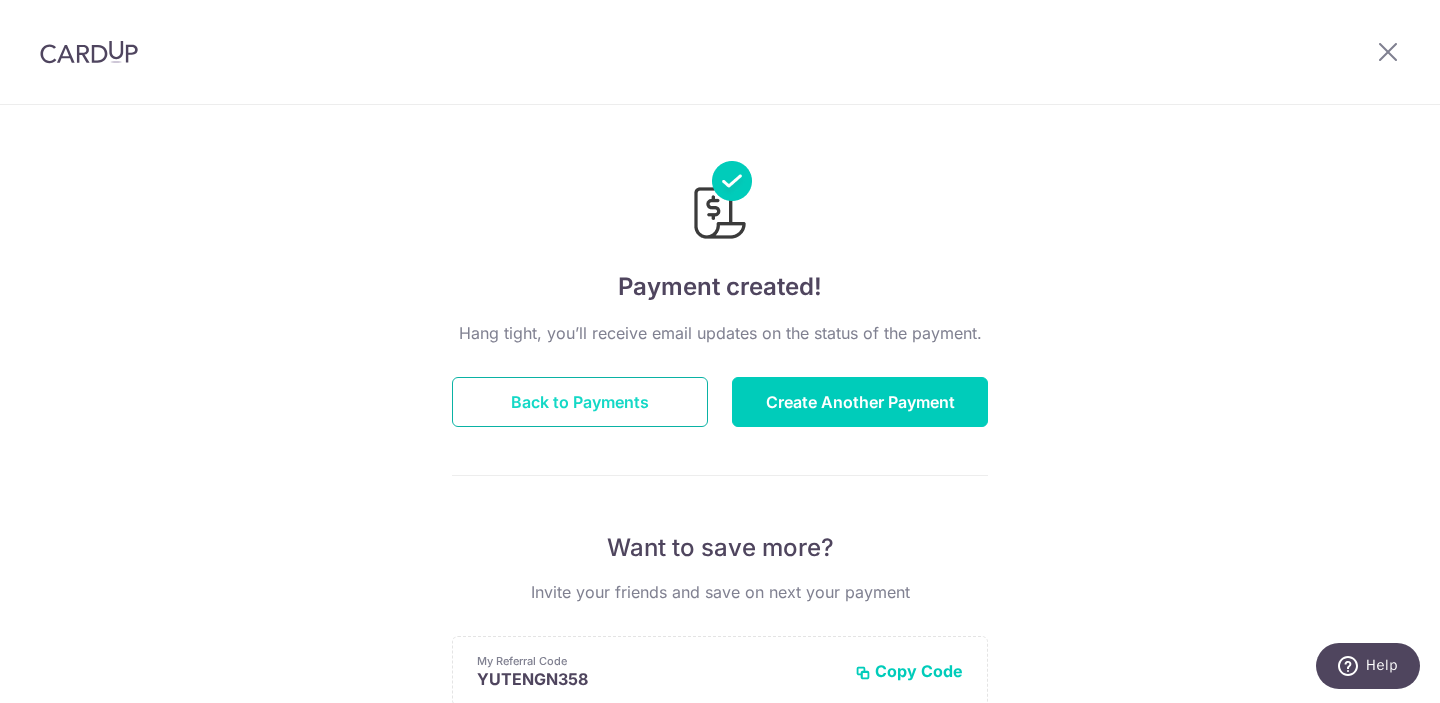 click on "Back to Payments" at bounding box center [580, 402] 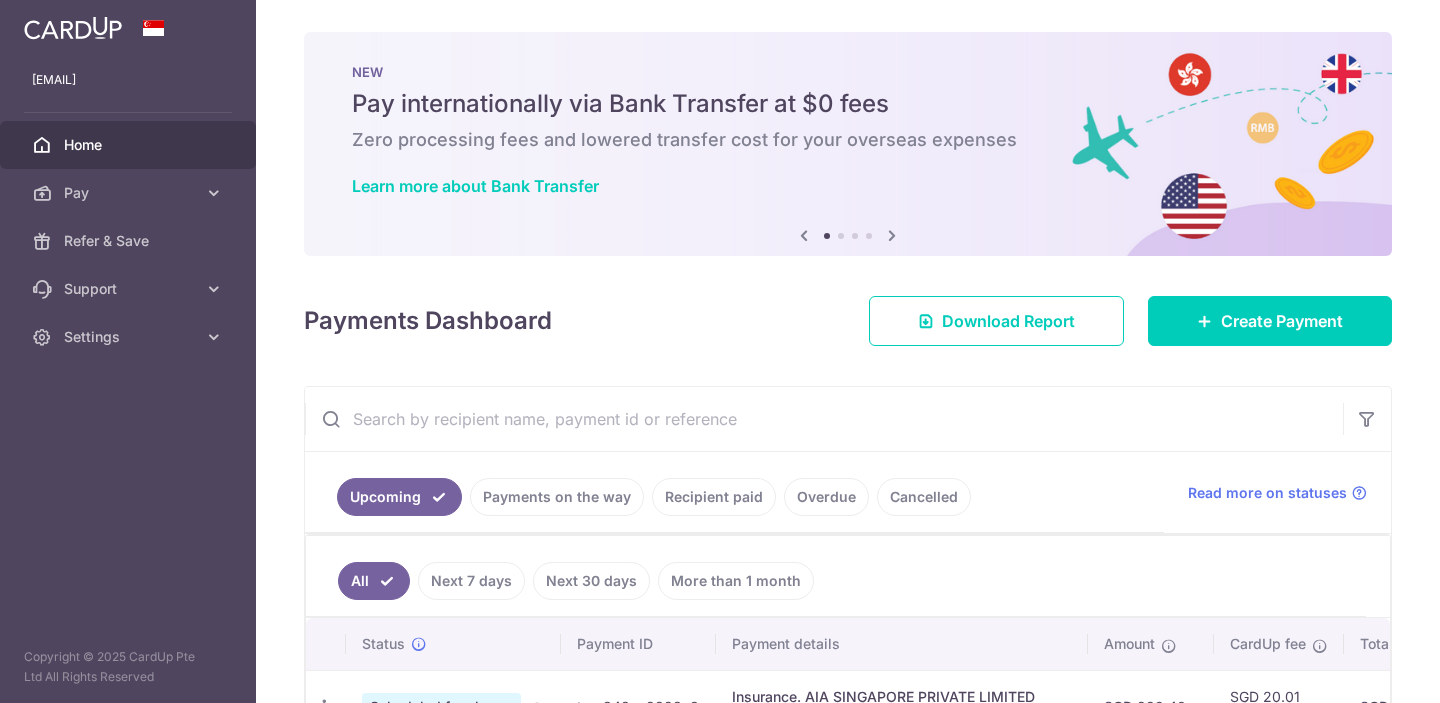 scroll, scrollTop: 0, scrollLeft: 0, axis: both 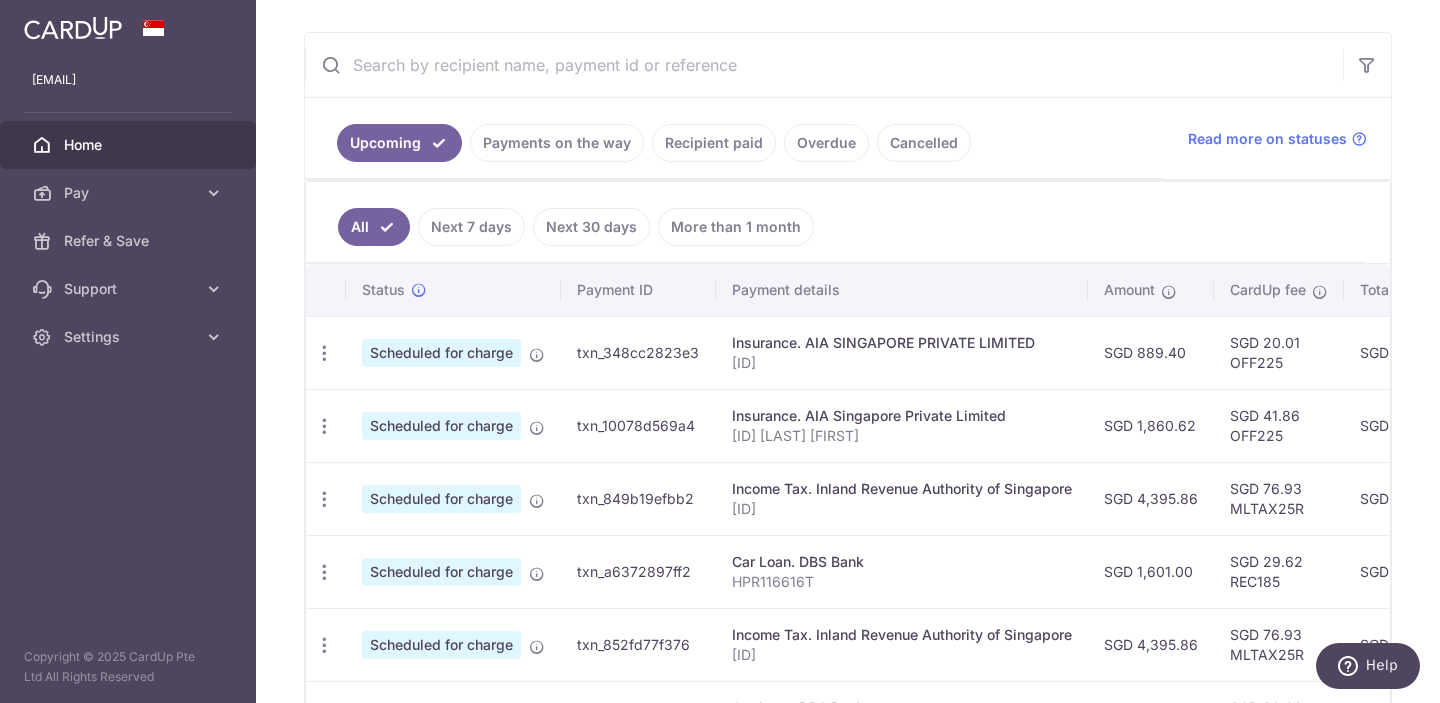 click on "Payments on the way" at bounding box center [557, 143] 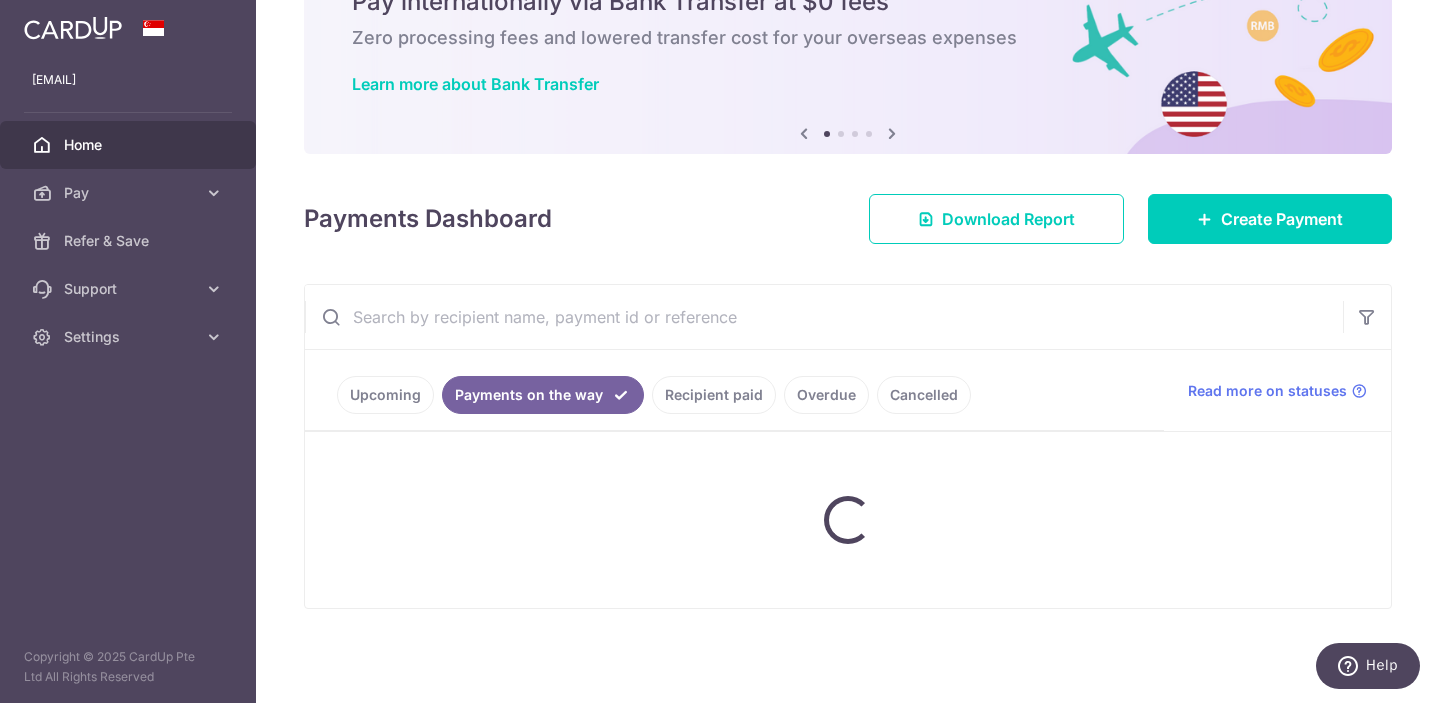 scroll, scrollTop: 199, scrollLeft: 0, axis: vertical 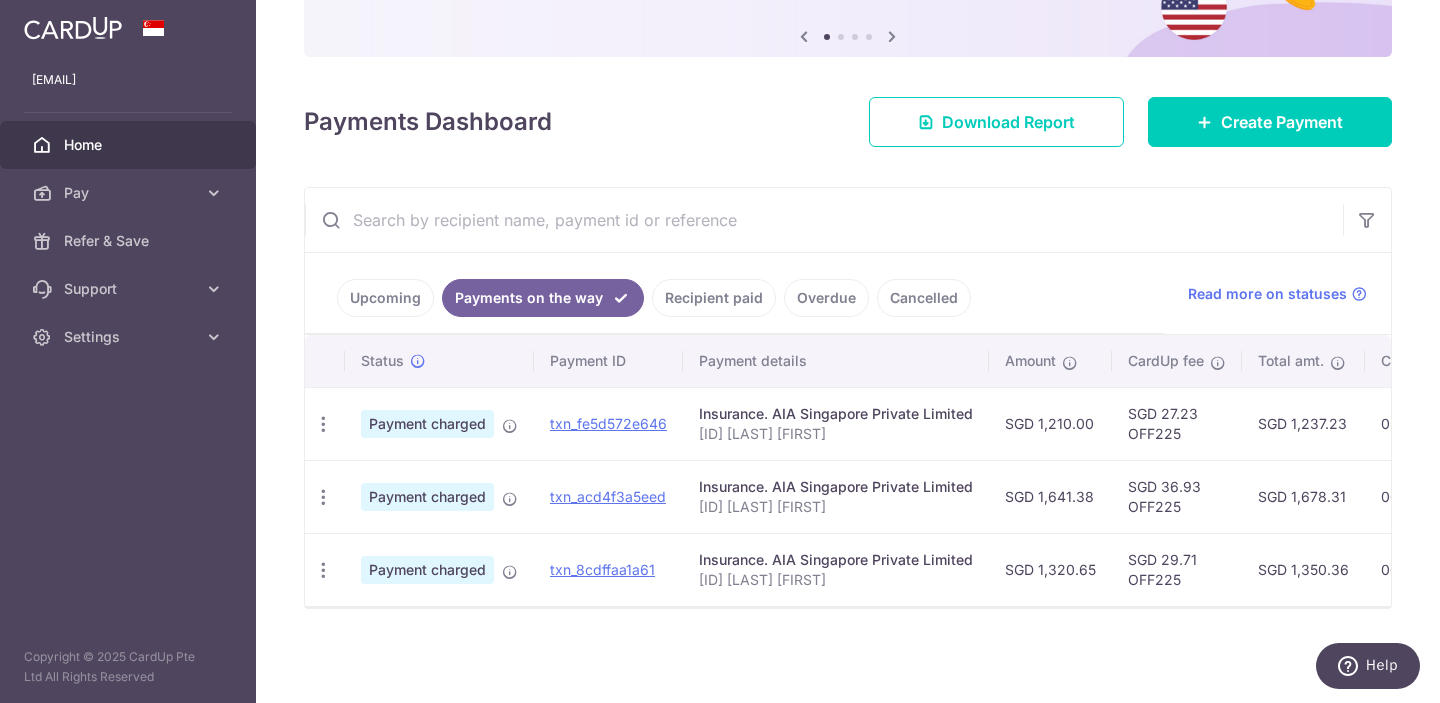 click on "Upcoming" at bounding box center [385, 298] 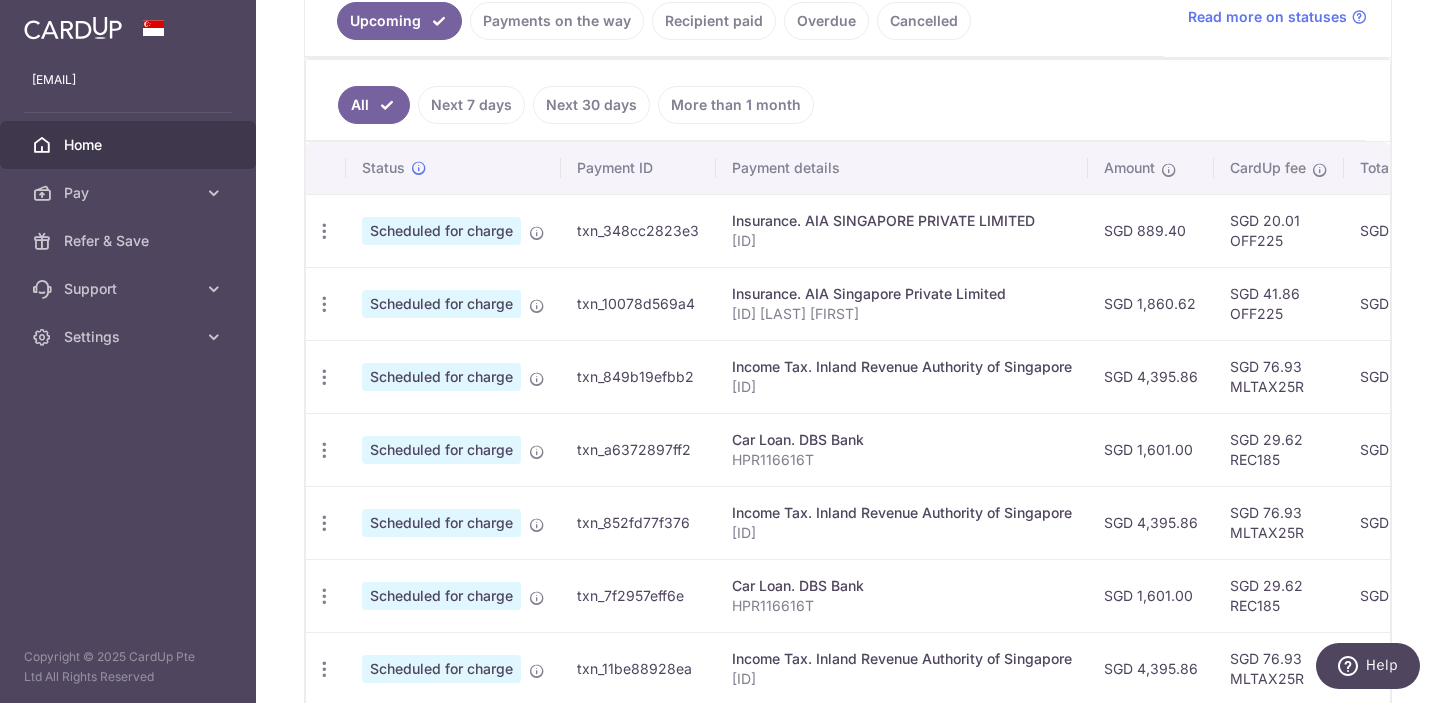 scroll, scrollTop: 477, scrollLeft: 0, axis: vertical 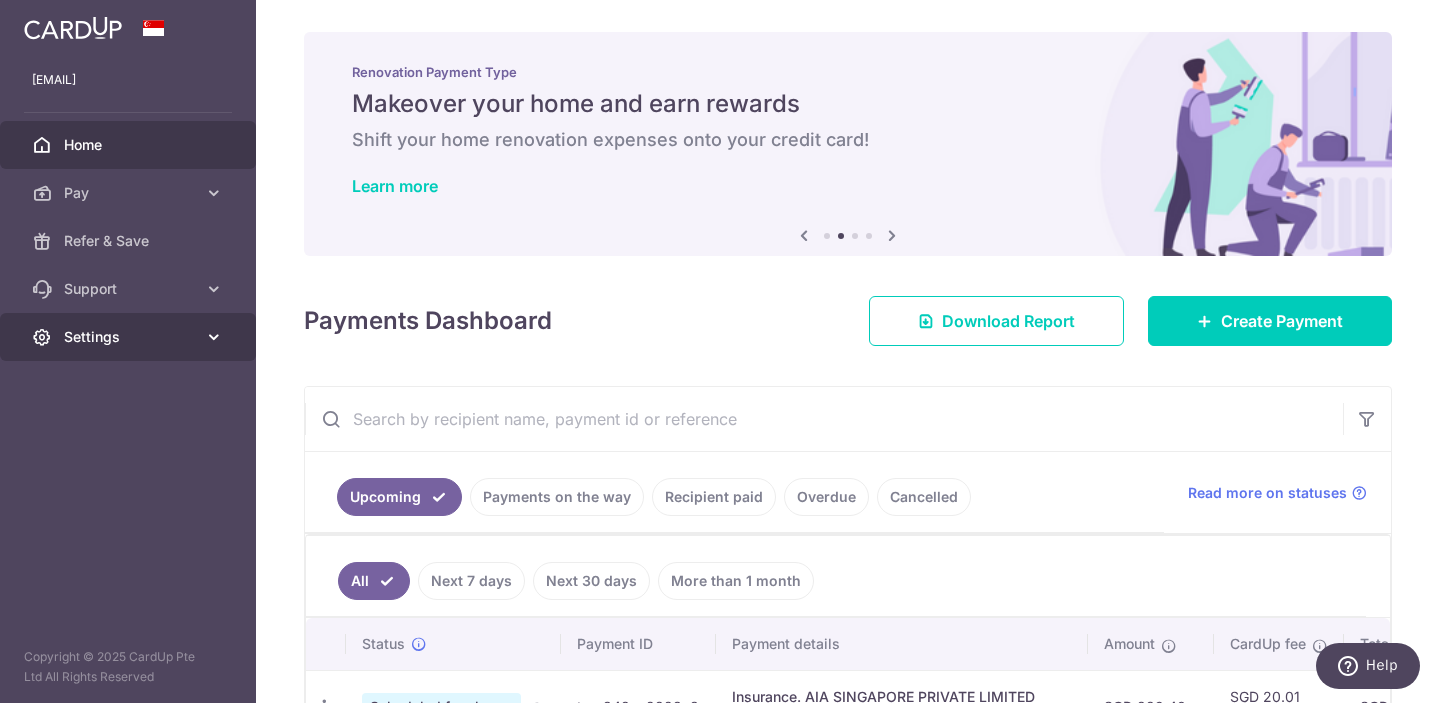 click on "Settings" at bounding box center [130, 337] 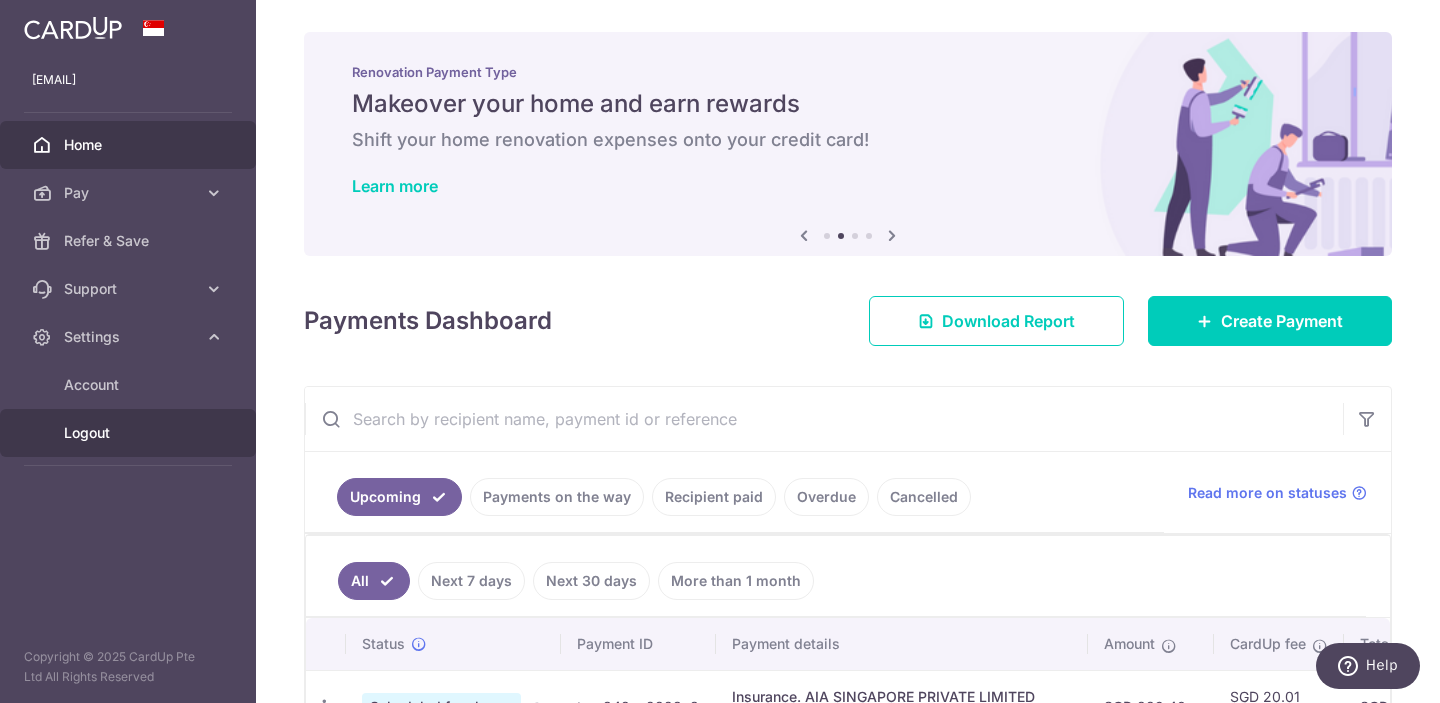 click on "Logout" at bounding box center [130, 433] 